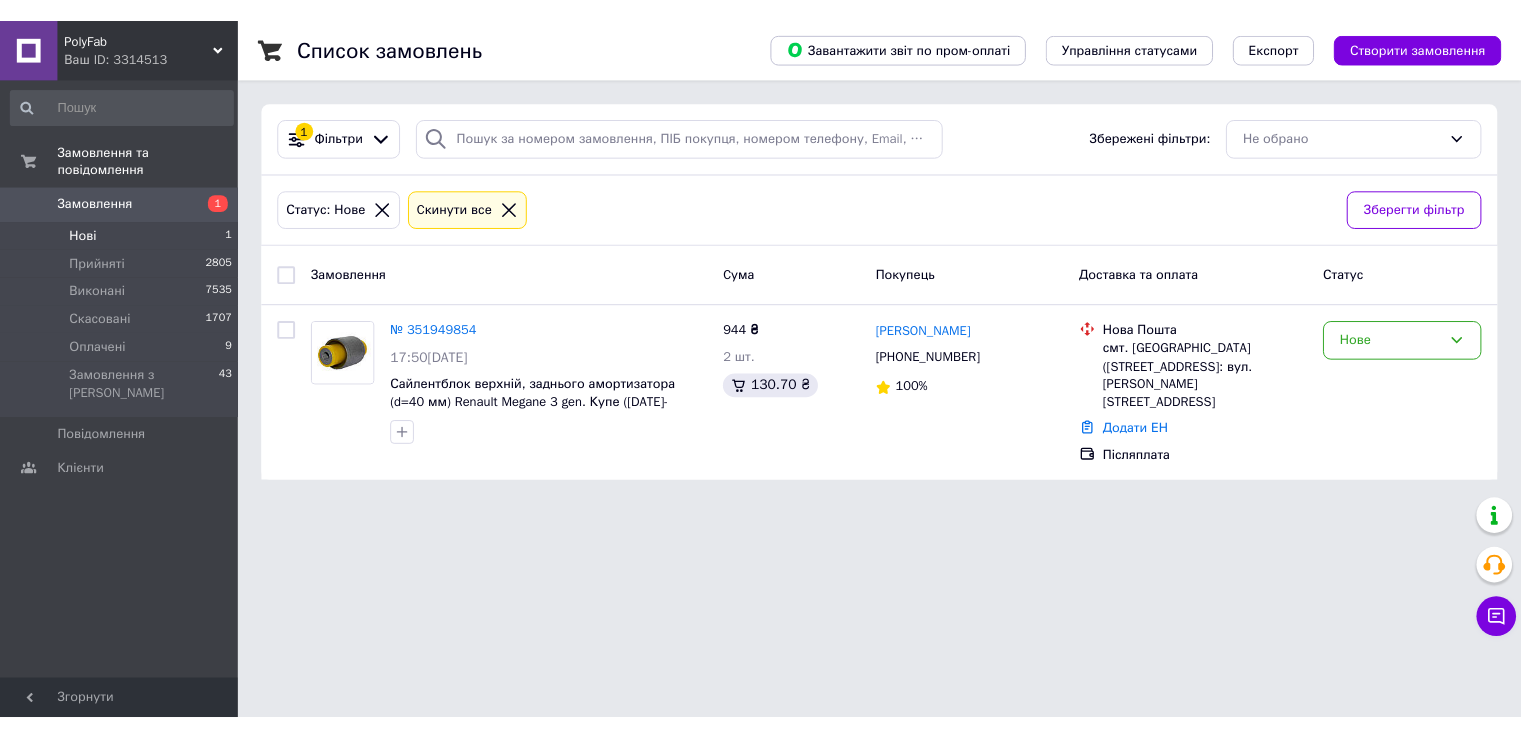 scroll, scrollTop: 0, scrollLeft: 0, axis: both 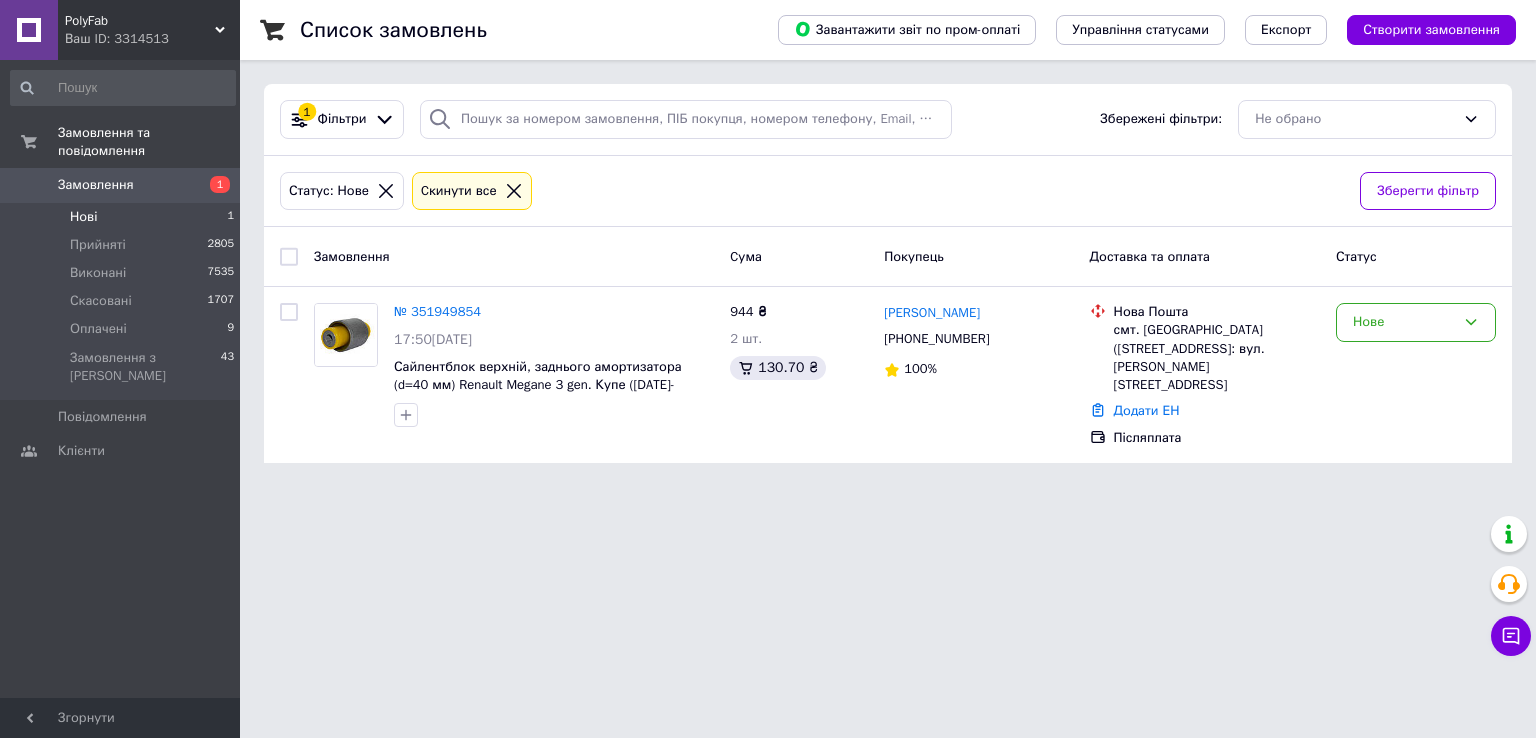 click on "Нові" at bounding box center [83, 217] 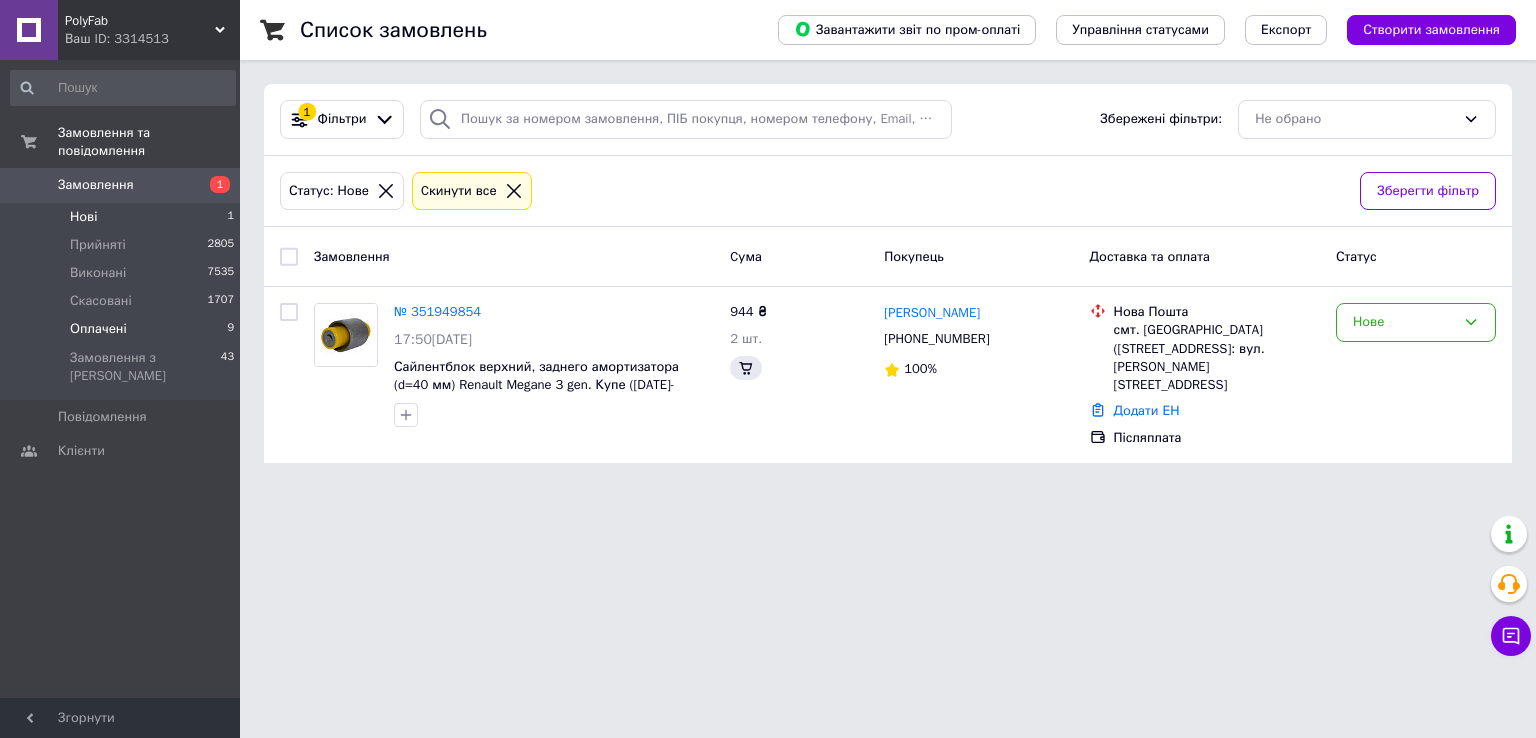 click on "Оплачені" at bounding box center [98, 329] 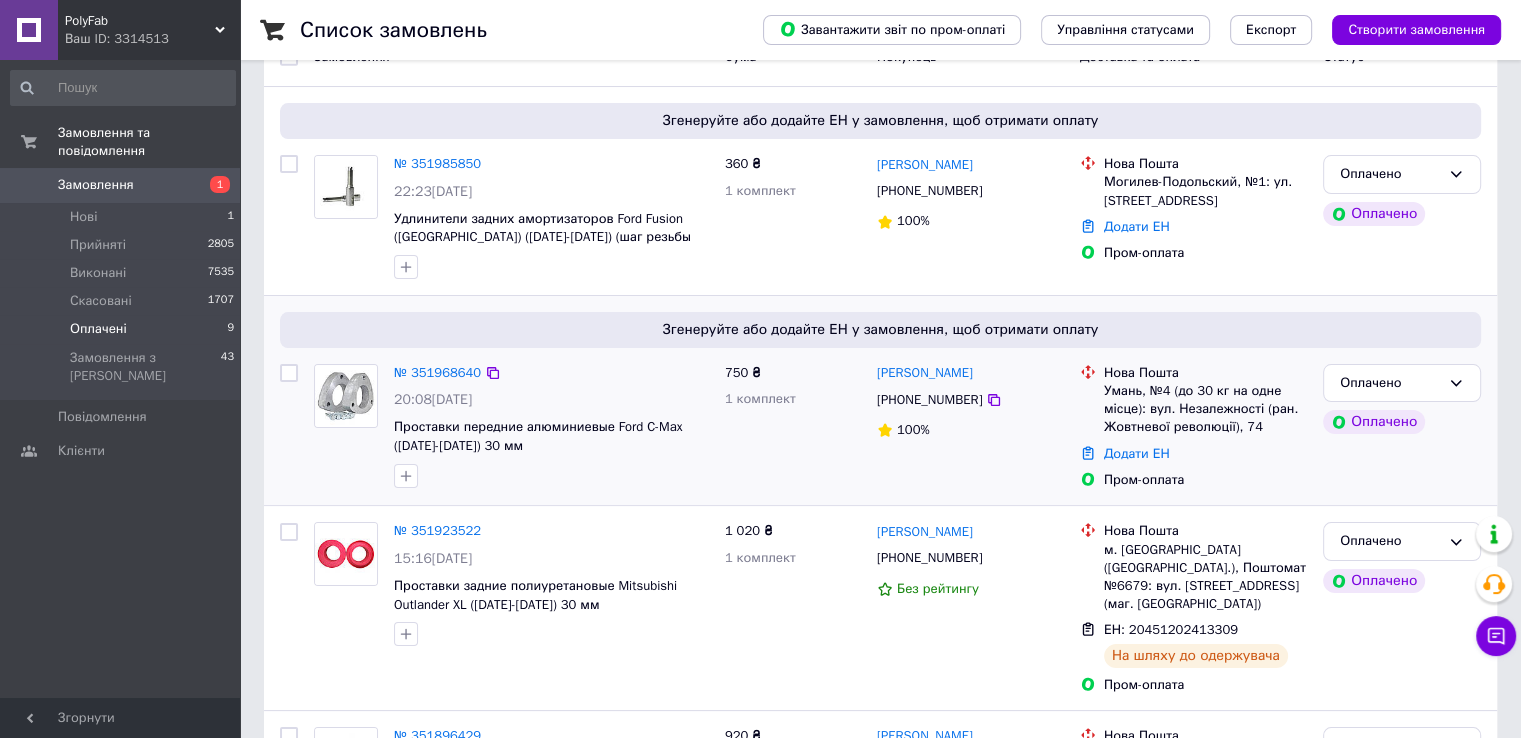 scroll, scrollTop: 0, scrollLeft: 0, axis: both 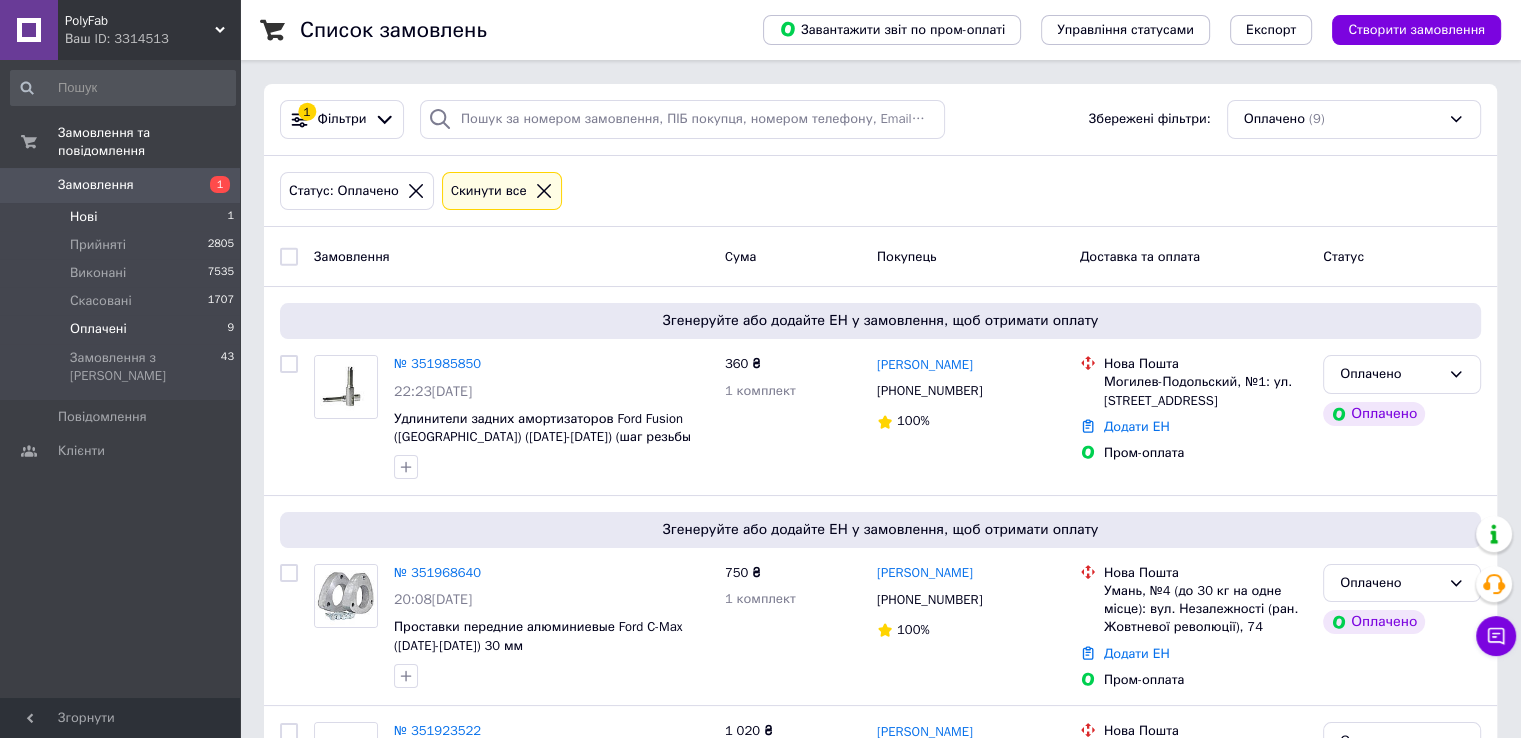 click on "Нові" at bounding box center [83, 217] 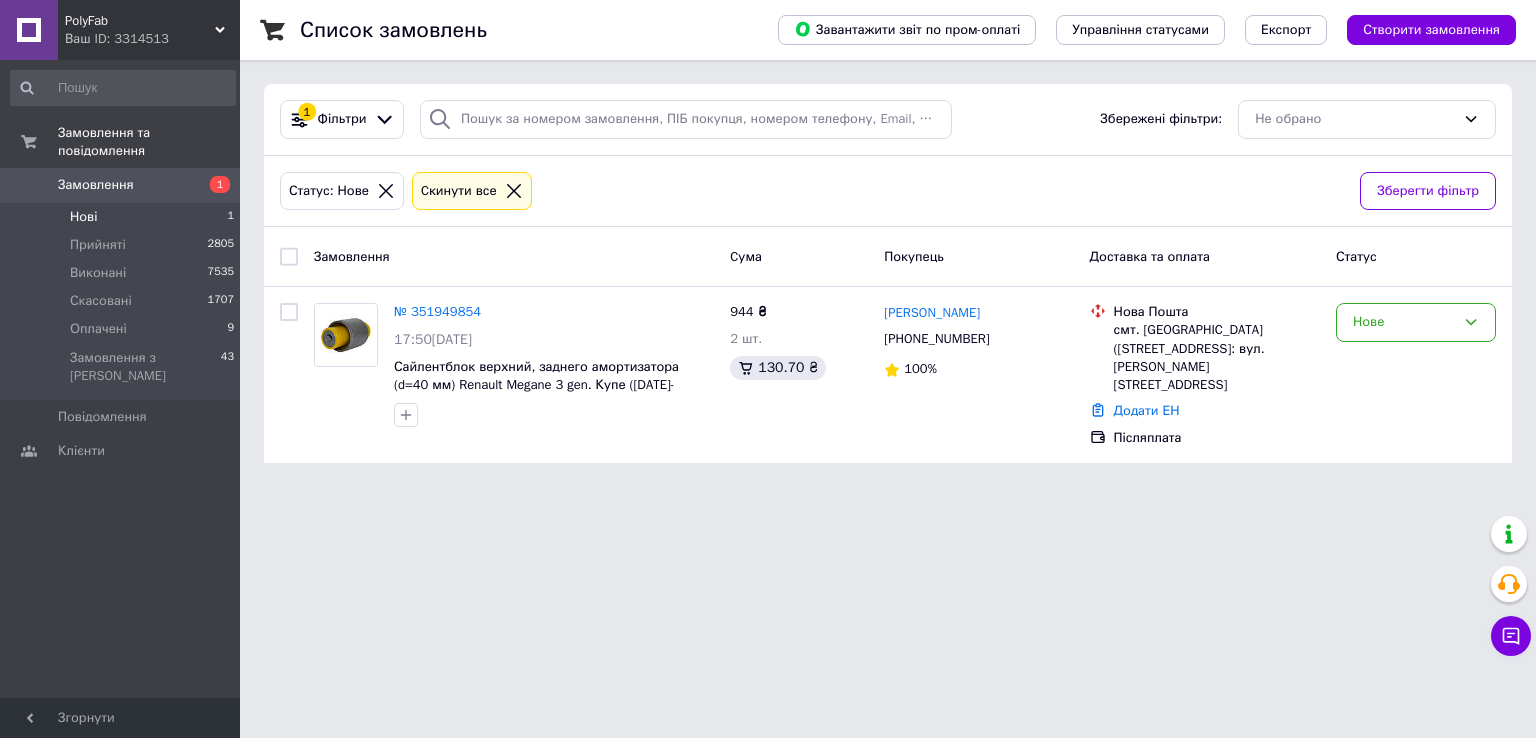 click on "PolyFab Ваш ID: 3314513 Сайт PolyFab Кабінет покупця Перевірити стан системи Сторінка на порталі [PERSON_NAME] Довідка Вийти Замовлення та повідомлення Замовлення 1 Нові 1 Прийняті 2805 Виконані 7535 Скасовані 1707 Оплачені 9 Замовлення з Розетки 43 Повідомлення 0 Клієнти Згорнути
Список замовлень   Завантажити звіт по пром-оплаті Управління статусами Експорт Створити замовлення 1 Фільтри Збережені фільтри: Не обрано Статус: Нове Cкинути все Зберегти фільтр Замовлення Cума Покупець Доставка та оплата Статус" at bounding box center (768, 243) 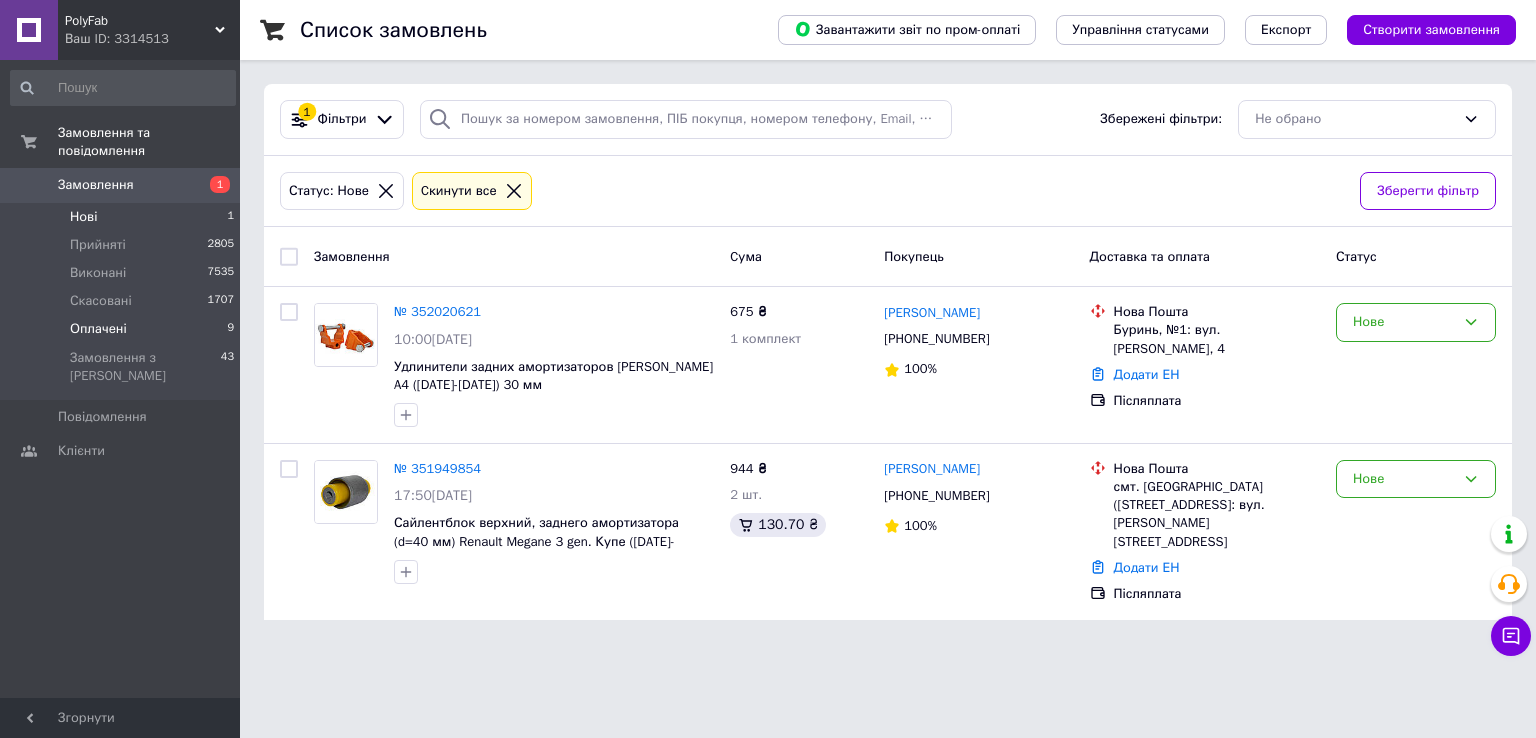 click on "Оплачені" at bounding box center [98, 329] 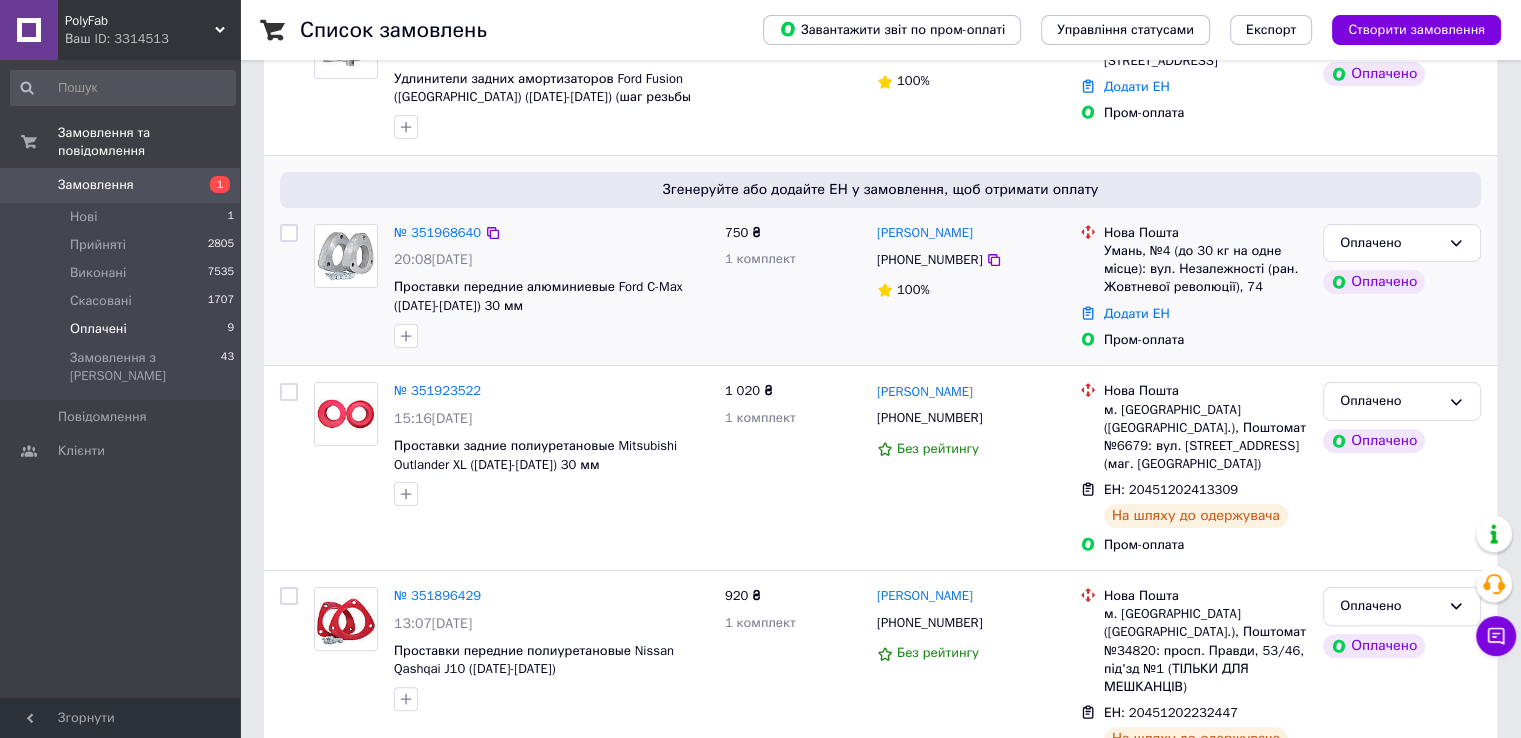 scroll, scrollTop: 300, scrollLeft: 0, axis: vertical 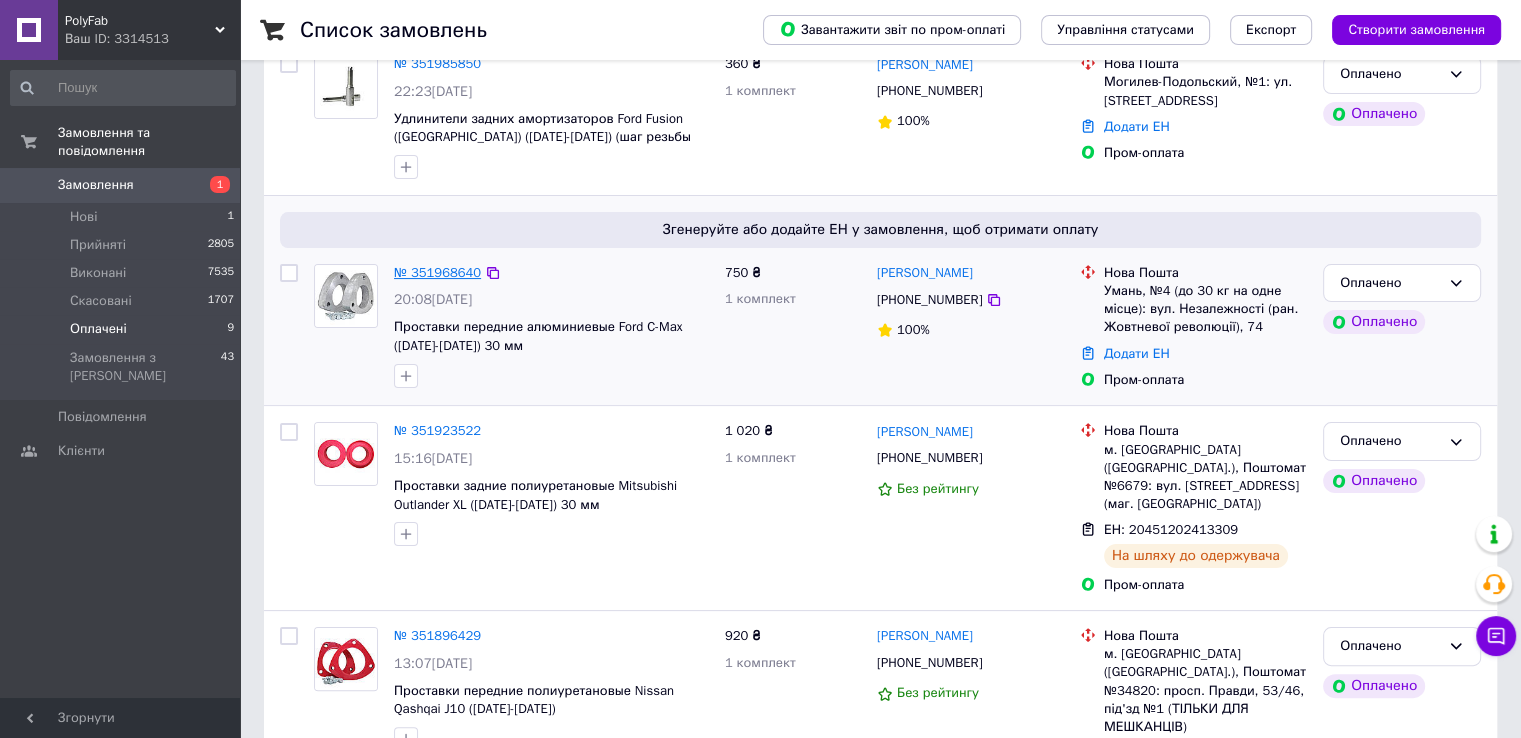 click on "№ 351968640" at bounding box center (437, 272) 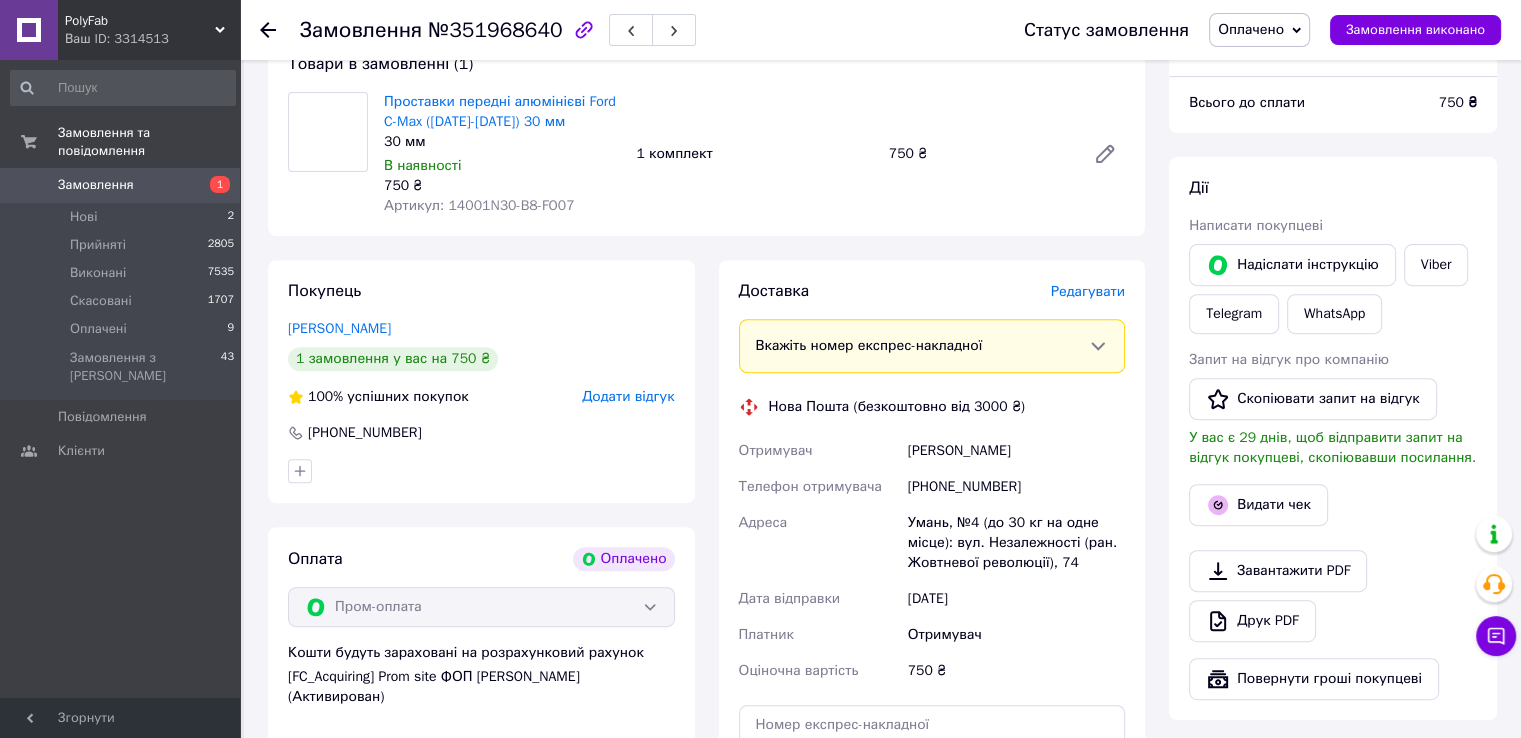scroll, scrollTop: 700, scrollLeft: 0, axis: vertical 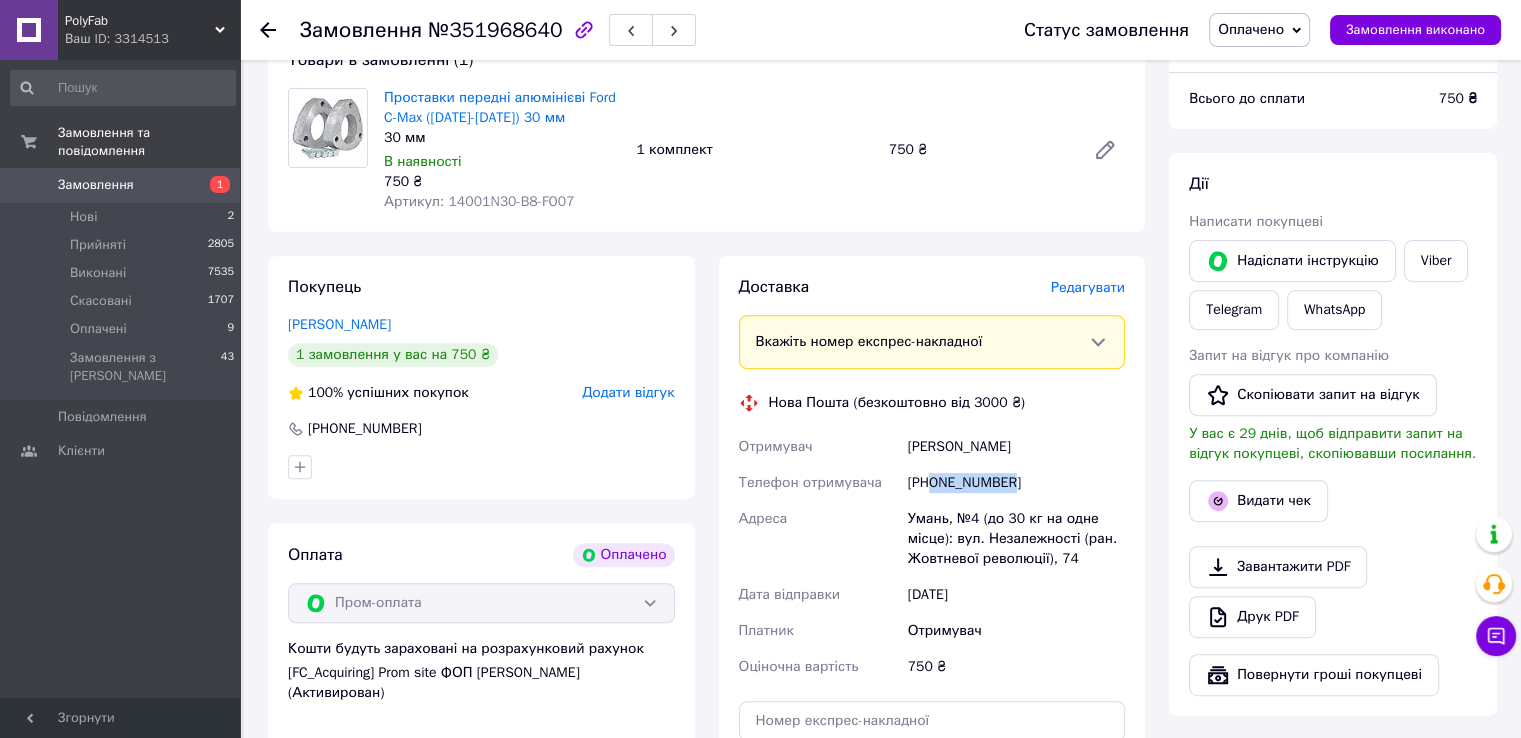 drag, startPoint x: 932, startPoint y: 484, endPoint x: 1049, endPoint y: 497, distance: 117.72001 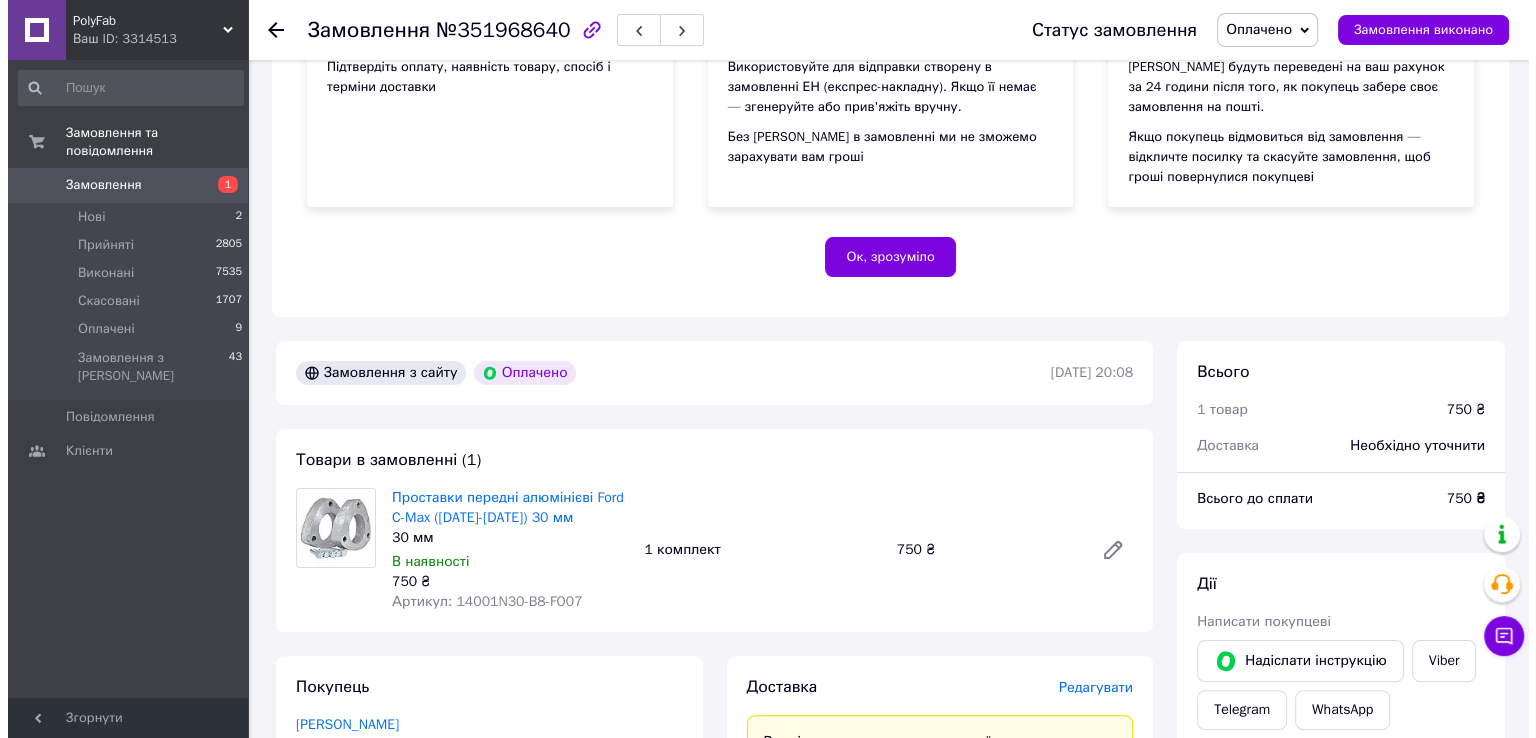 scroll, scrollTop: 0, scrollLeft: 0, axis: both 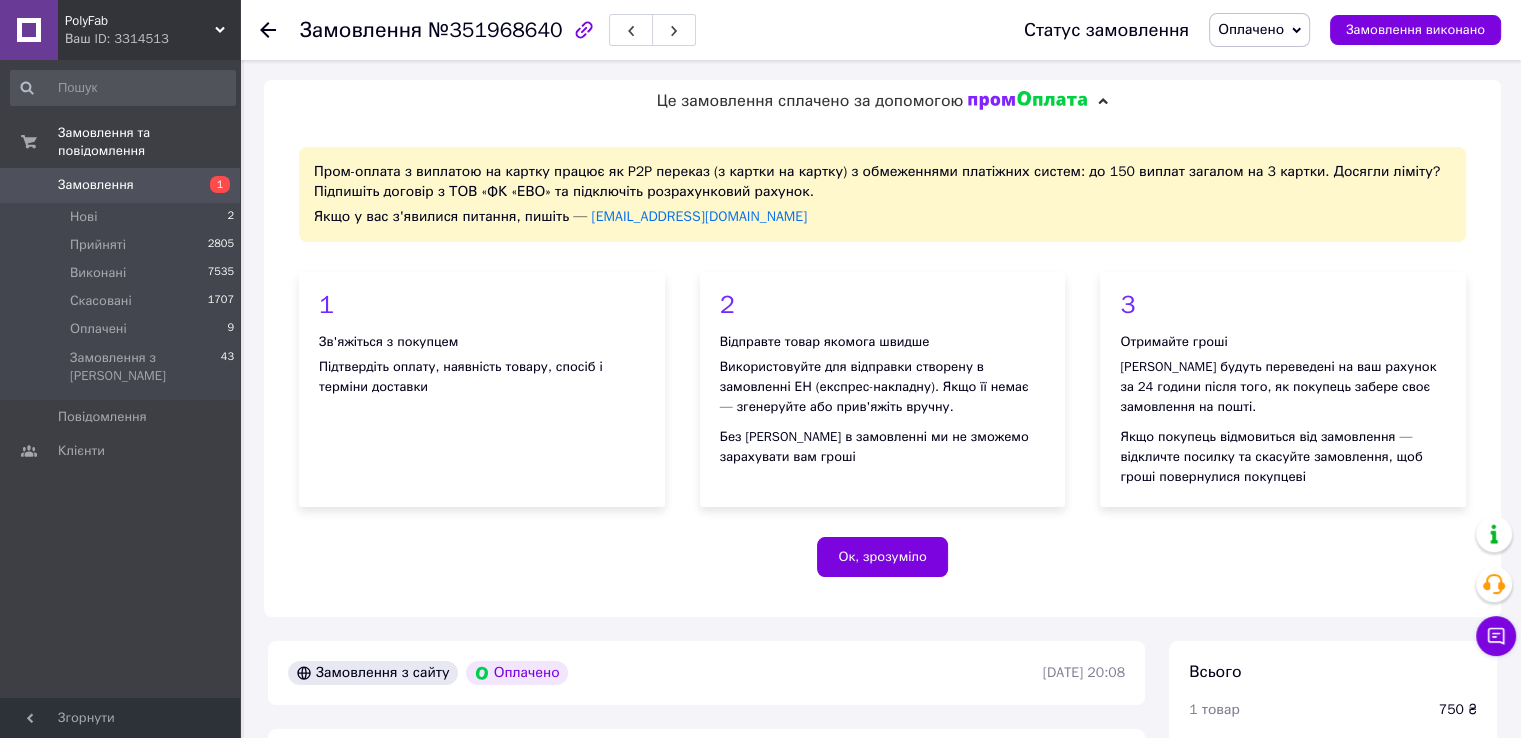 click on "Оплачено" at bounding box center (1259, 30) 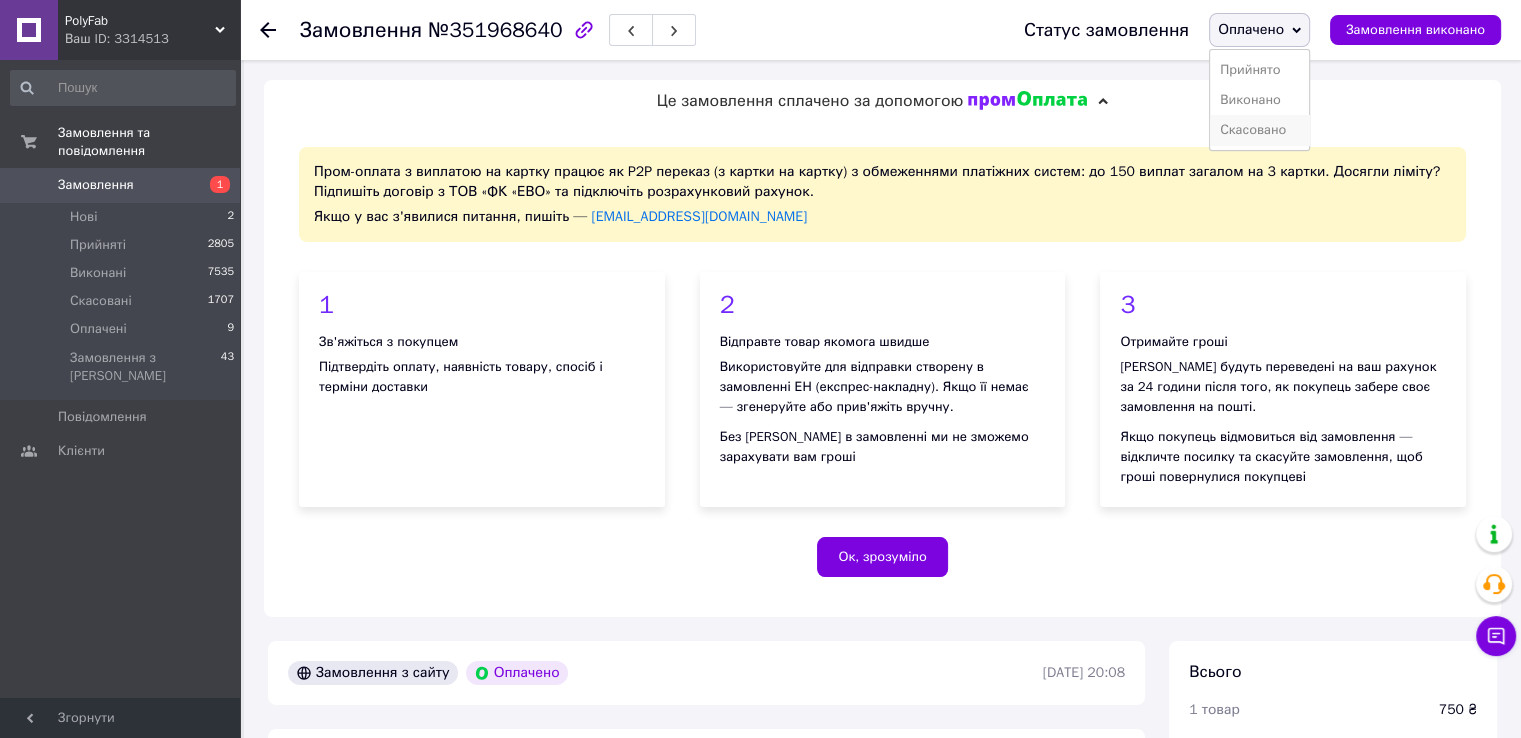click on "Скасовано" at bounding box center (1259, 130) 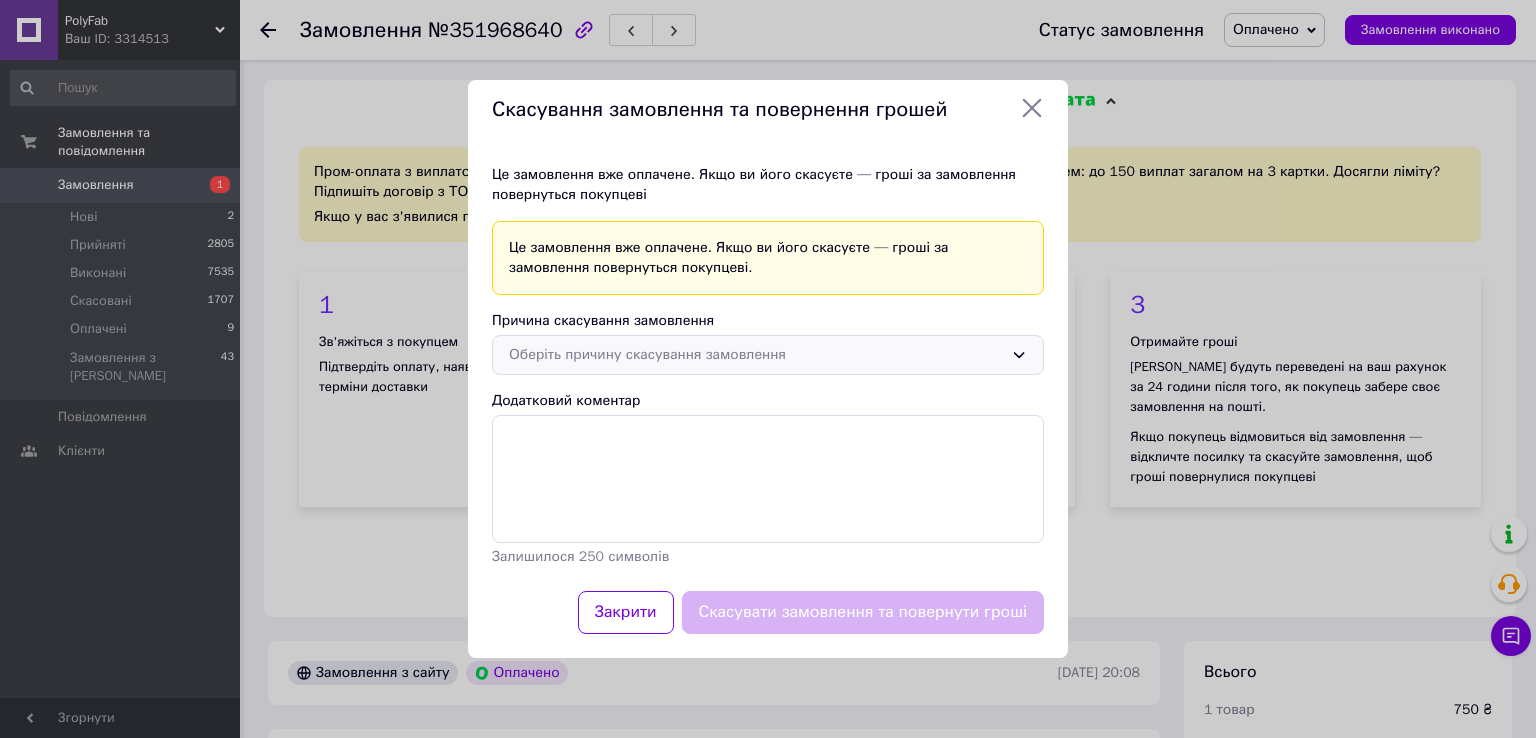 click 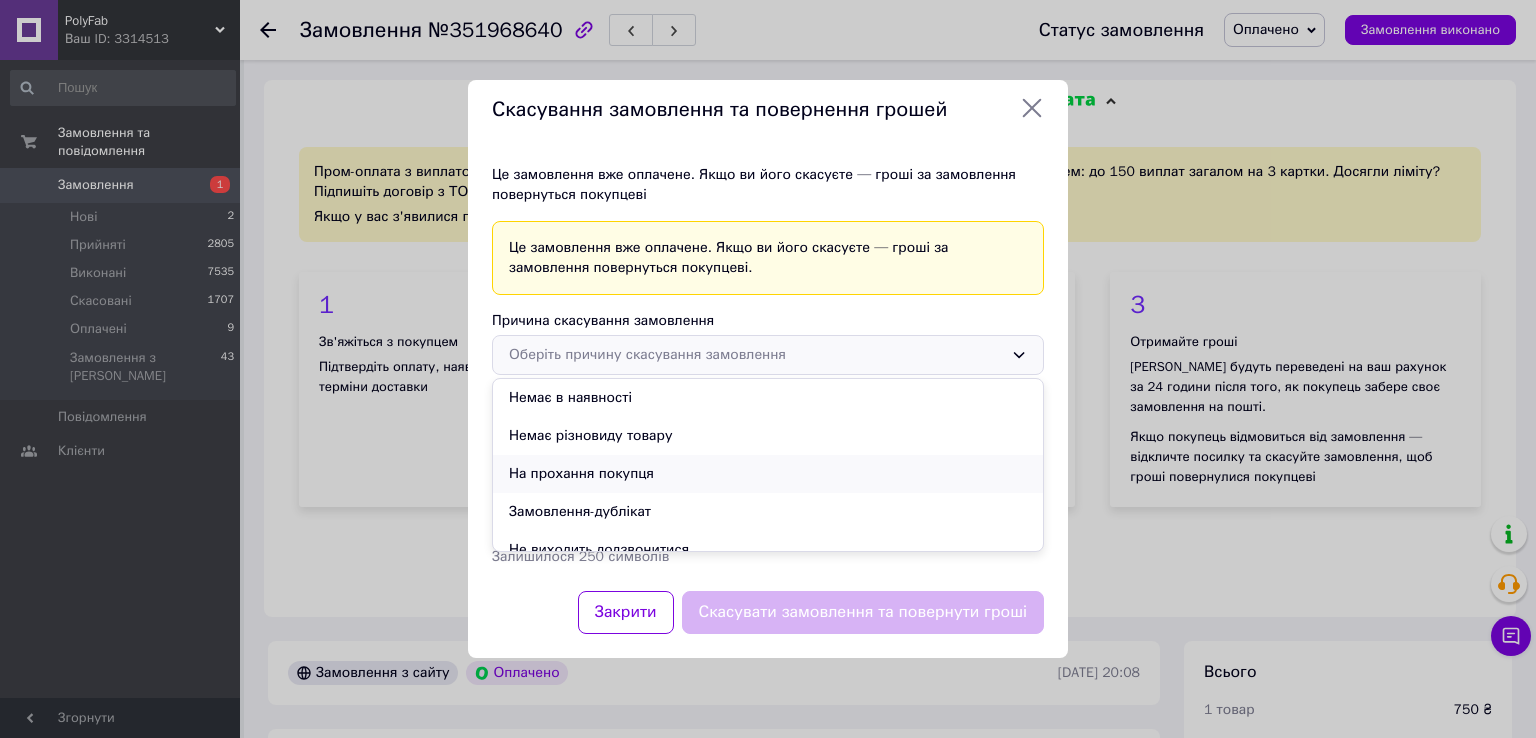 click on "На прохання покупця" at bounding box center [768, 474] 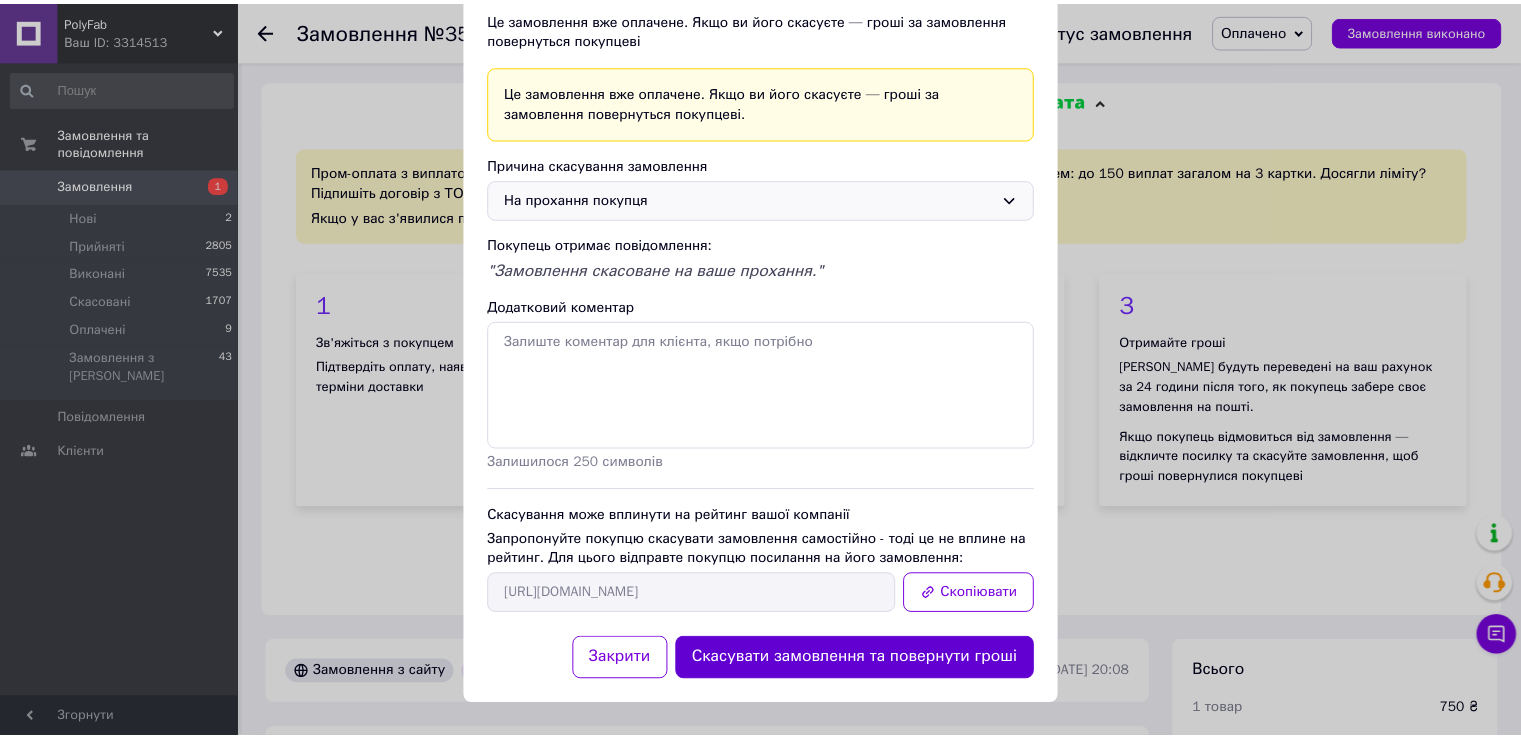 scroll, scrollTop: 113, scrollLeft: 0, axis: vertical 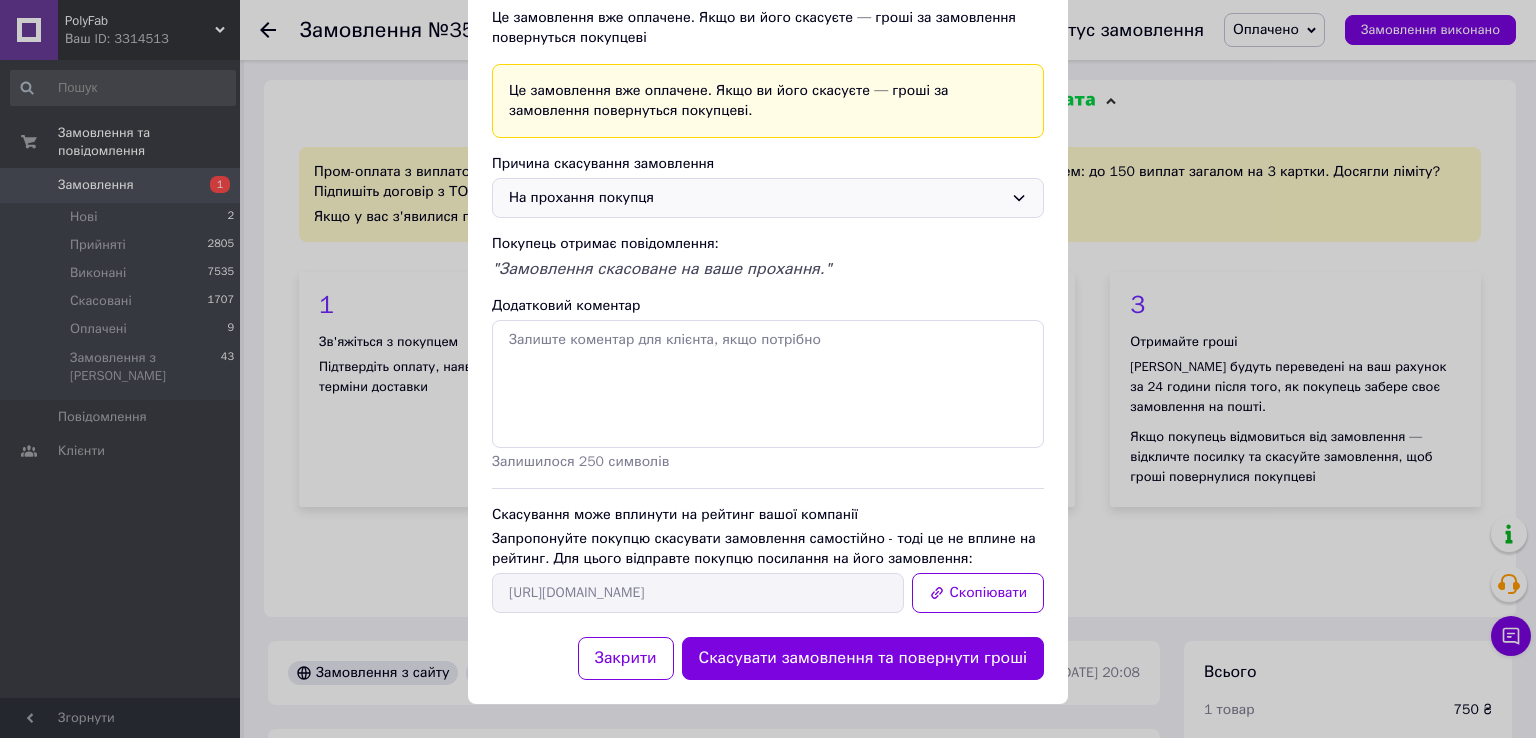 click on "Скасувати замовлення та повернути гроші" at bounding box center [863, 658] 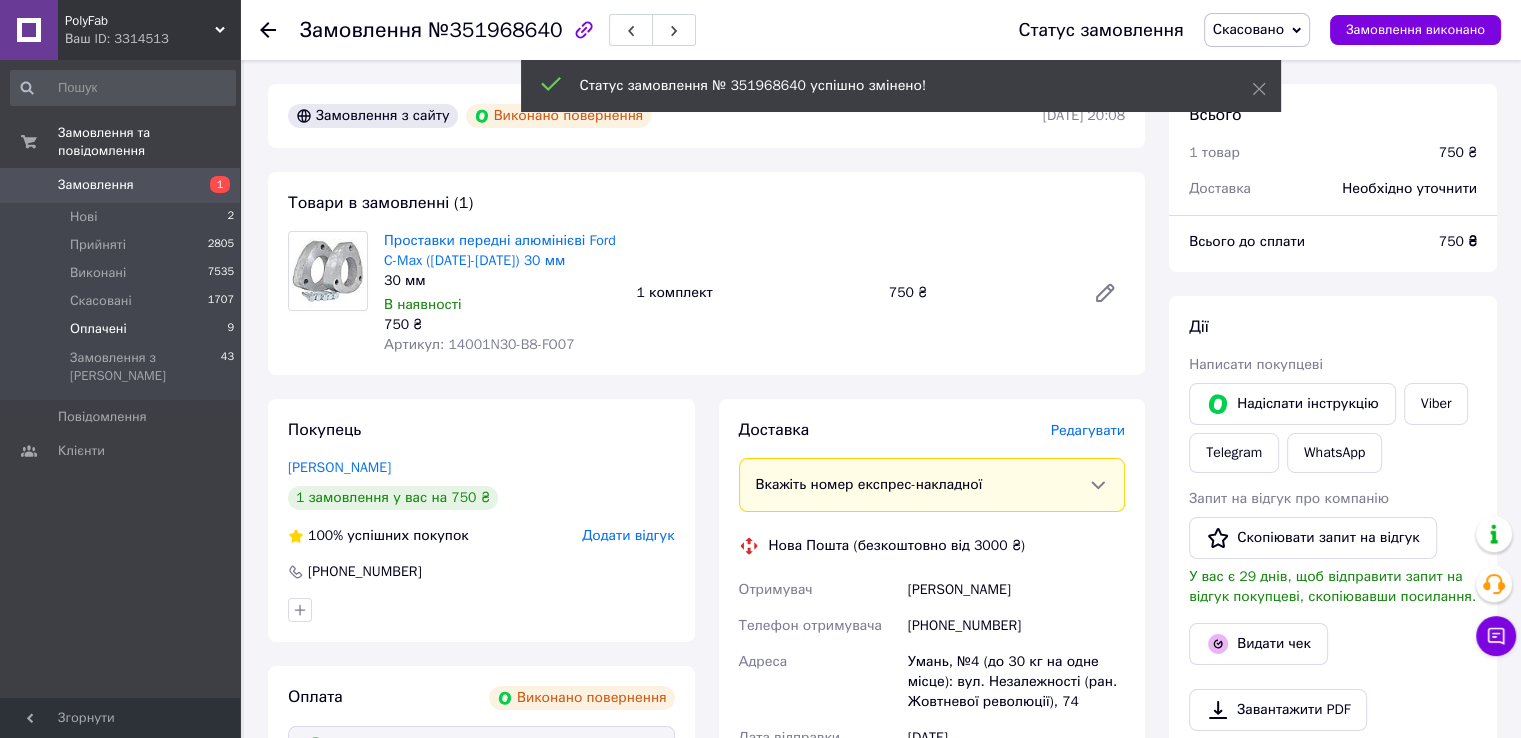click on "Оплачені" at bounding box center [98, 329] 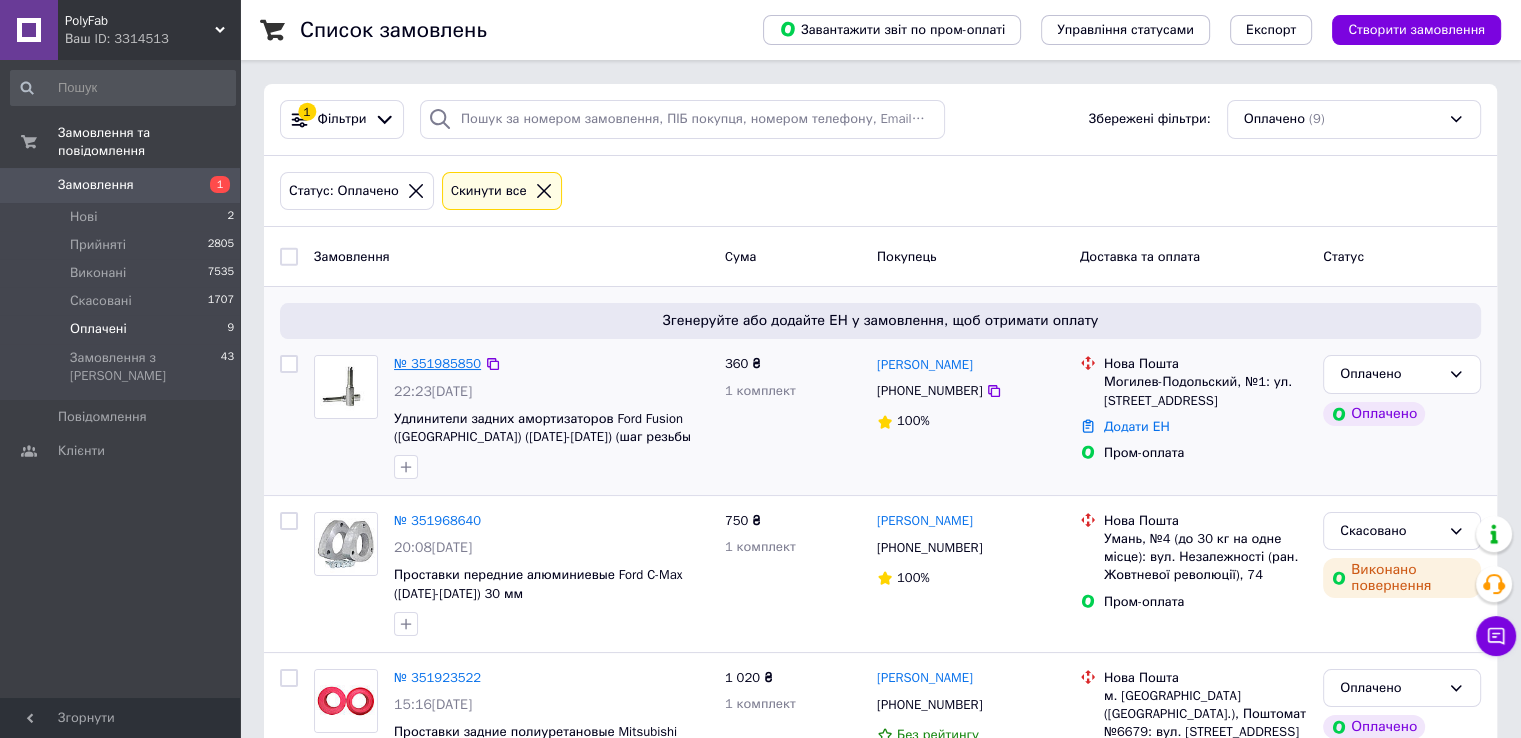 click on "№ 351985850" at bounding box center [437, 363] 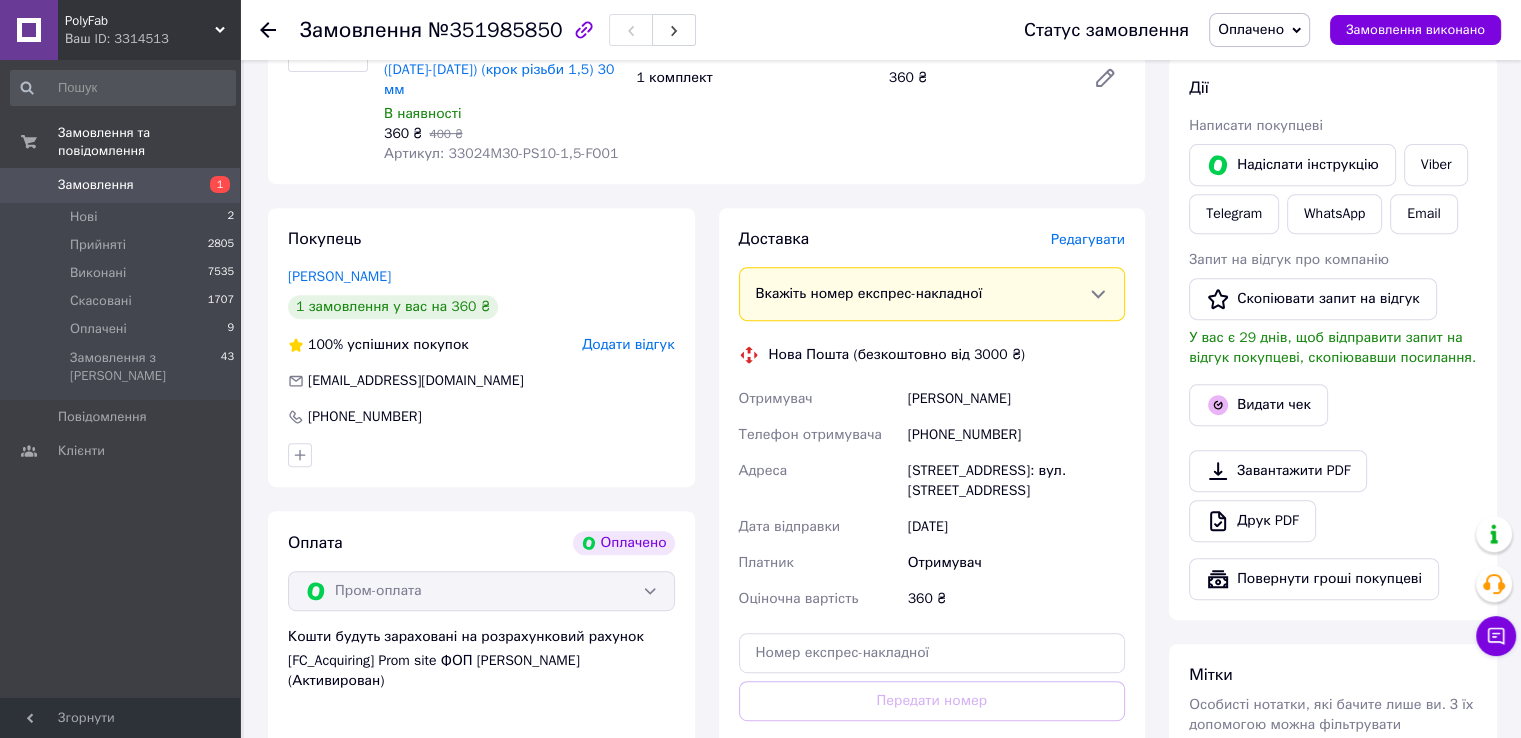 scroll, scrollTop: 800, scrollLeft: 0, axis: vertical 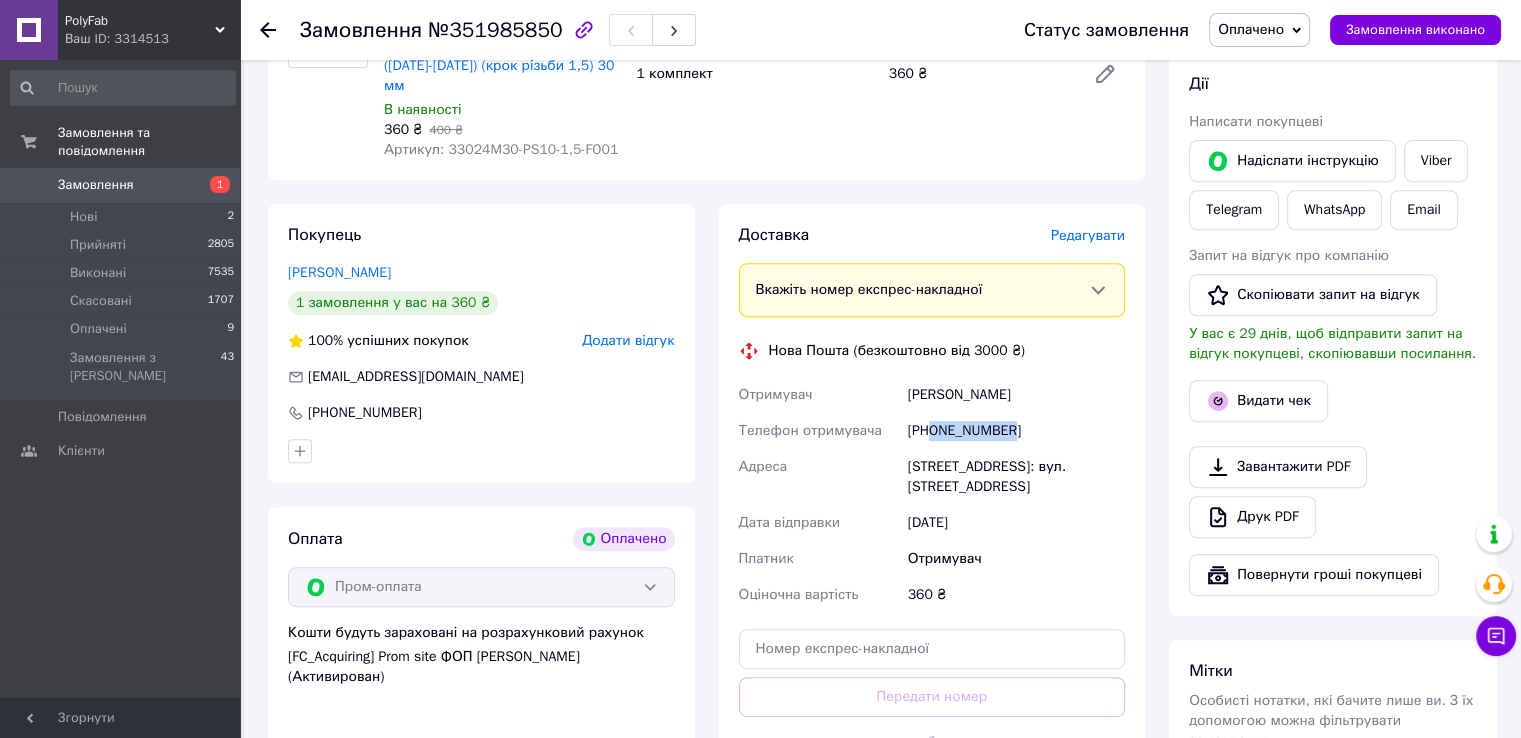 drag, startPoint x: 932, startPoint y: 410, endPoint x: 1023, endPoint y: 410, distance: 91 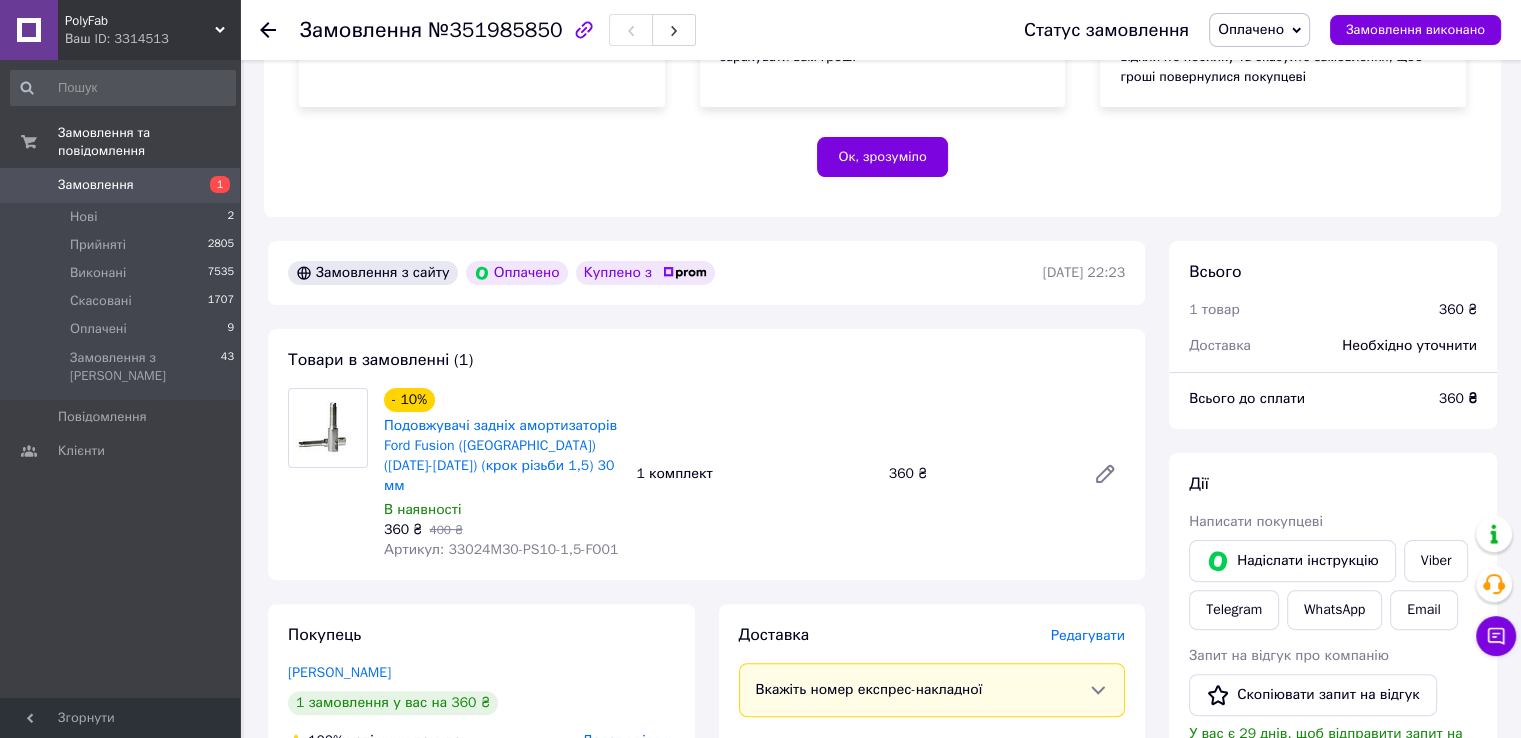 scroll, scrollTop: 700, scrollLeft: 0, axis: vertical 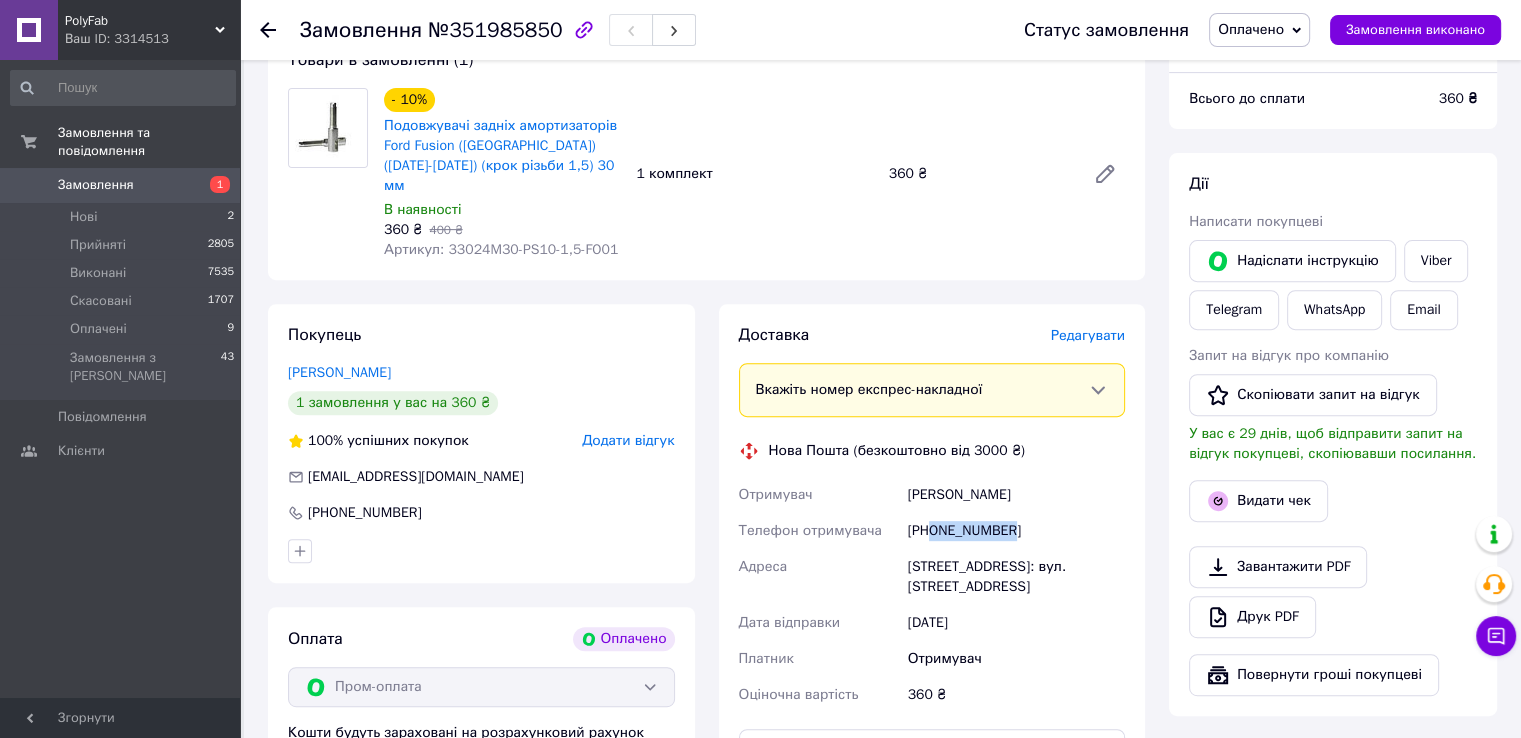 copy on "0974654947" 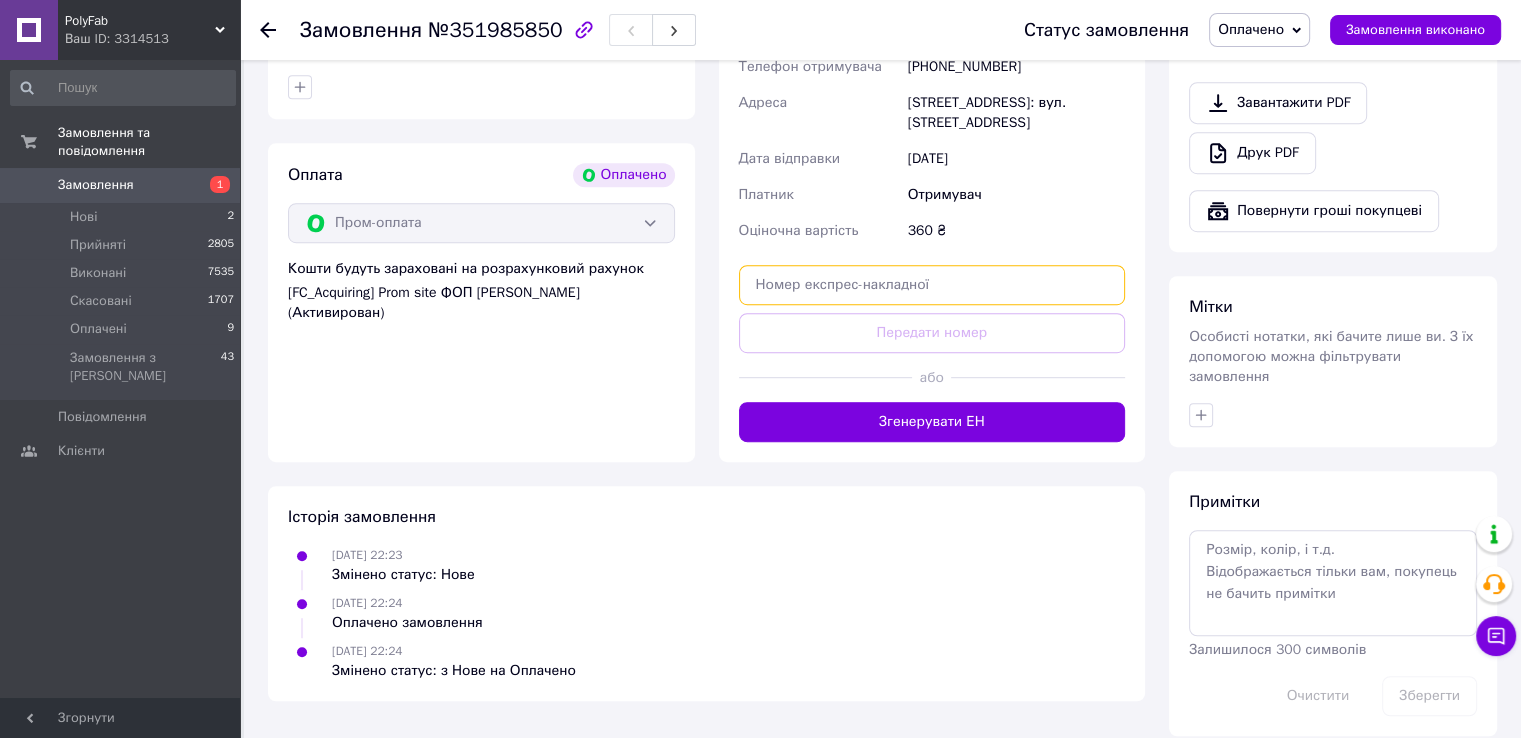 click at bounding box center (932, 285) 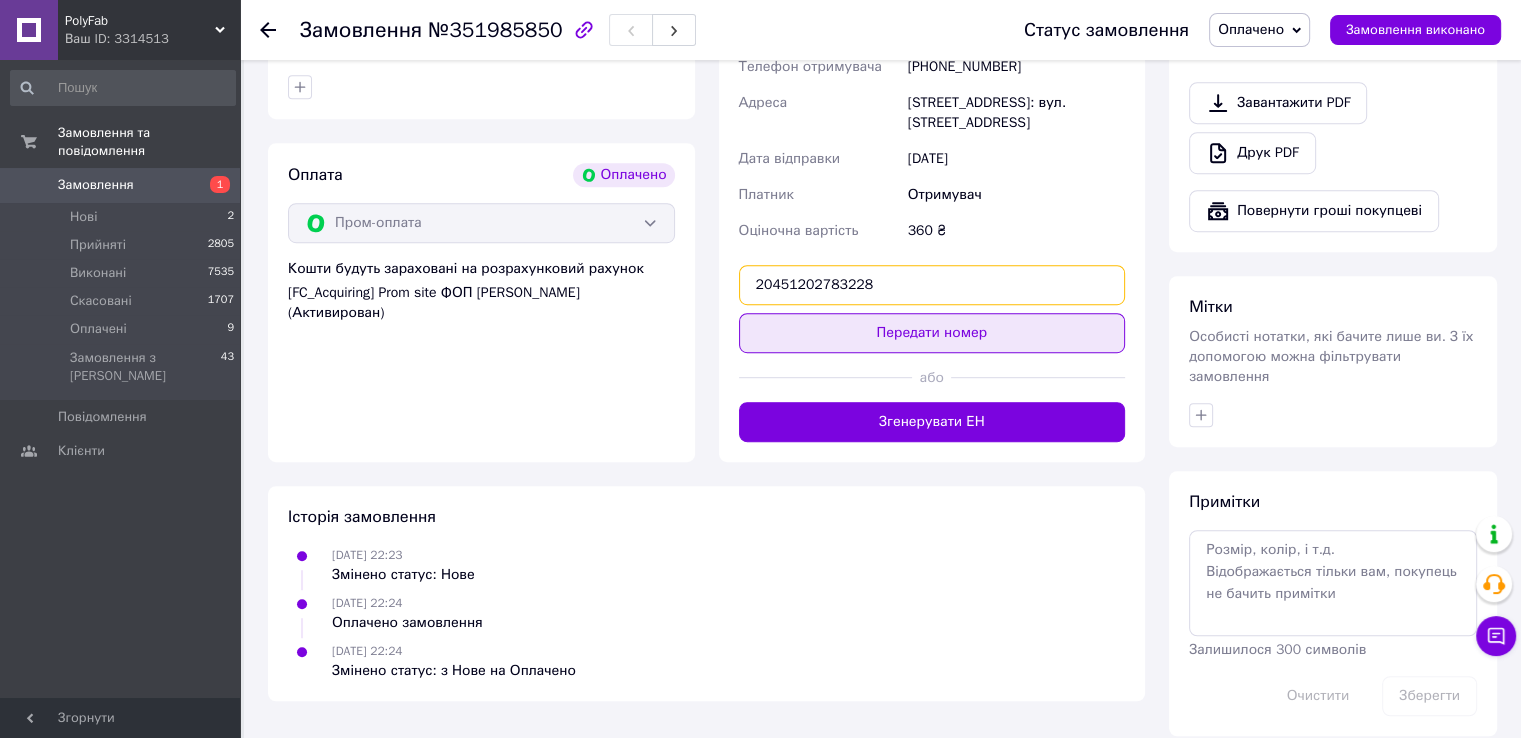 type on "20451202783228" 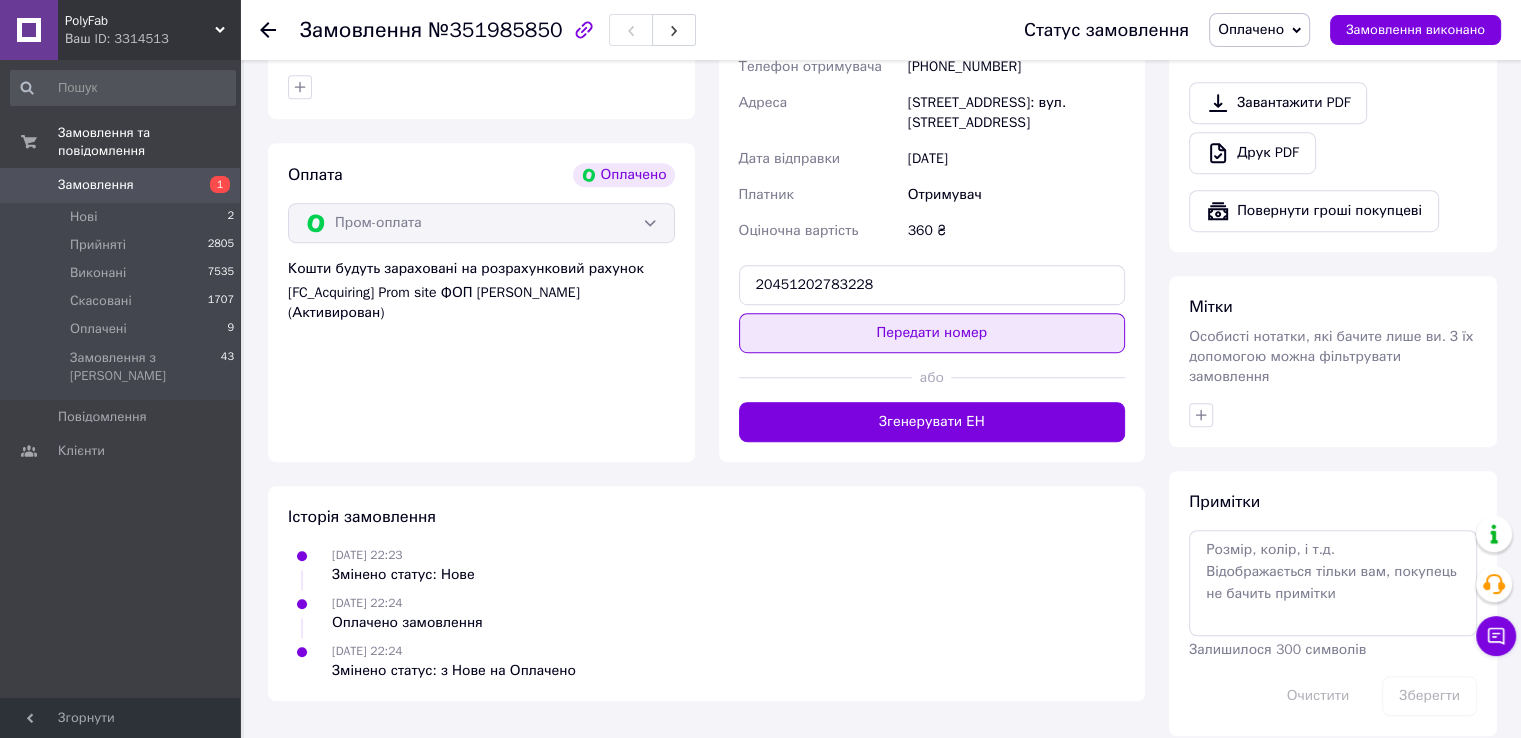 click on "Передати номер" at bounding box center [932, 333] 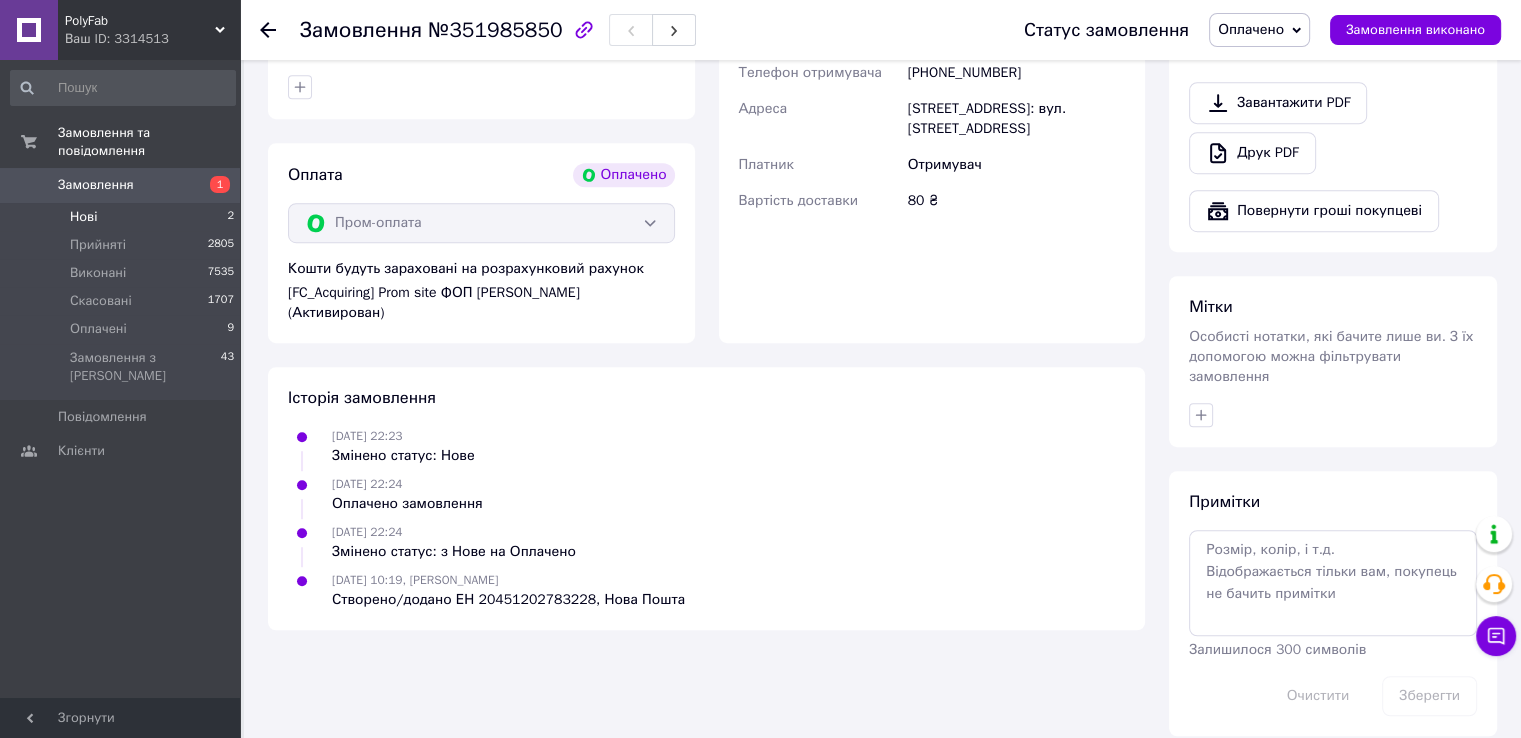 click on "Нові" at bounding box center (83, 217) 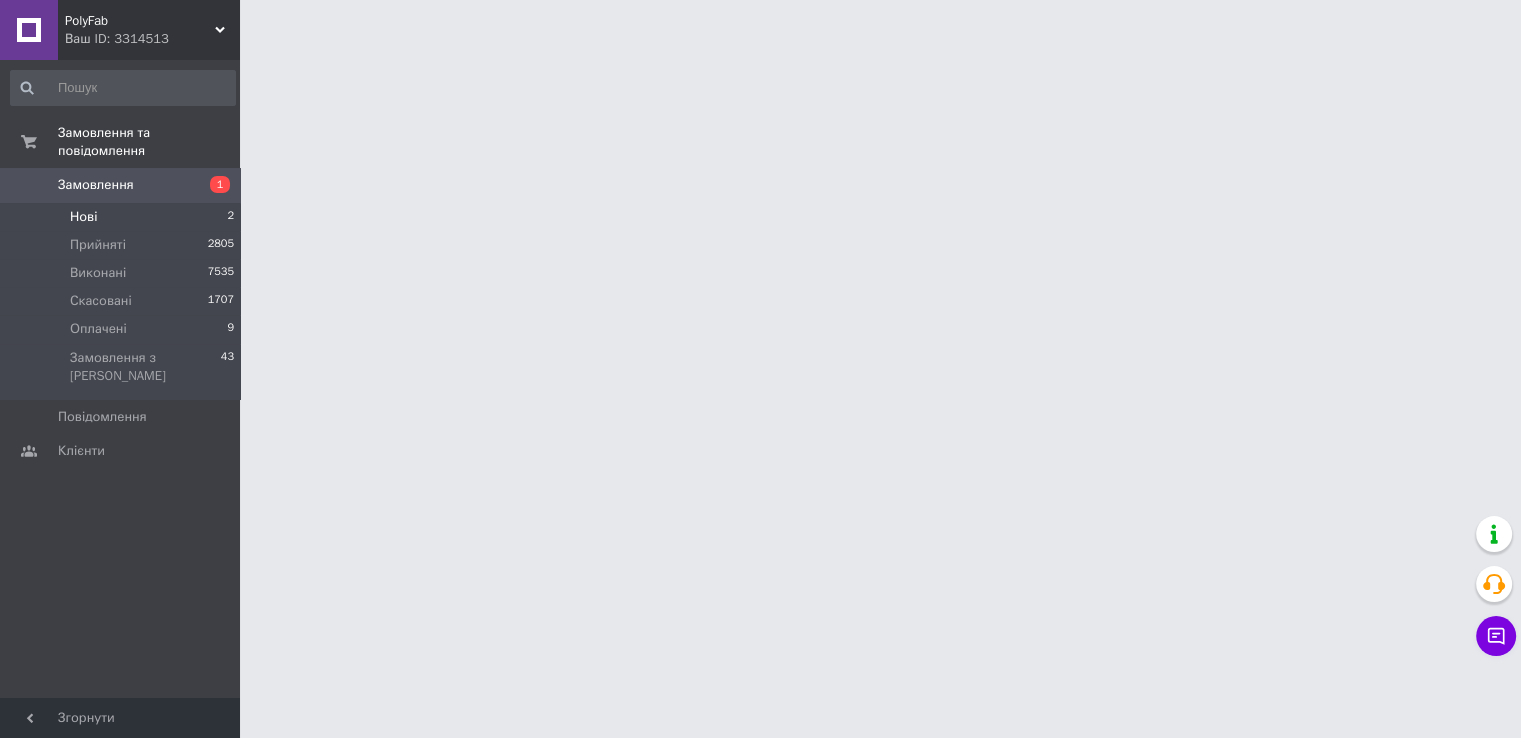 scroll, scrollTop: 0, scrollLeft: 0, axis: both 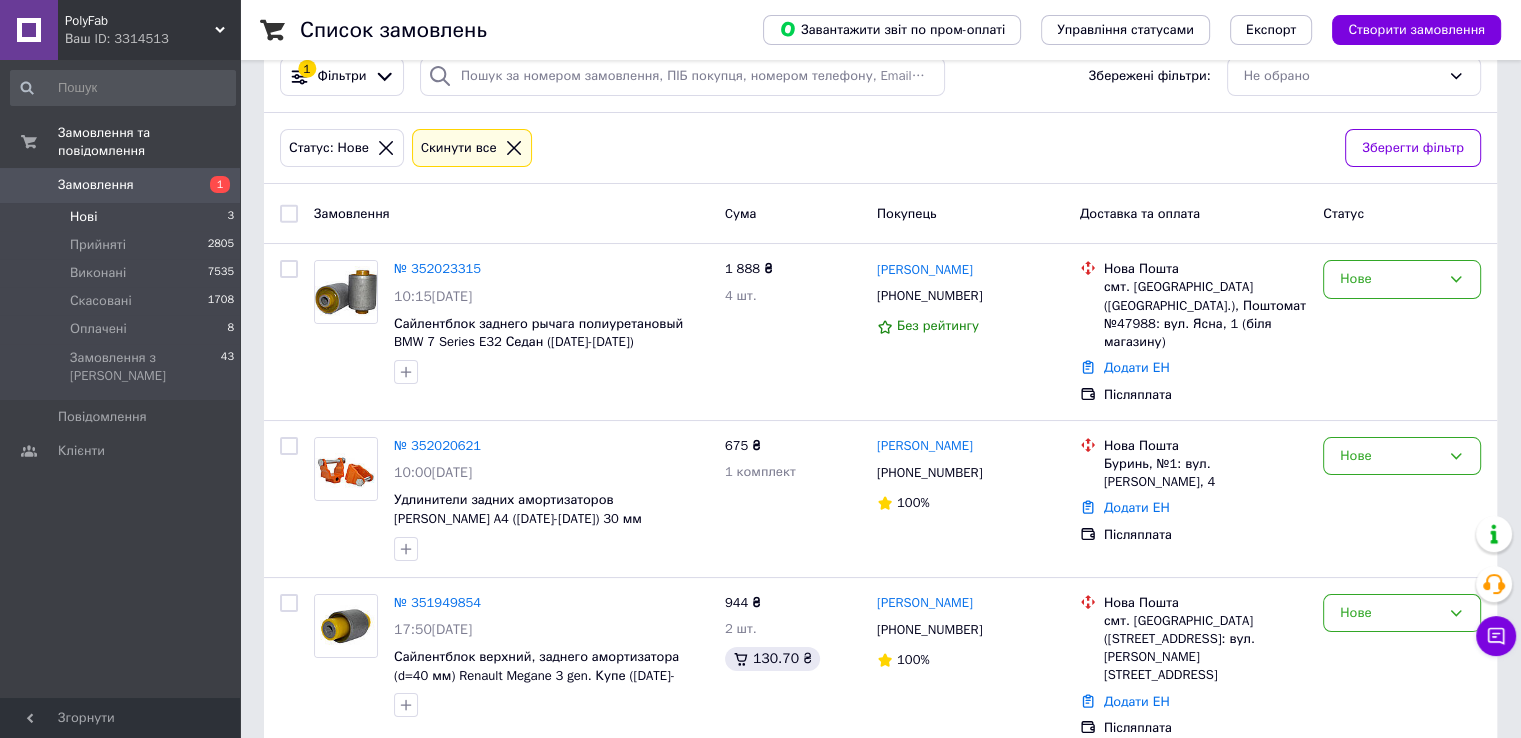 click on "Нові" at bounding box center (83, 217) 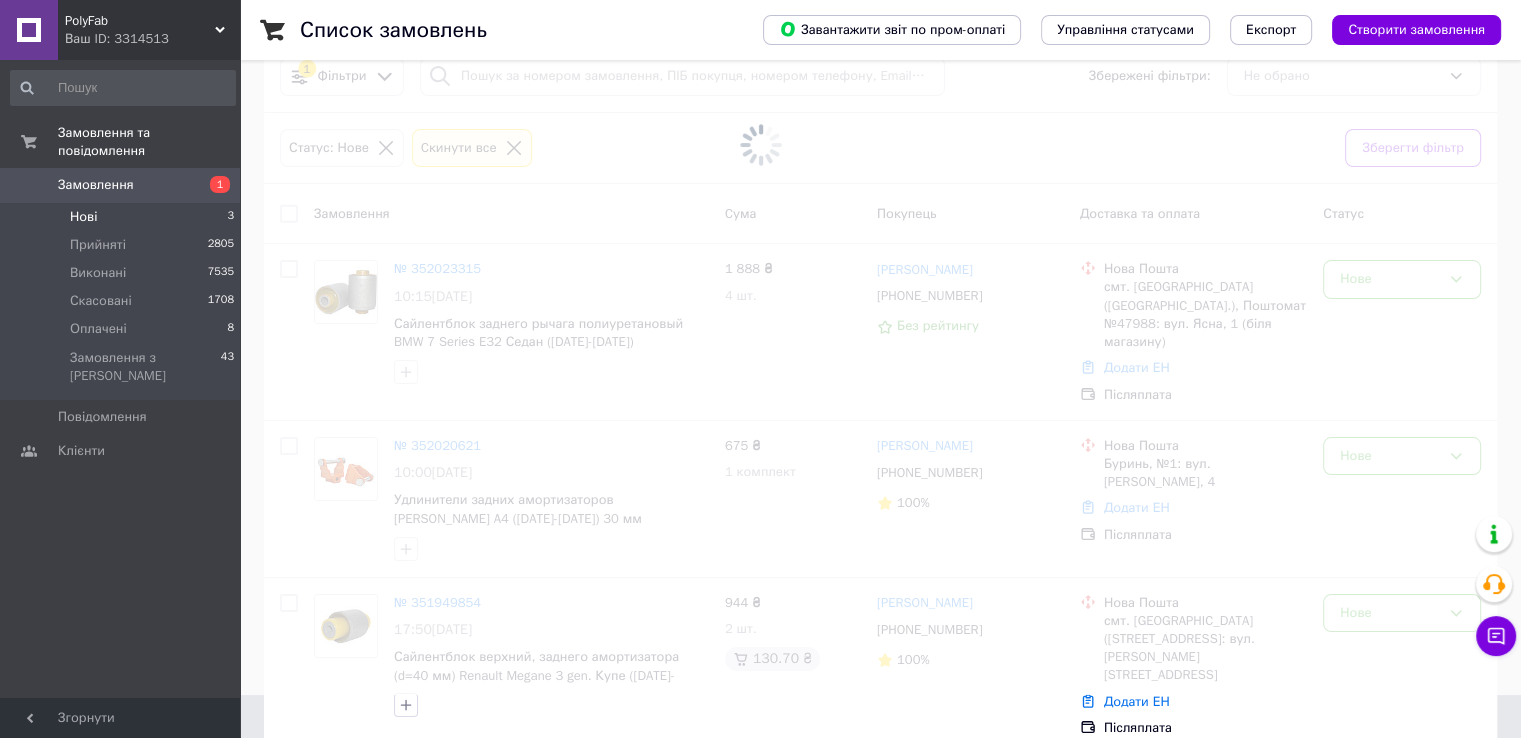scroll, scrollTop: 0, scrollLeft: 0, axis: both 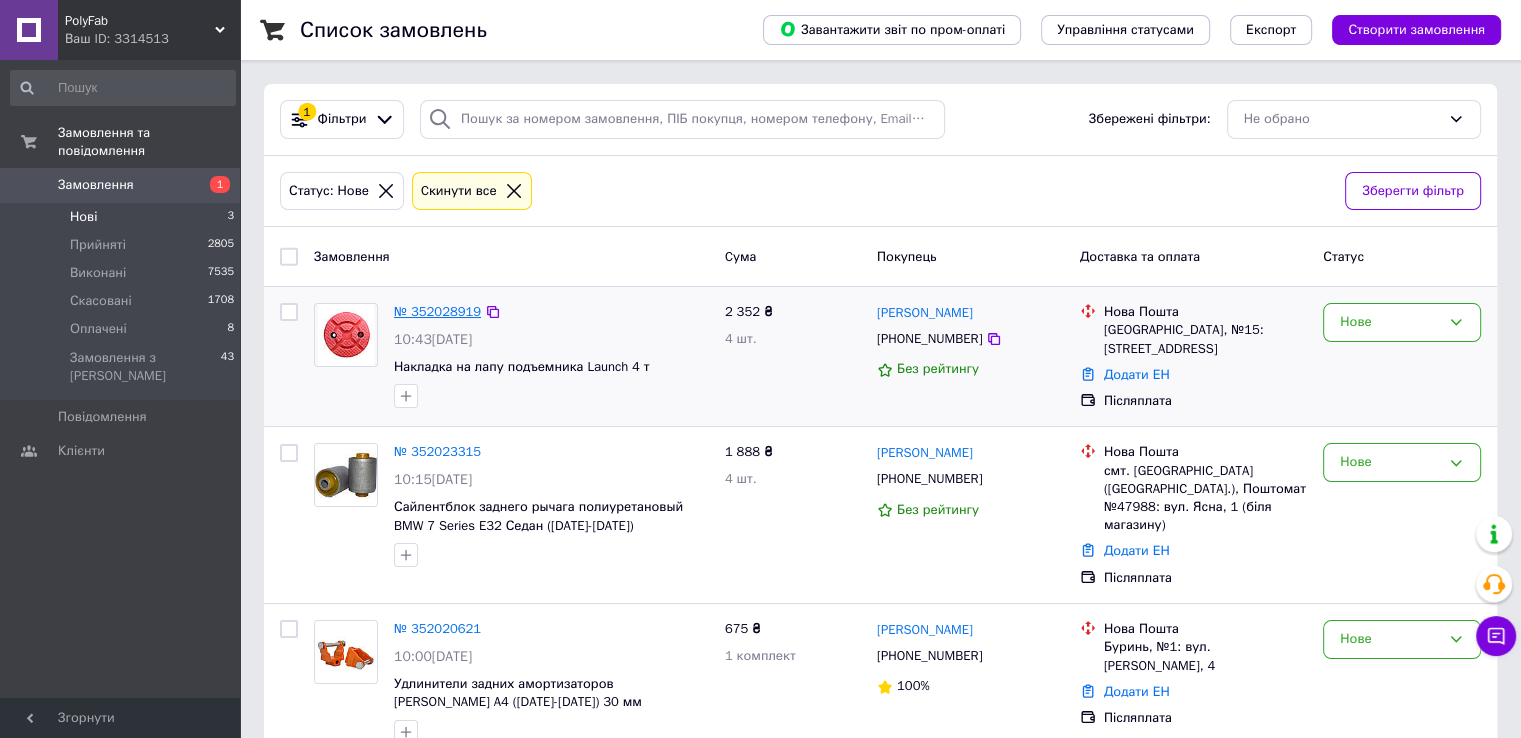 click on "№ 352028919" at bounding box center [437, 311] 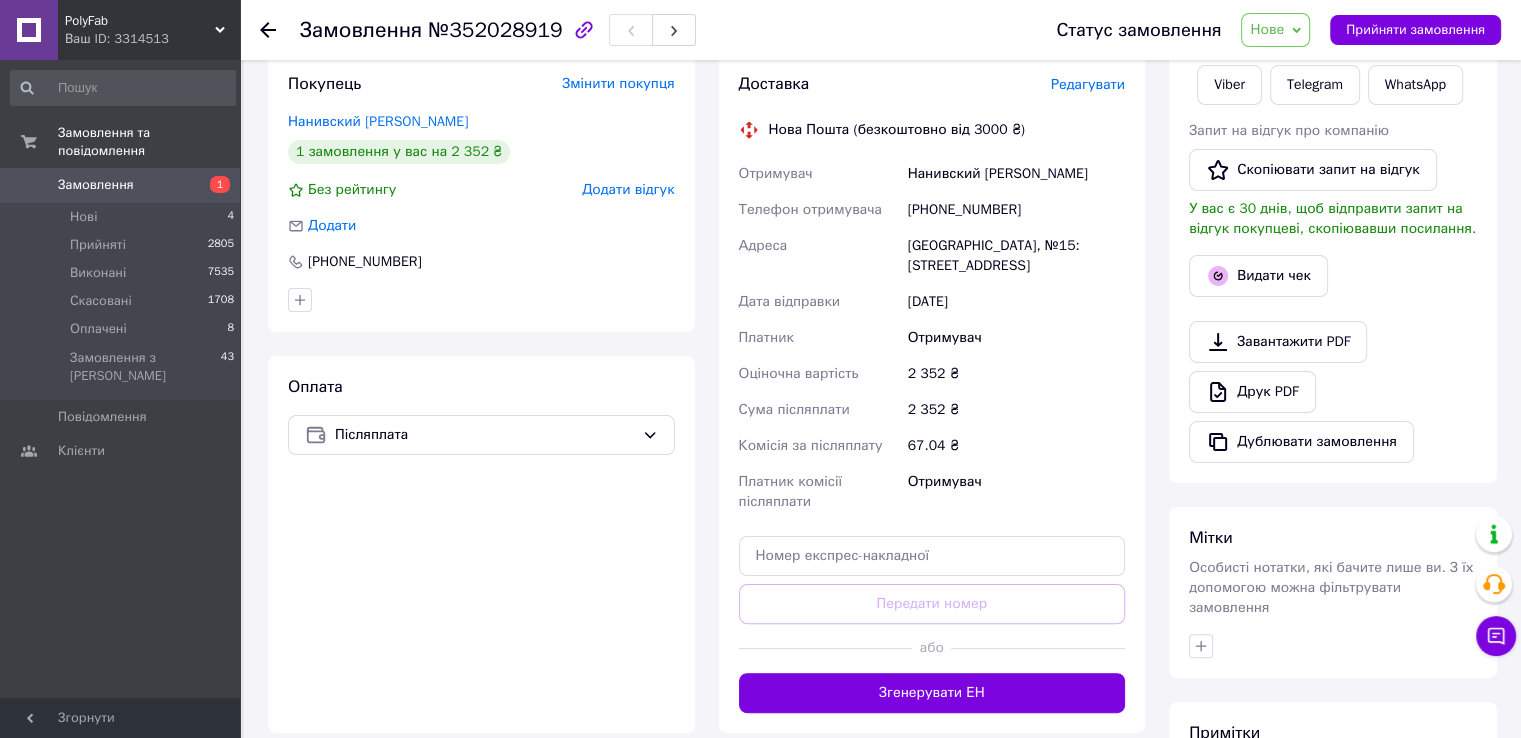 scroll, scrollTop: 400, scrollLeft: 0, axis: vertical 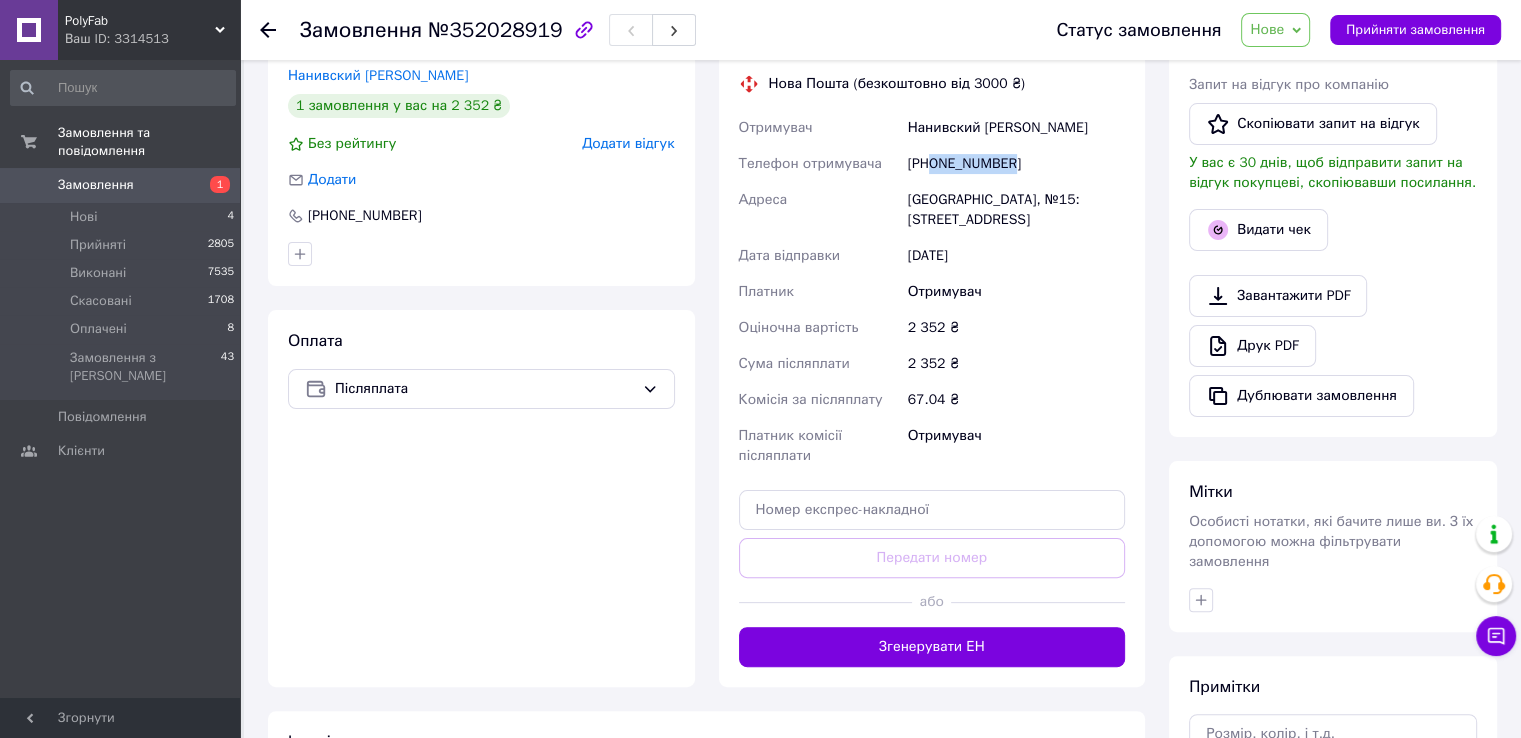drag, startPoint x: 931, startPoint y: 163, endPoint x: 1031, endPoint y: 159, distance: 100.07997 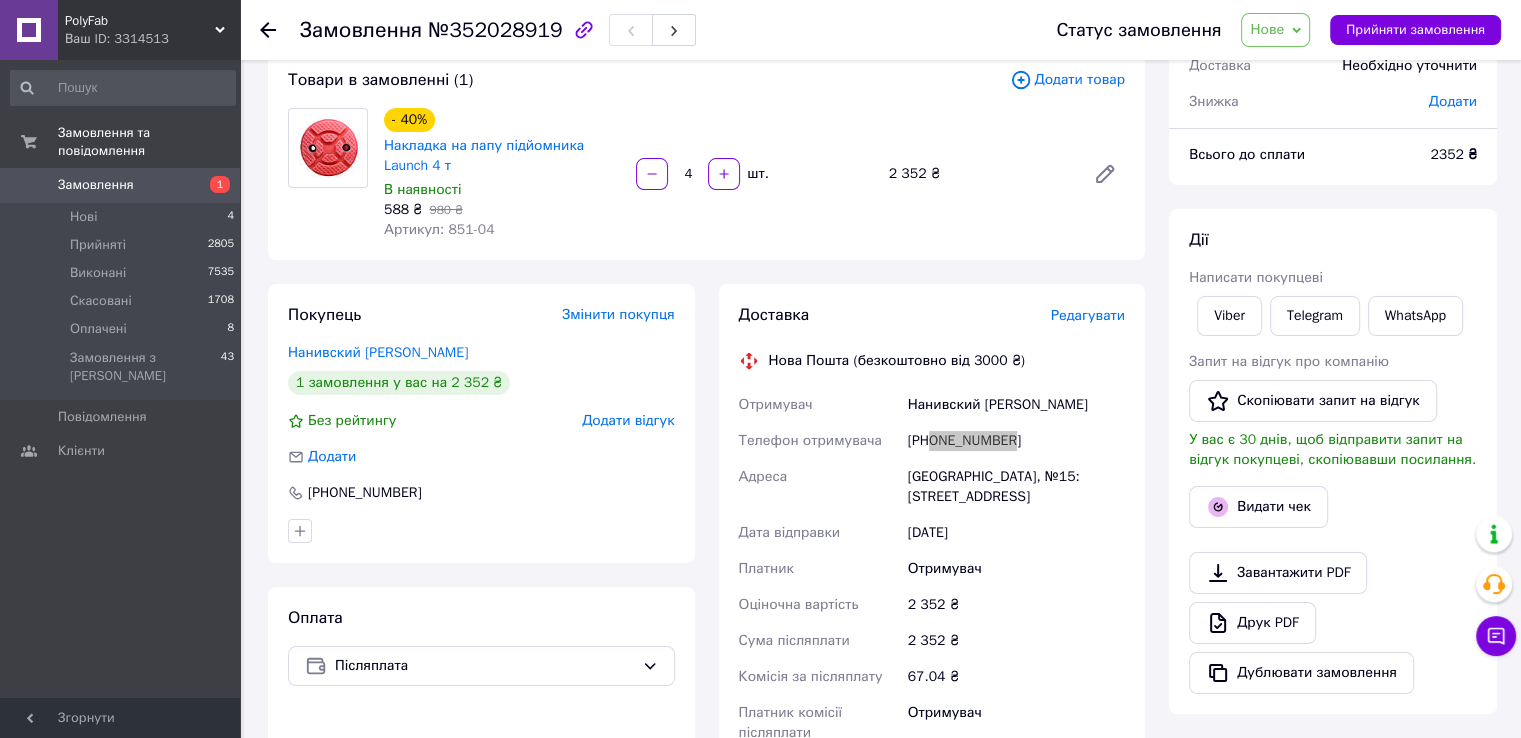 scroll, scrollTop: 0, scrollLeft: 0, axis: both 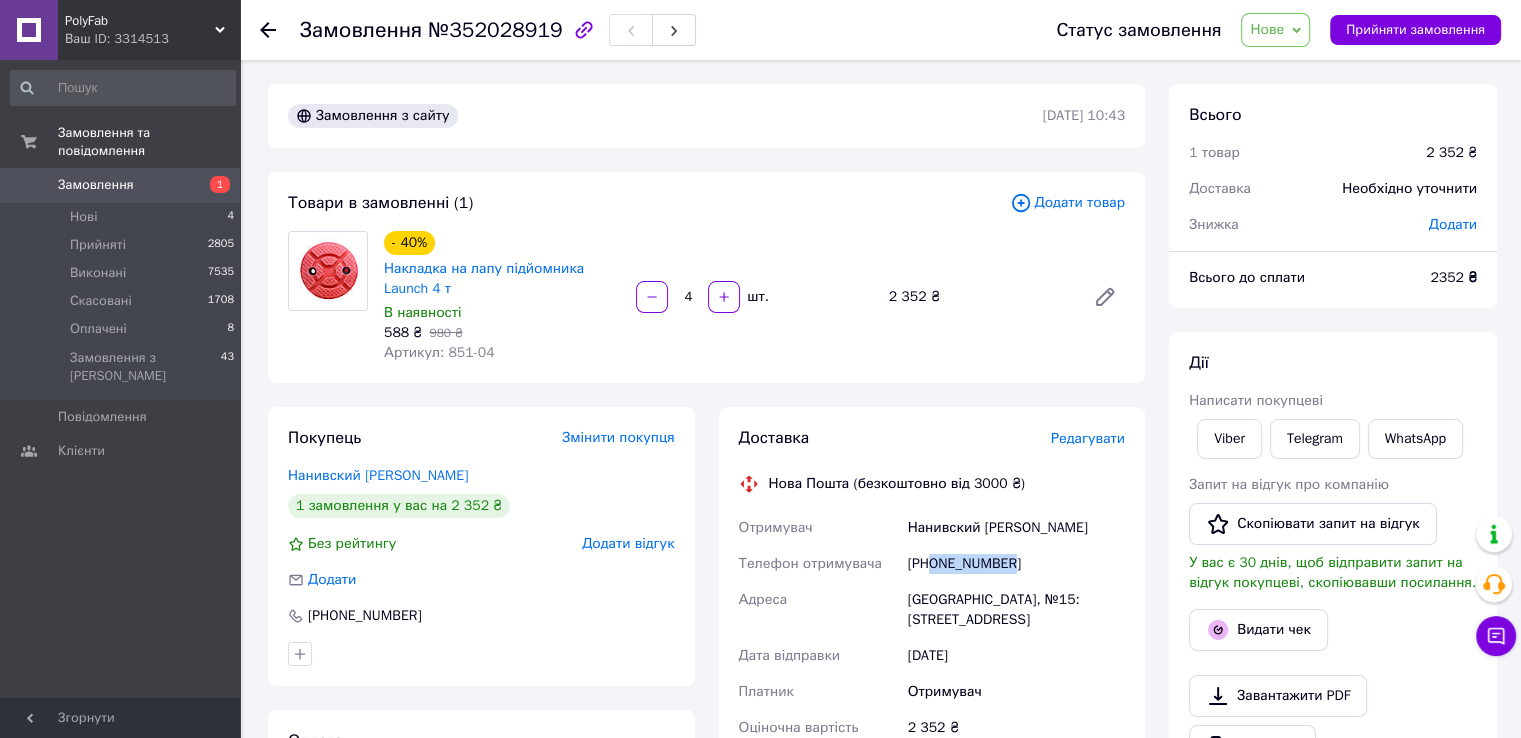 copy on "0665131727" 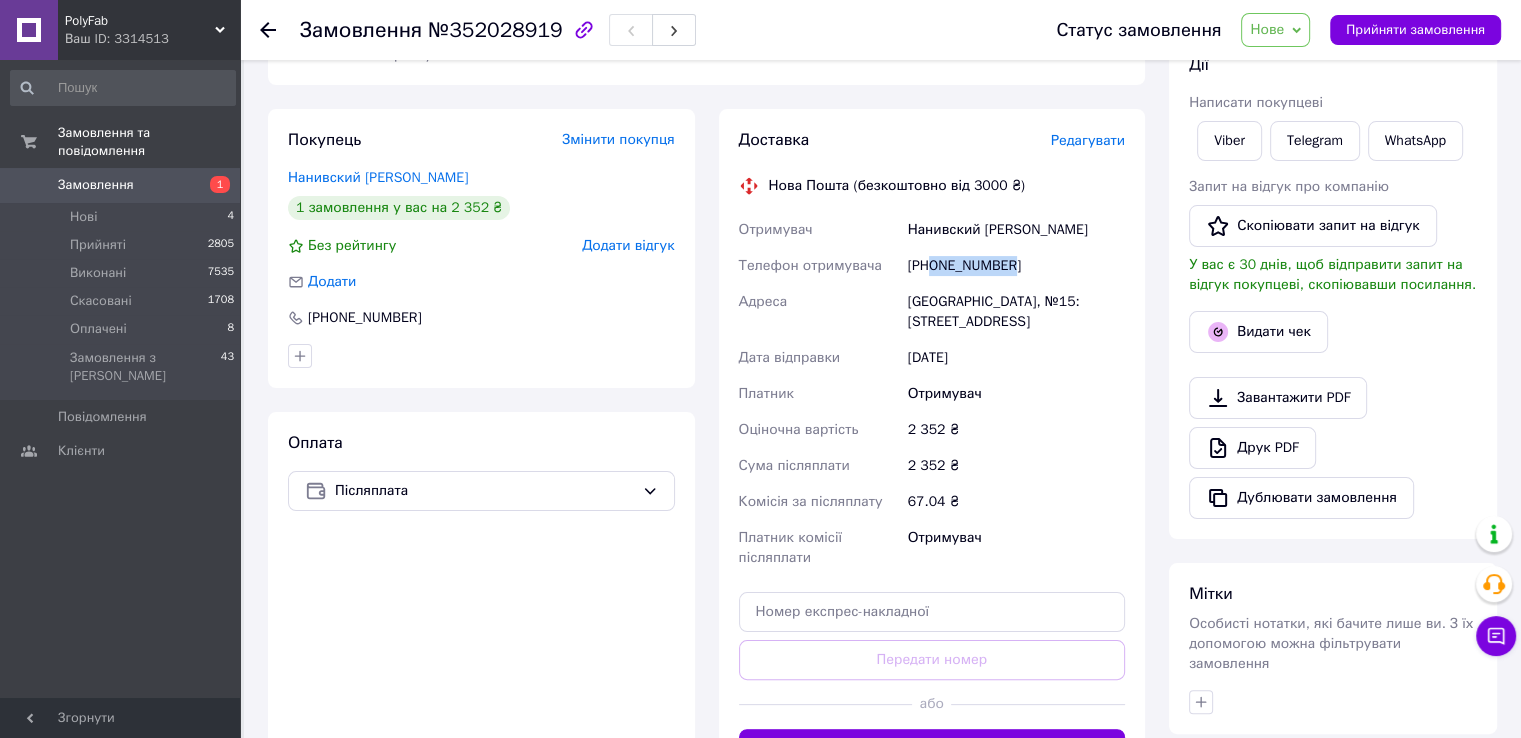 scroll, scrollTop: 300, scrollLeft: 0, axis: vertical 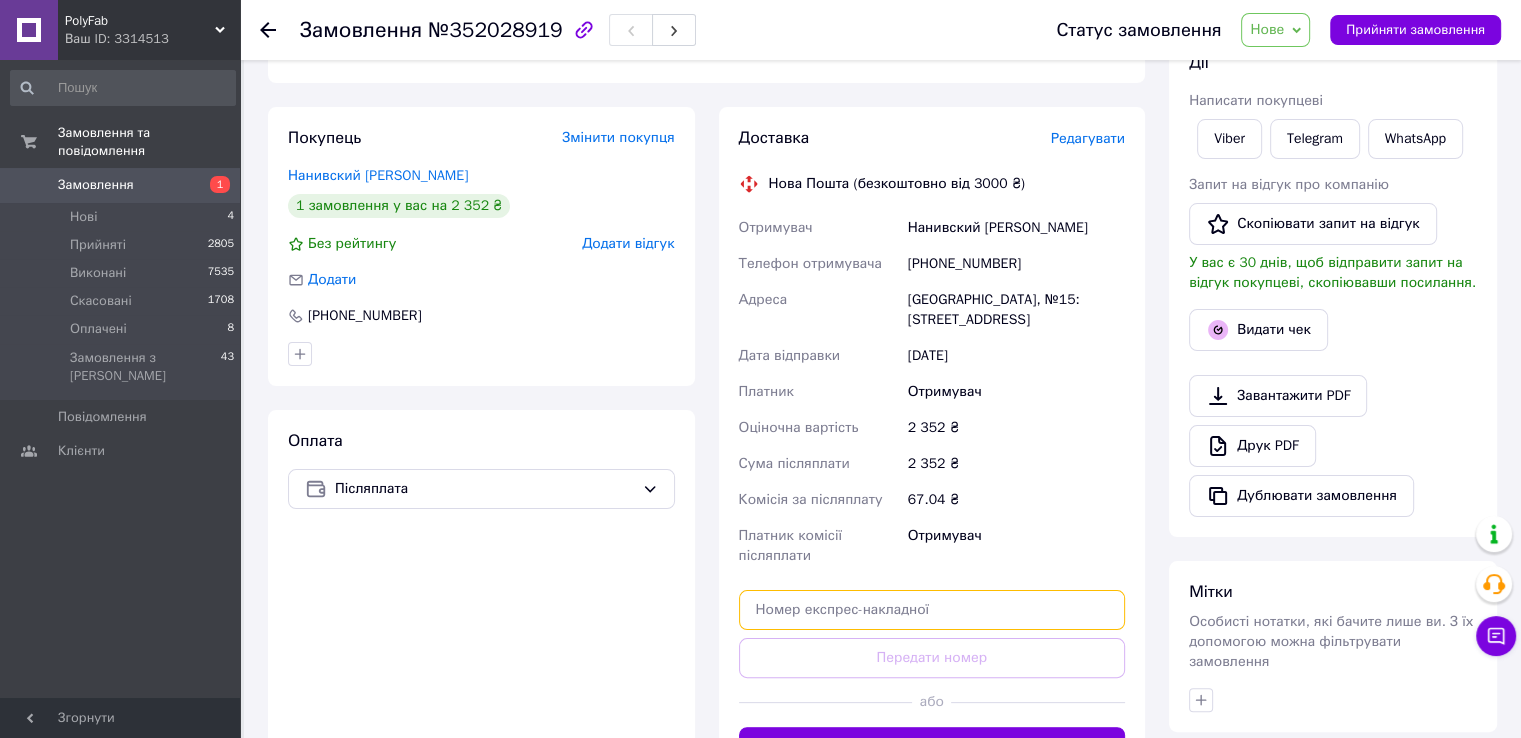 click at bounding box center [932, 610] 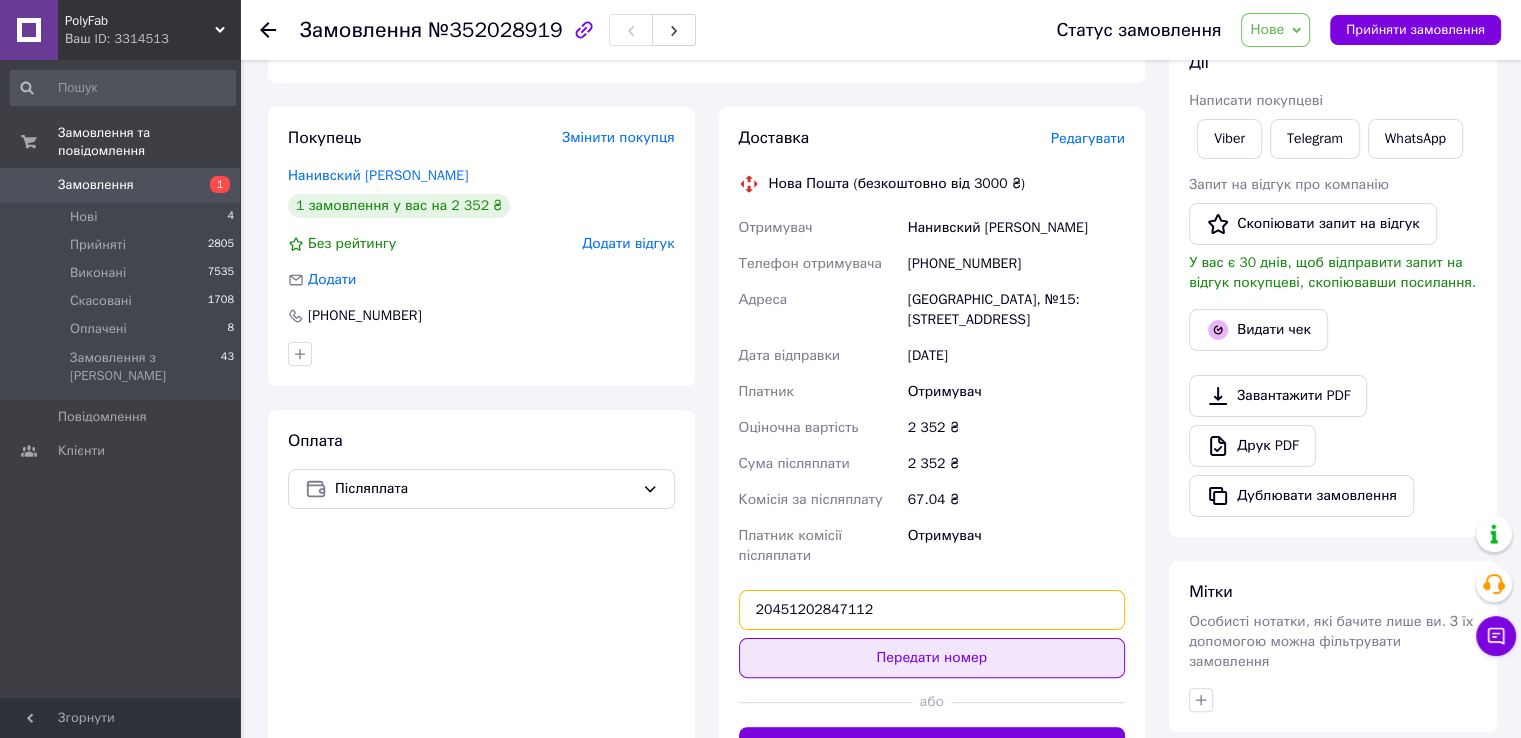 type on "20451202847112" 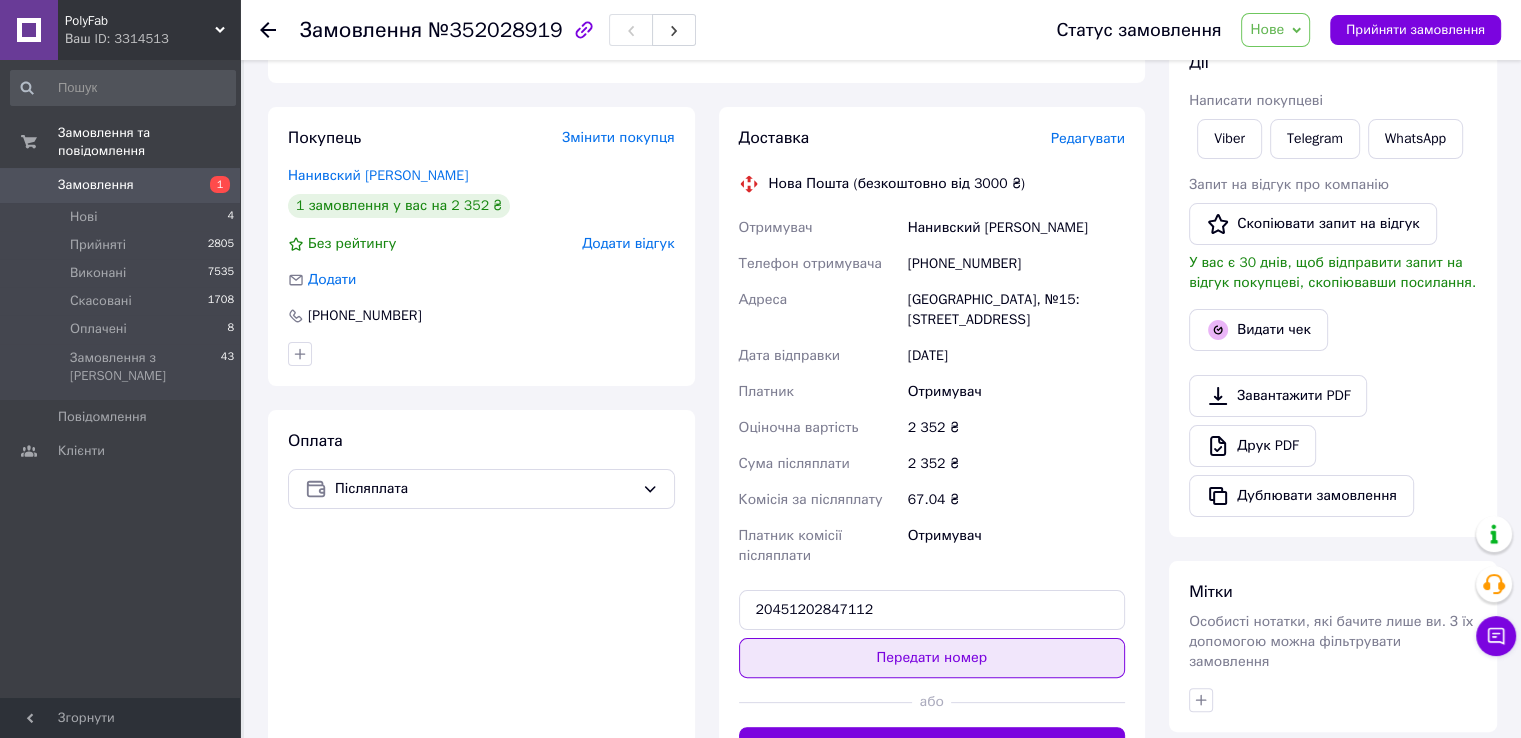click on "Передати номер" at bounding box center [932, 658] 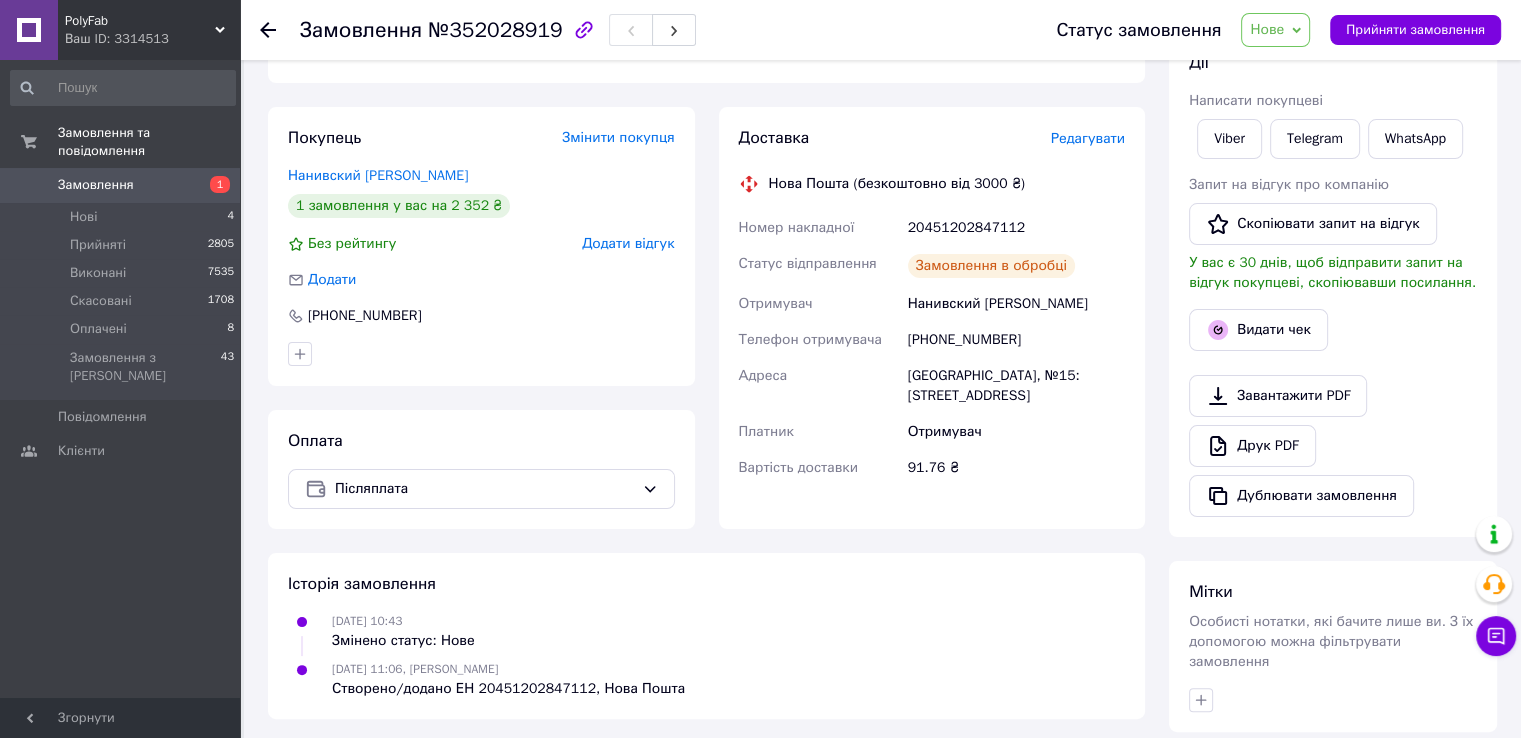 click on "Прийняти замовлення" at bounding box center [1415, 30] 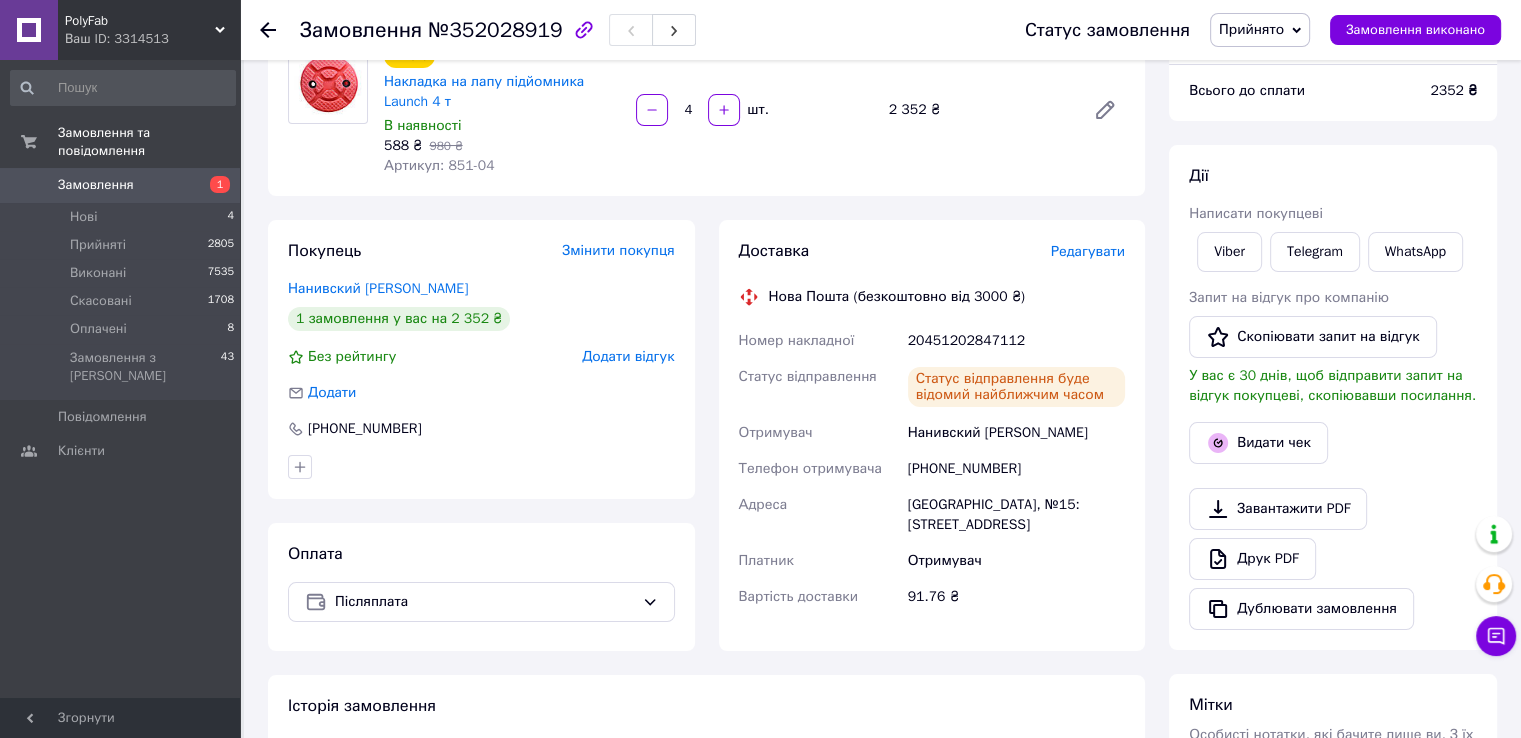 scroll, scrollTop: 100, scrollLeft: 0, axis: vertical 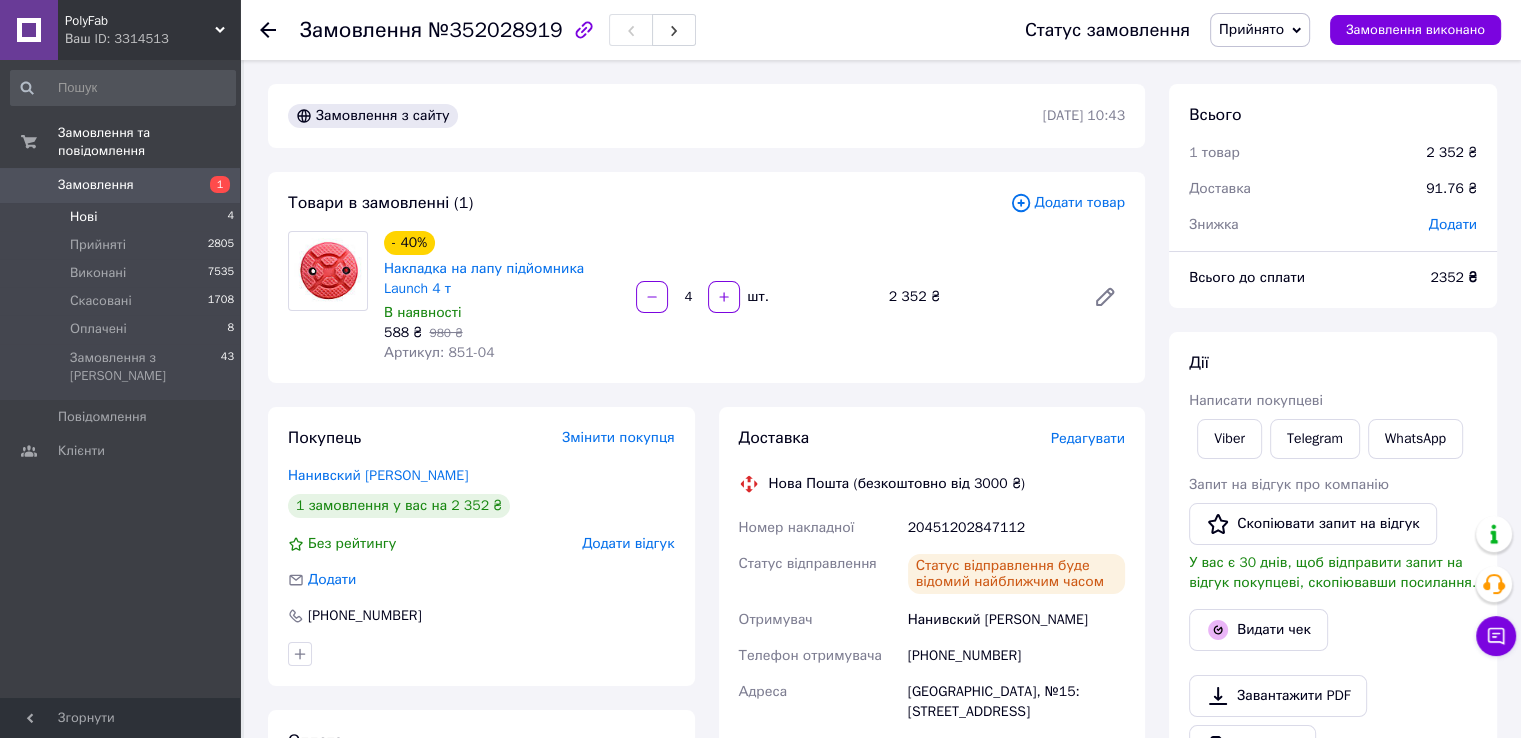 click on "Нові" at bounding box center (83, 217) 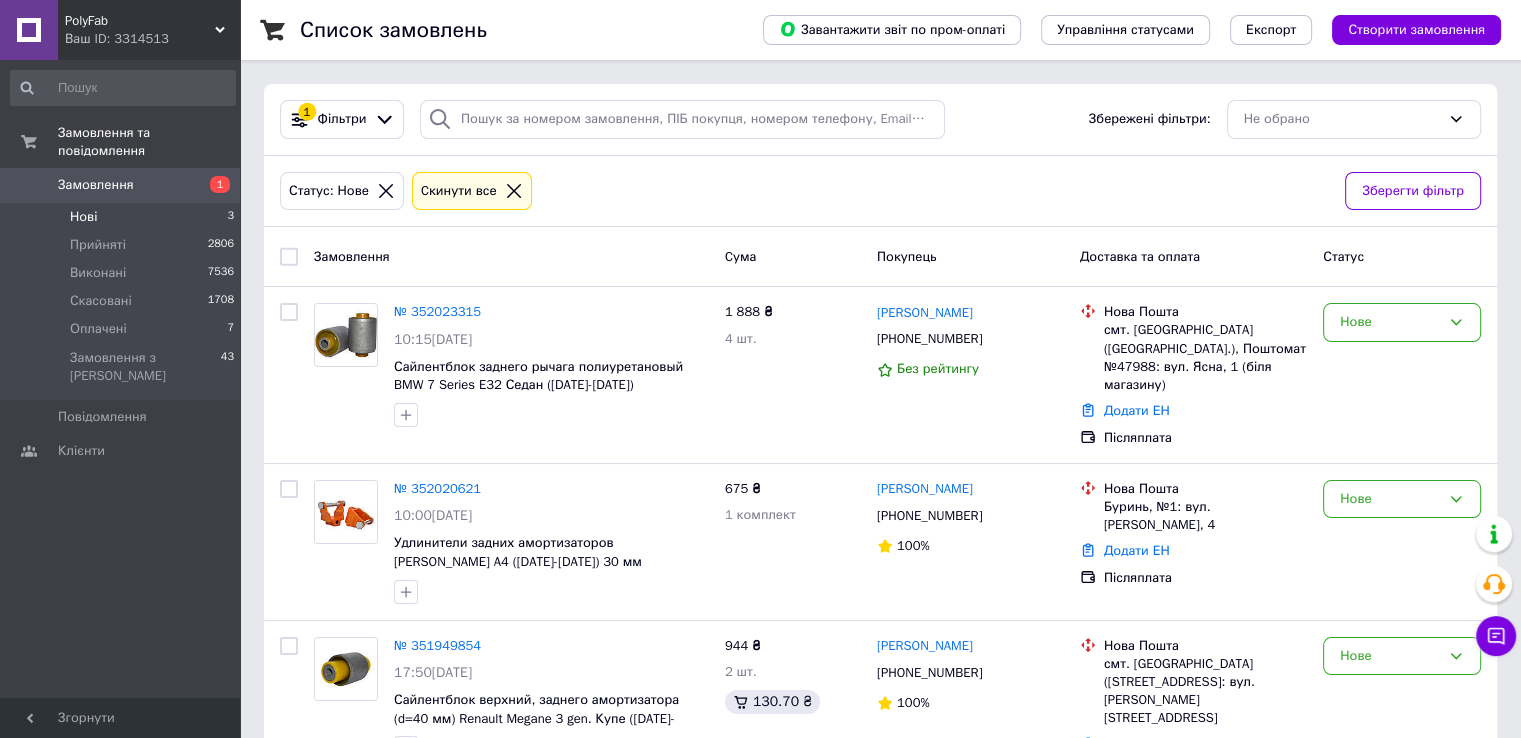 scroll, scrollTop: 43, scrollLeft: 0, axis: vertical 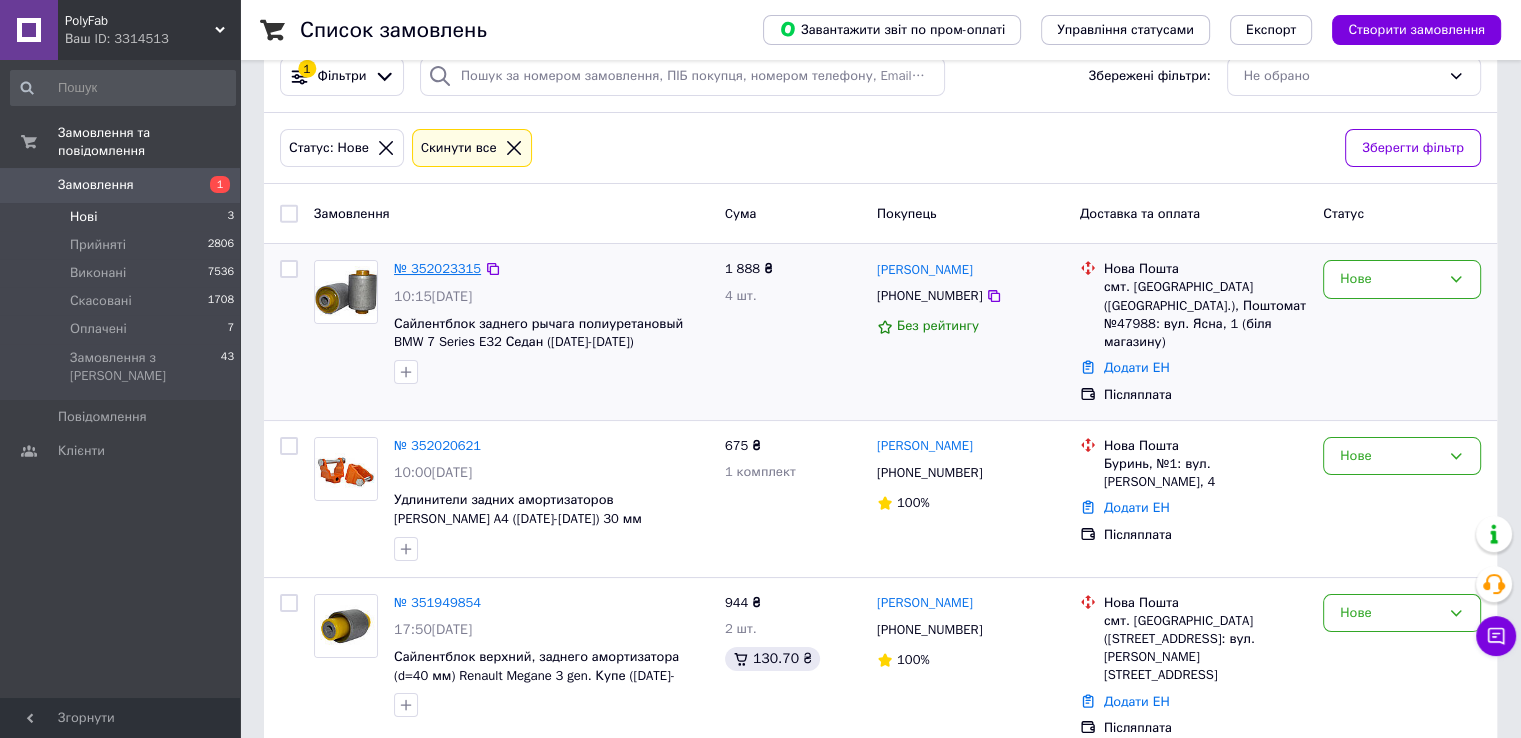 click on "№ 352023315" at bounding box center [437, 268] 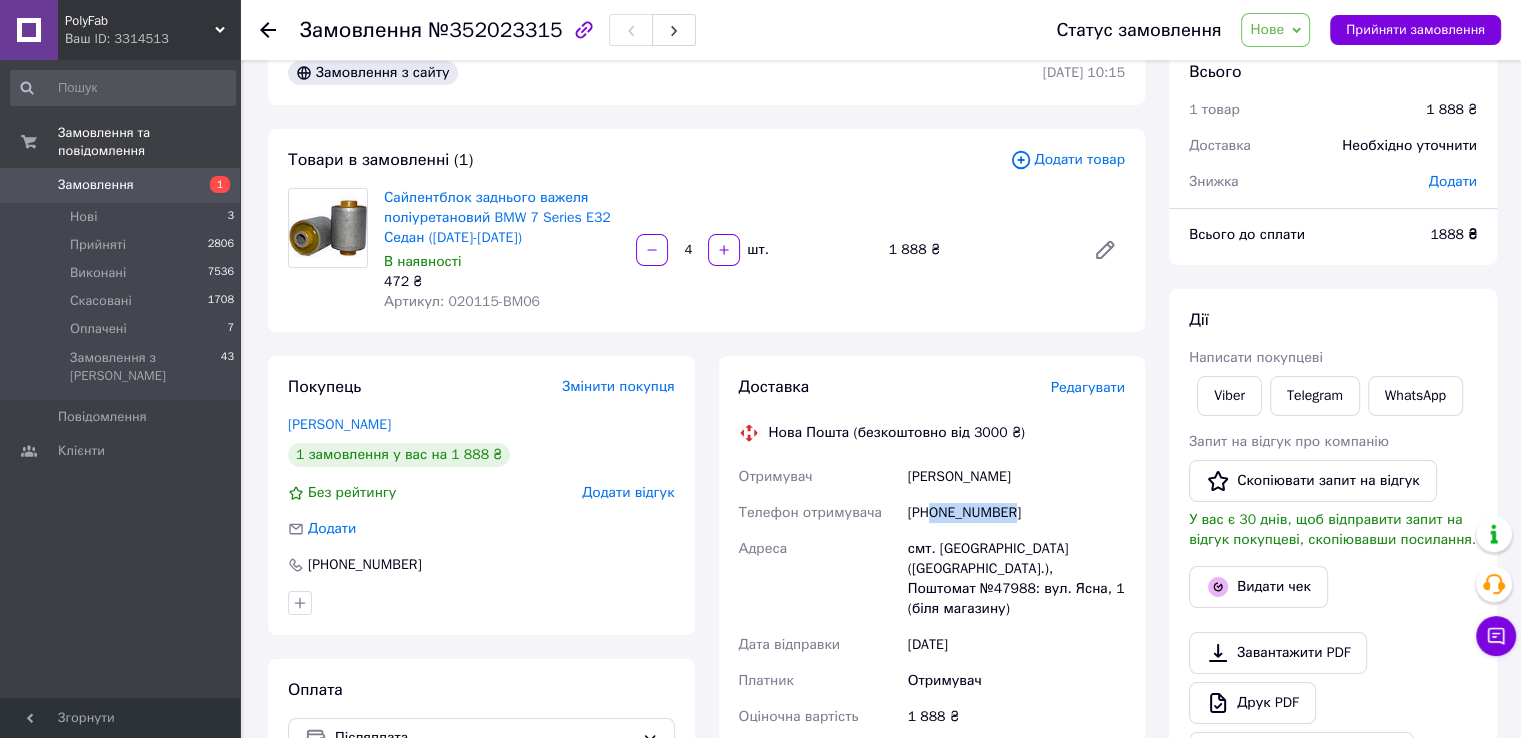 drag, startPoint x: 932, startPoint y: 513, endPoint x: 1025, endPoint y: 506, distance: 93.26307 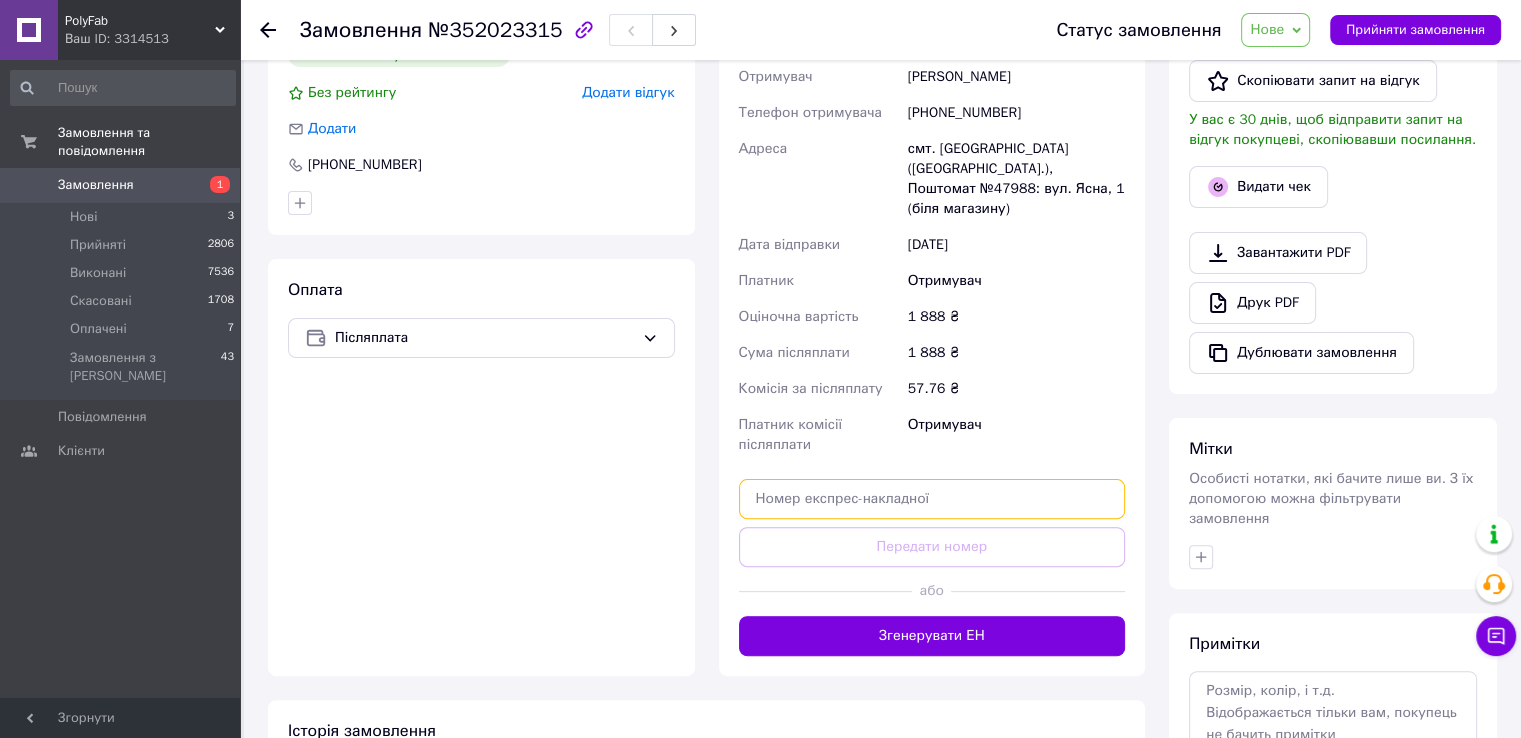 click at bounding box center (932, 499) 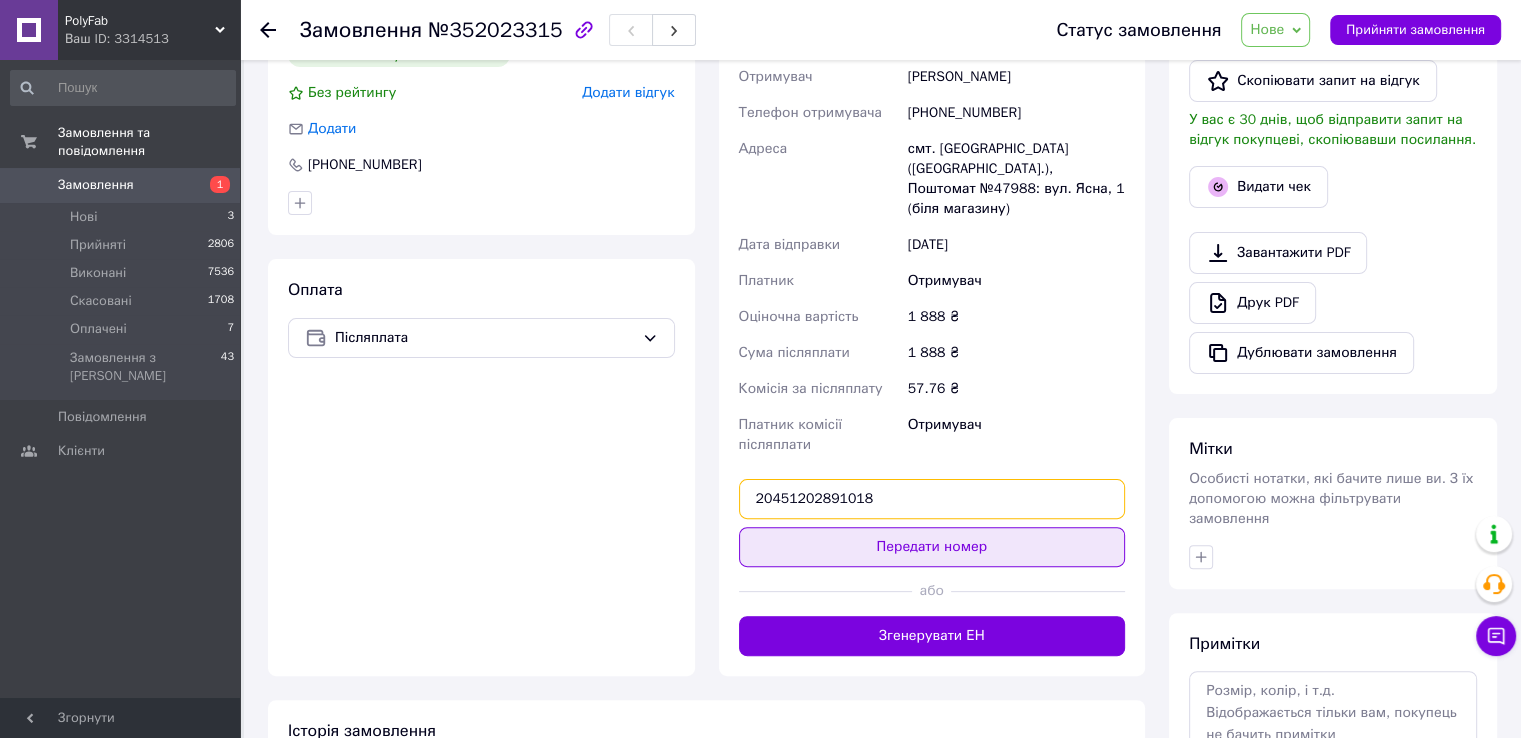 type on "20451202891018" 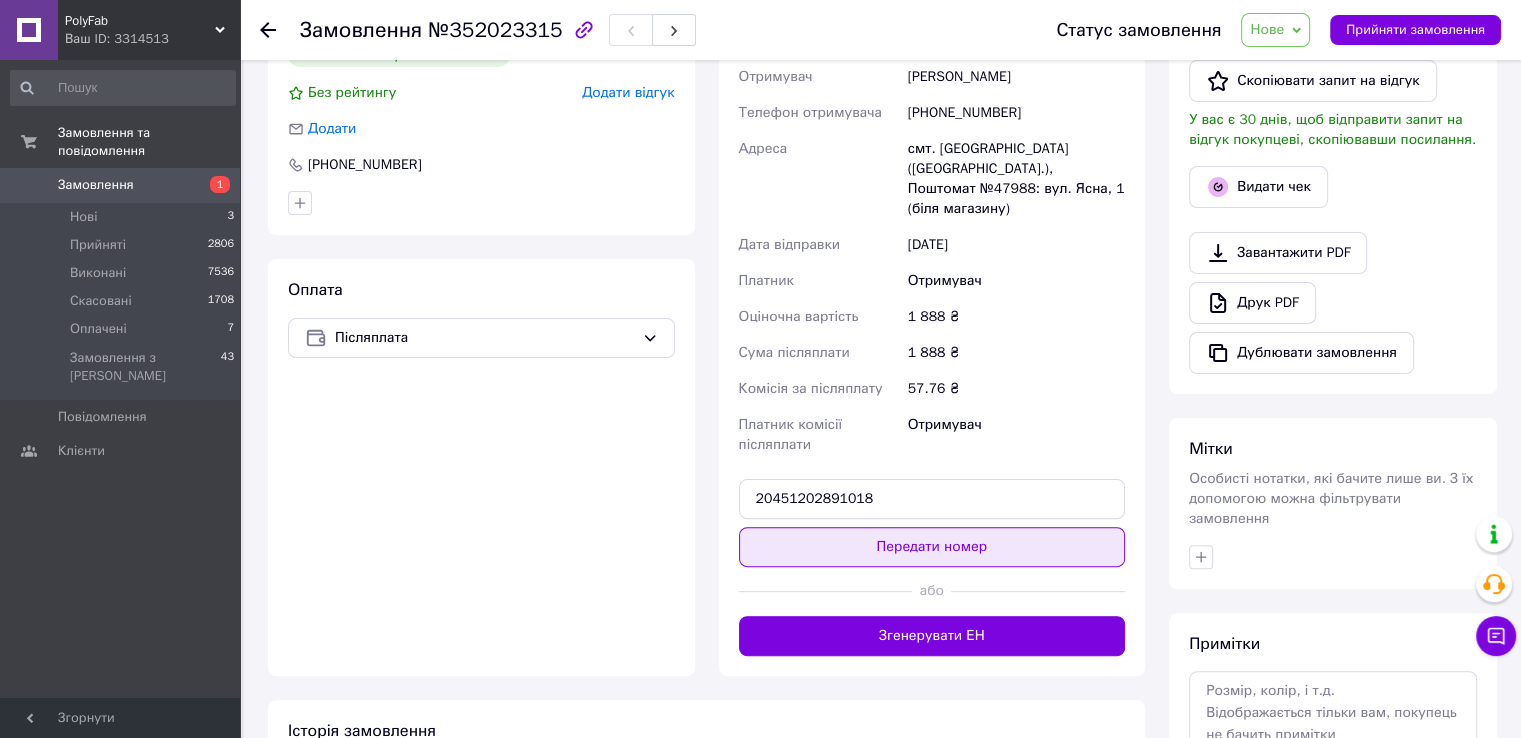 click on "Передати номер" at bounding box center (932, 547) 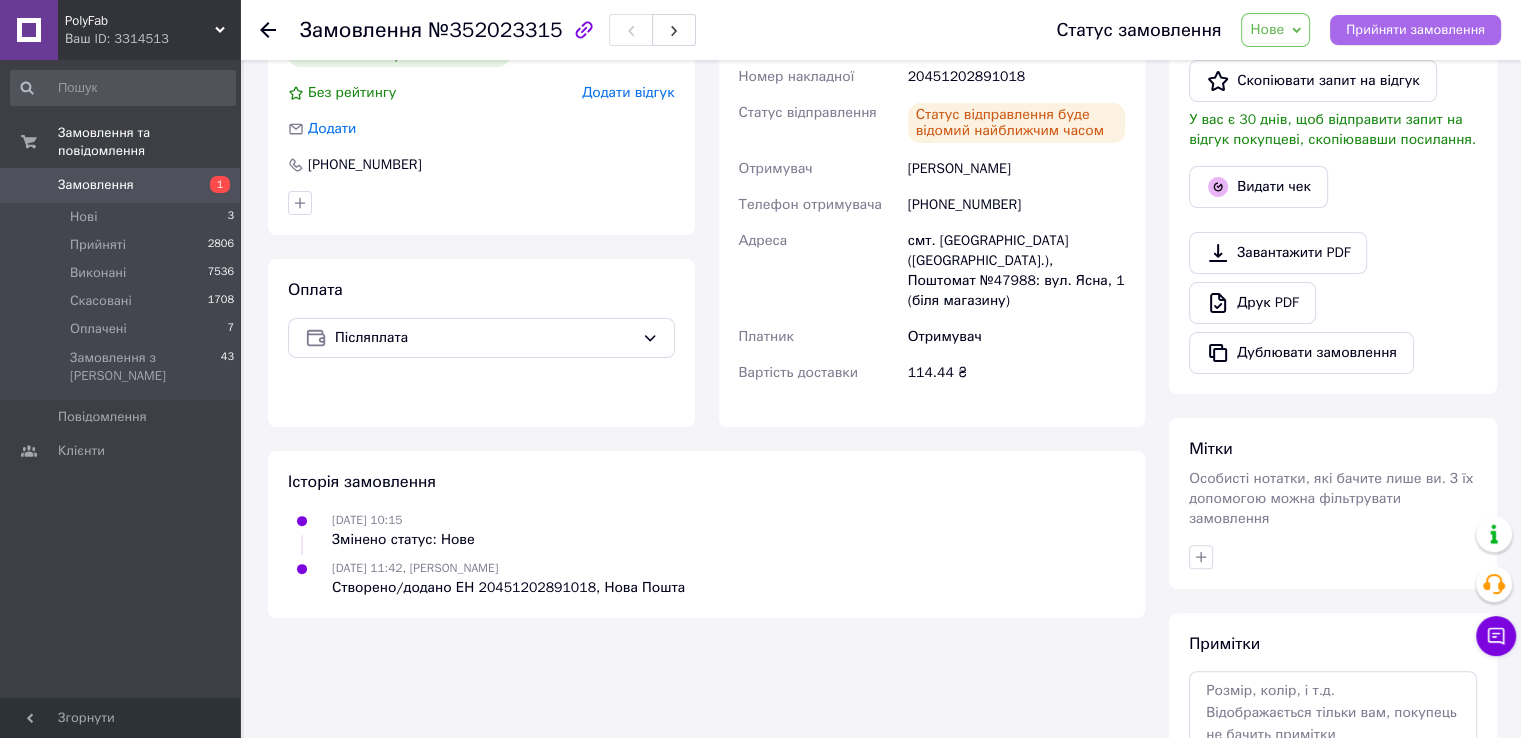 click on "Прийняти замовлення" at bounding box center [1415, 30] 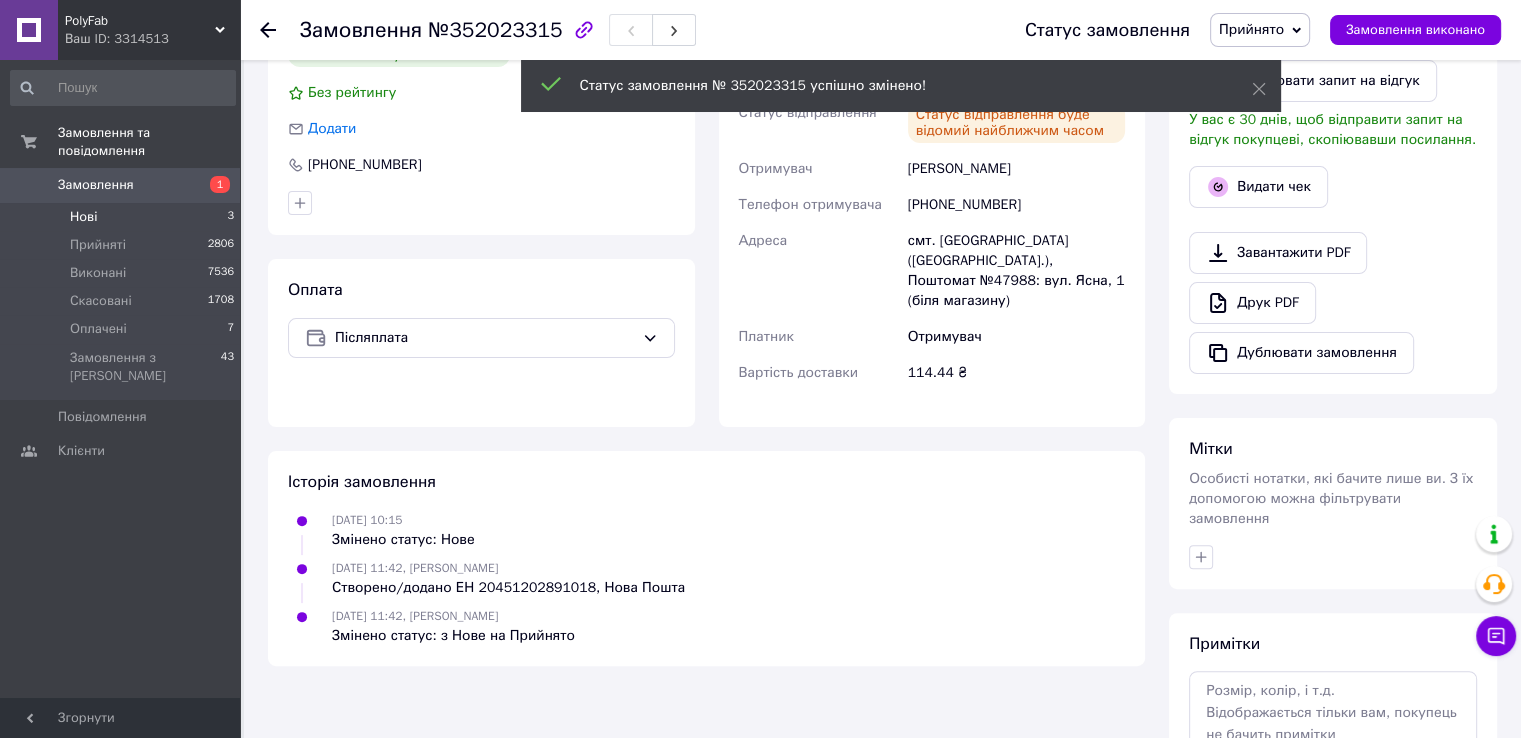 click on "Нові" at bounding box center (83, 217) 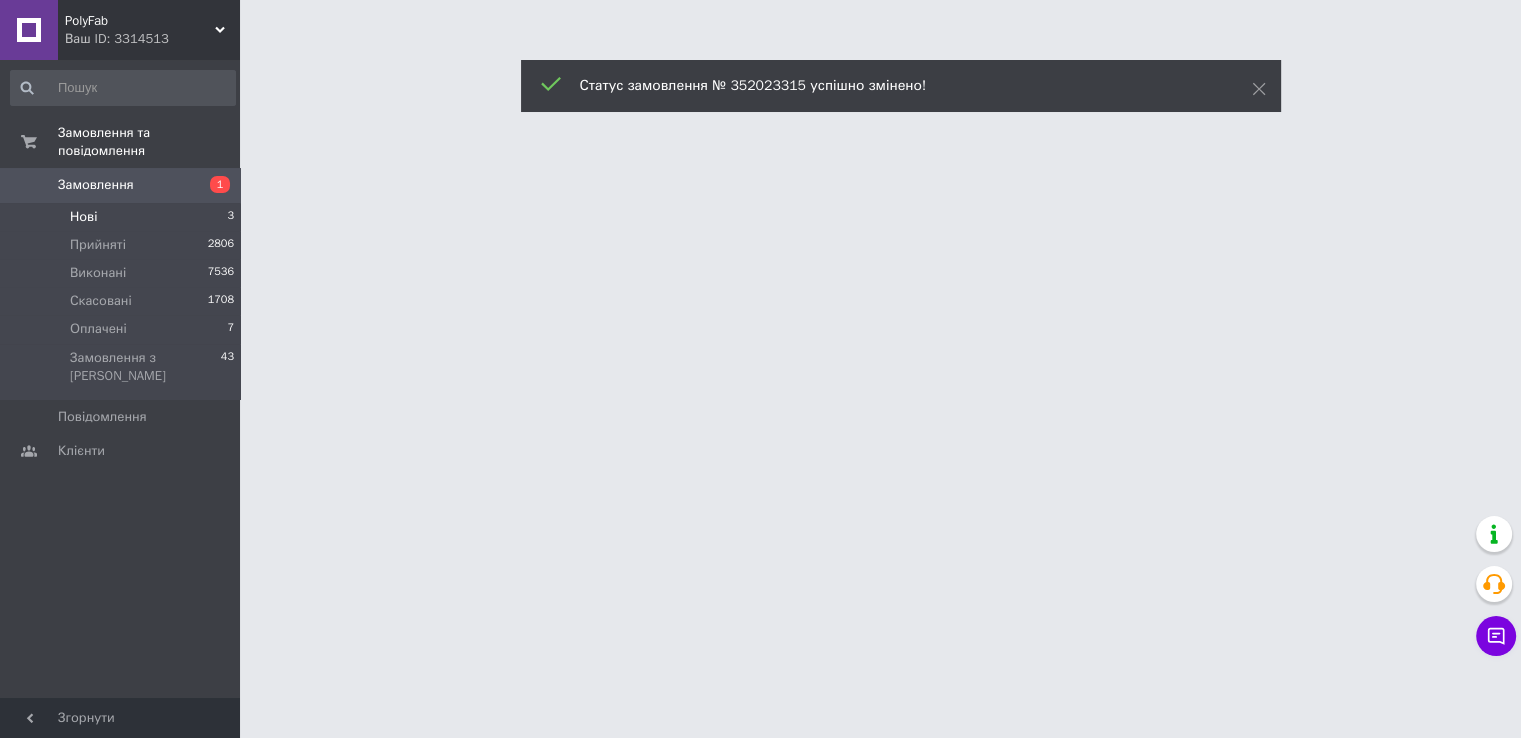 scroll, scrollTop: 0, scrollLeft: 0, axis: both 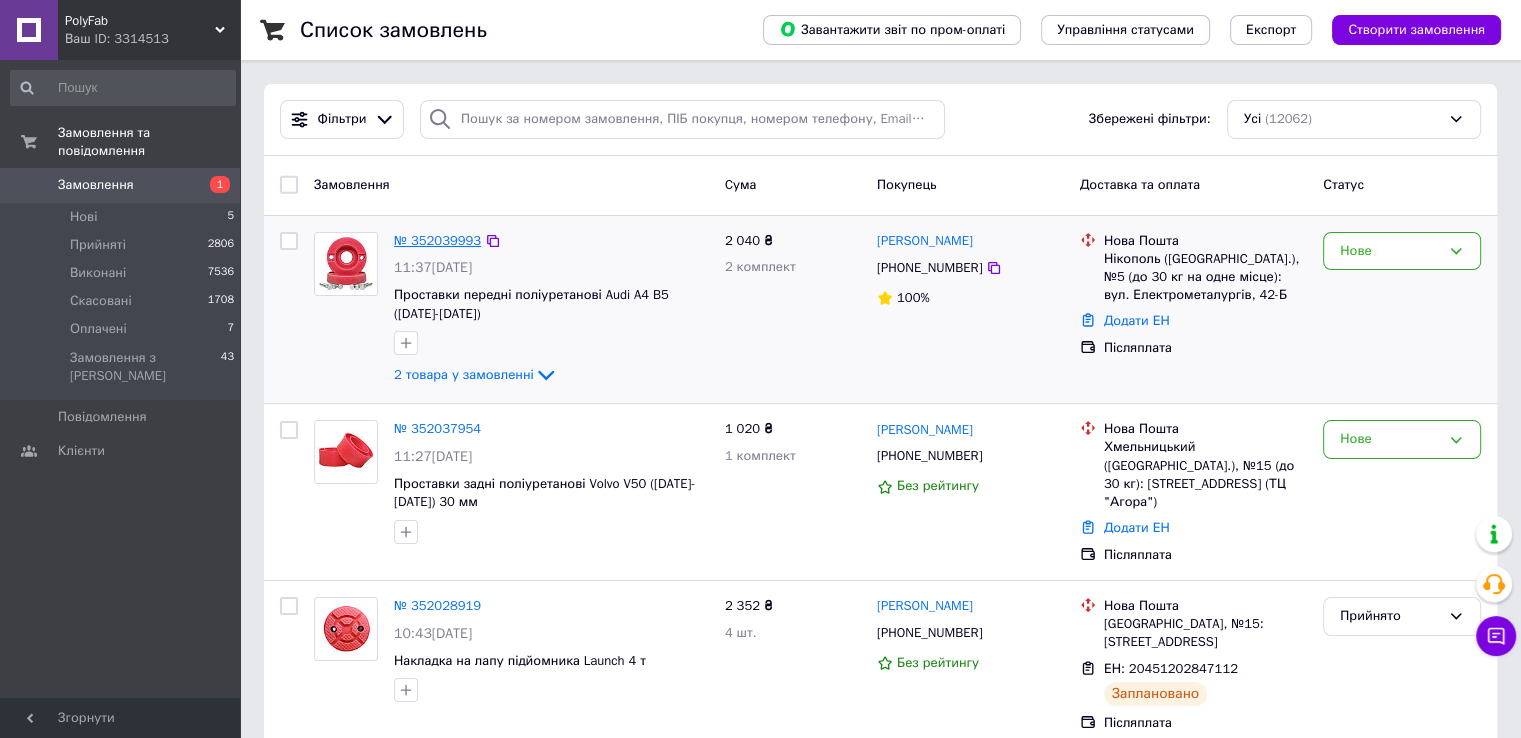 click on "№ 352039993" at bounding box center (437, 240) 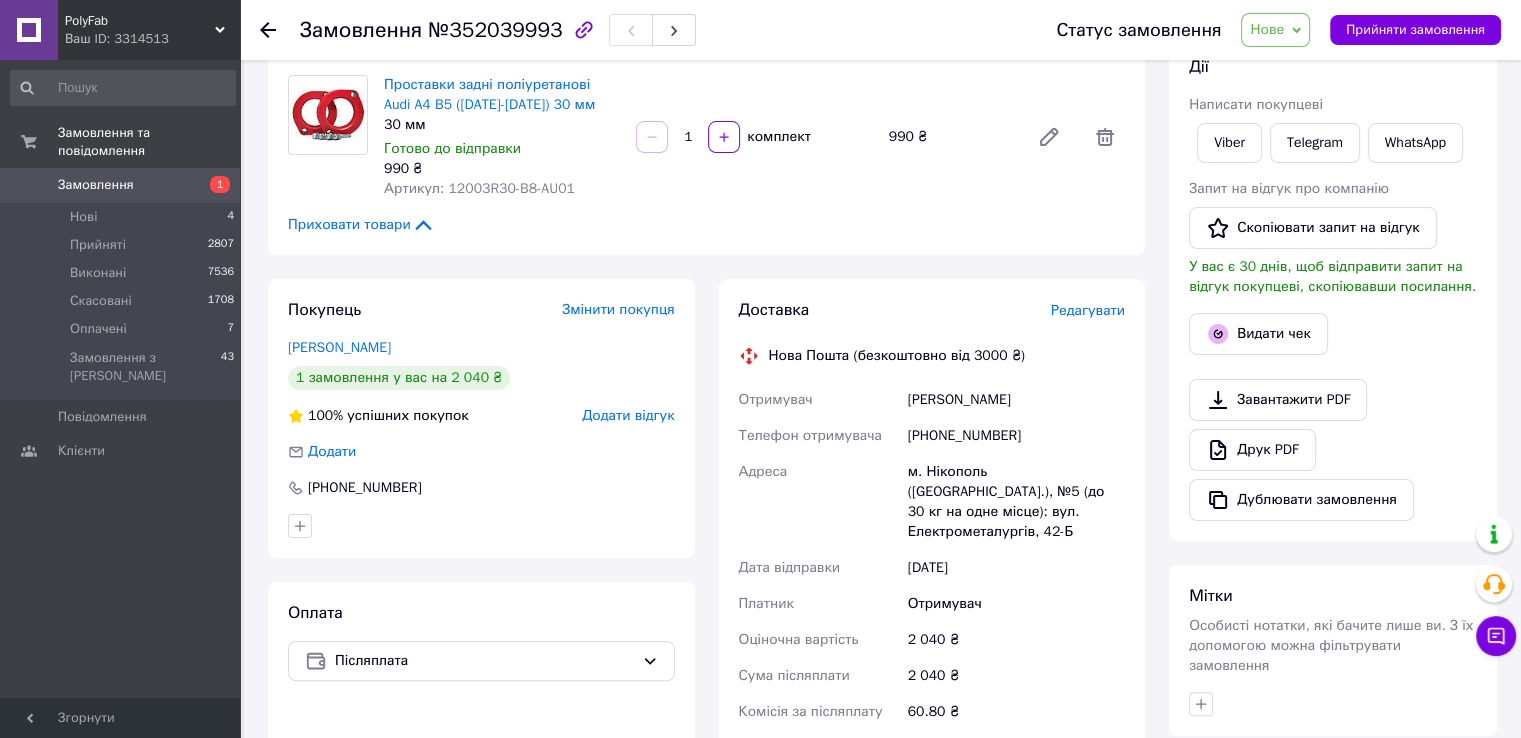 scroll, scrollTop: 300, scrollLeft: 0, axis: vertical 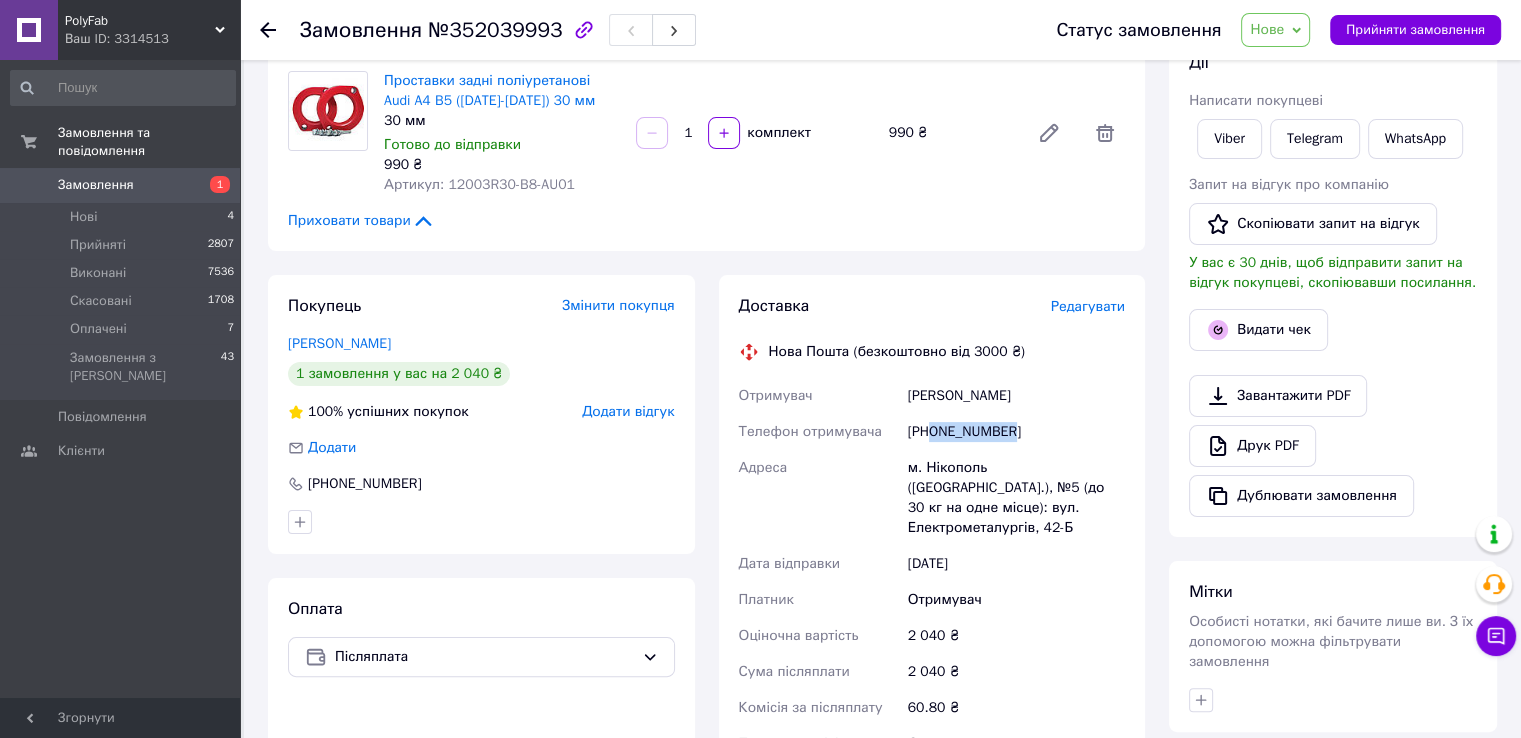 drag, startPoint x: 932, startPoint y: 429, endPoint x: 1029, endPoint y: 437, distance: 97.32934 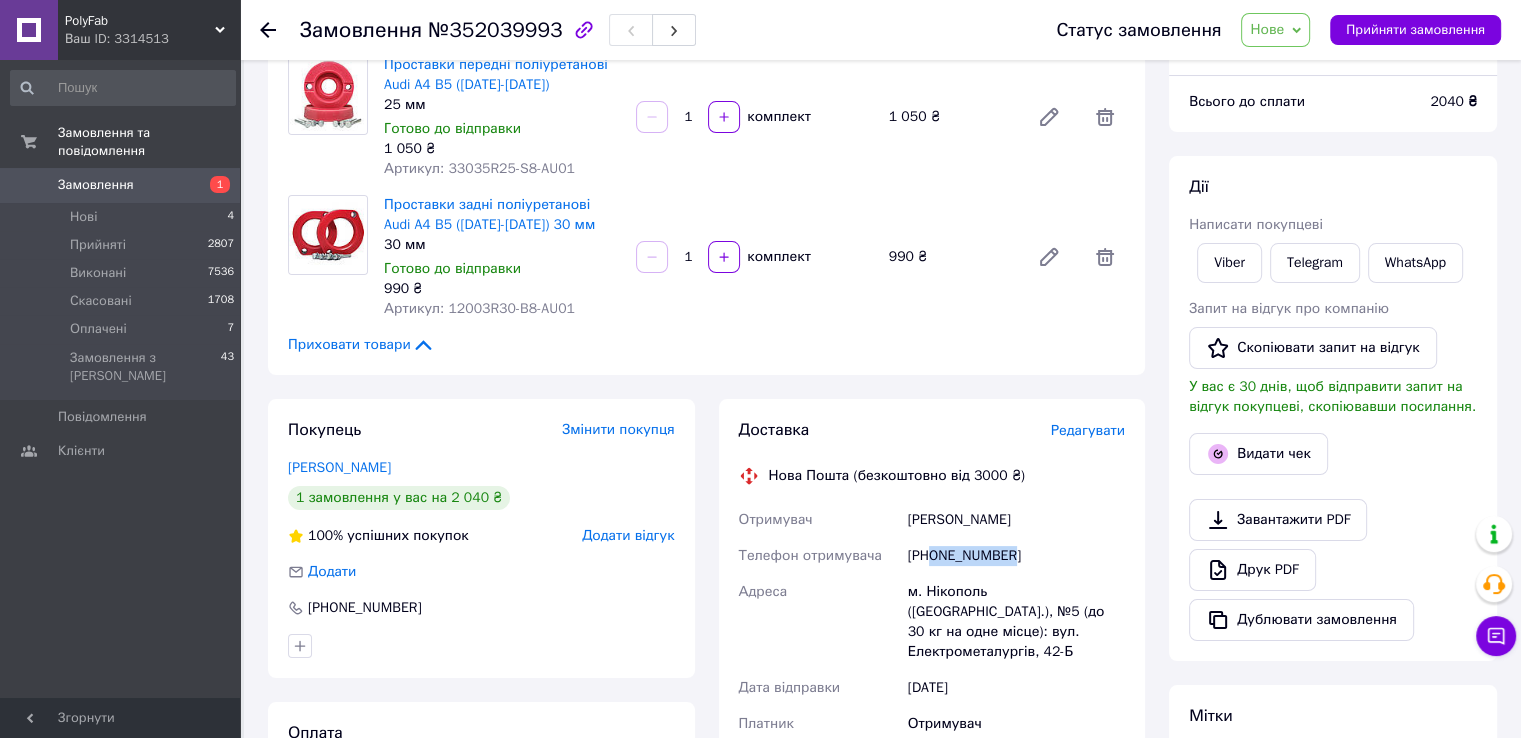 scroll, scrollTop: 300, scrollLeft: 0, axis: vertical 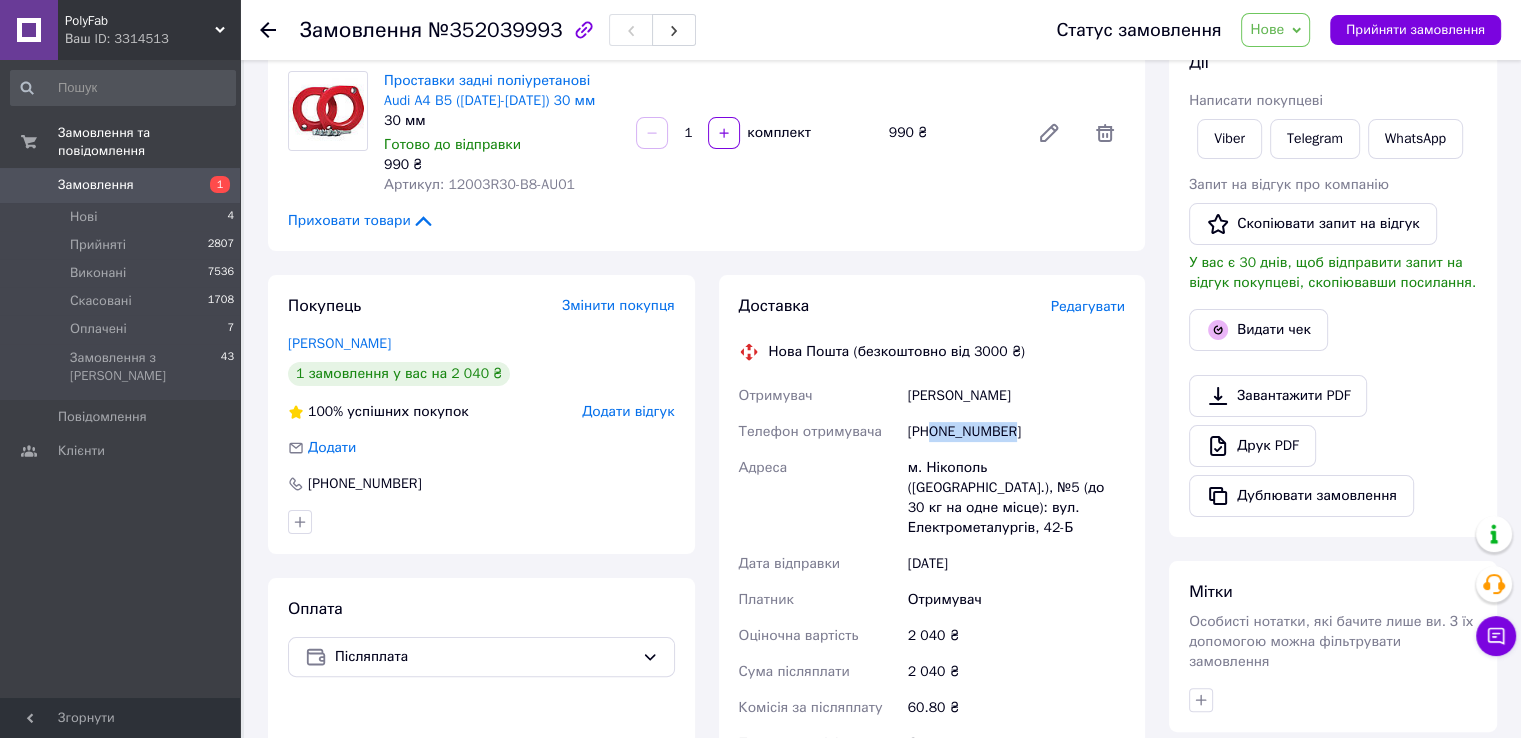 copy on "0959312031" 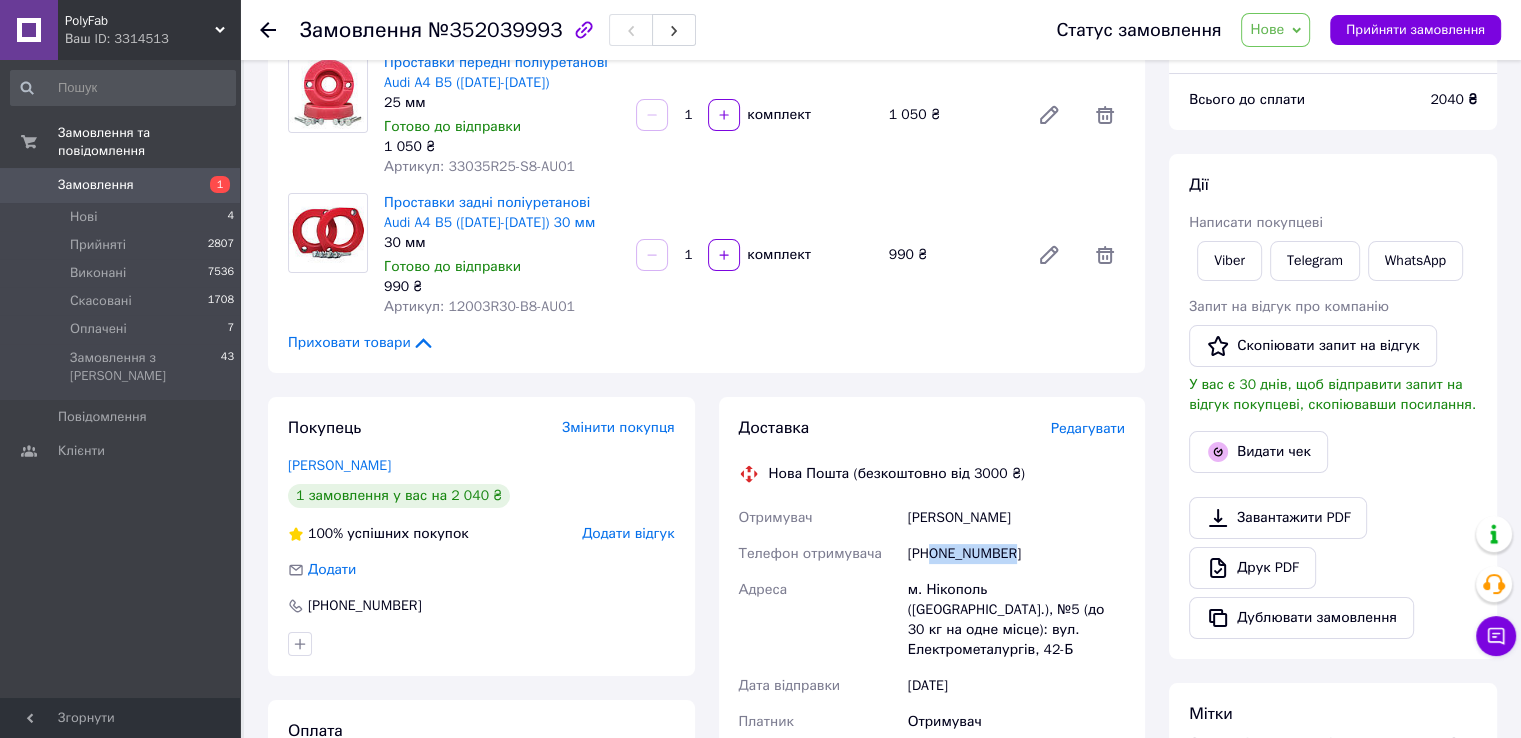 scroll, scrollTop: 400, scrollLeft: 0, axis: vertical 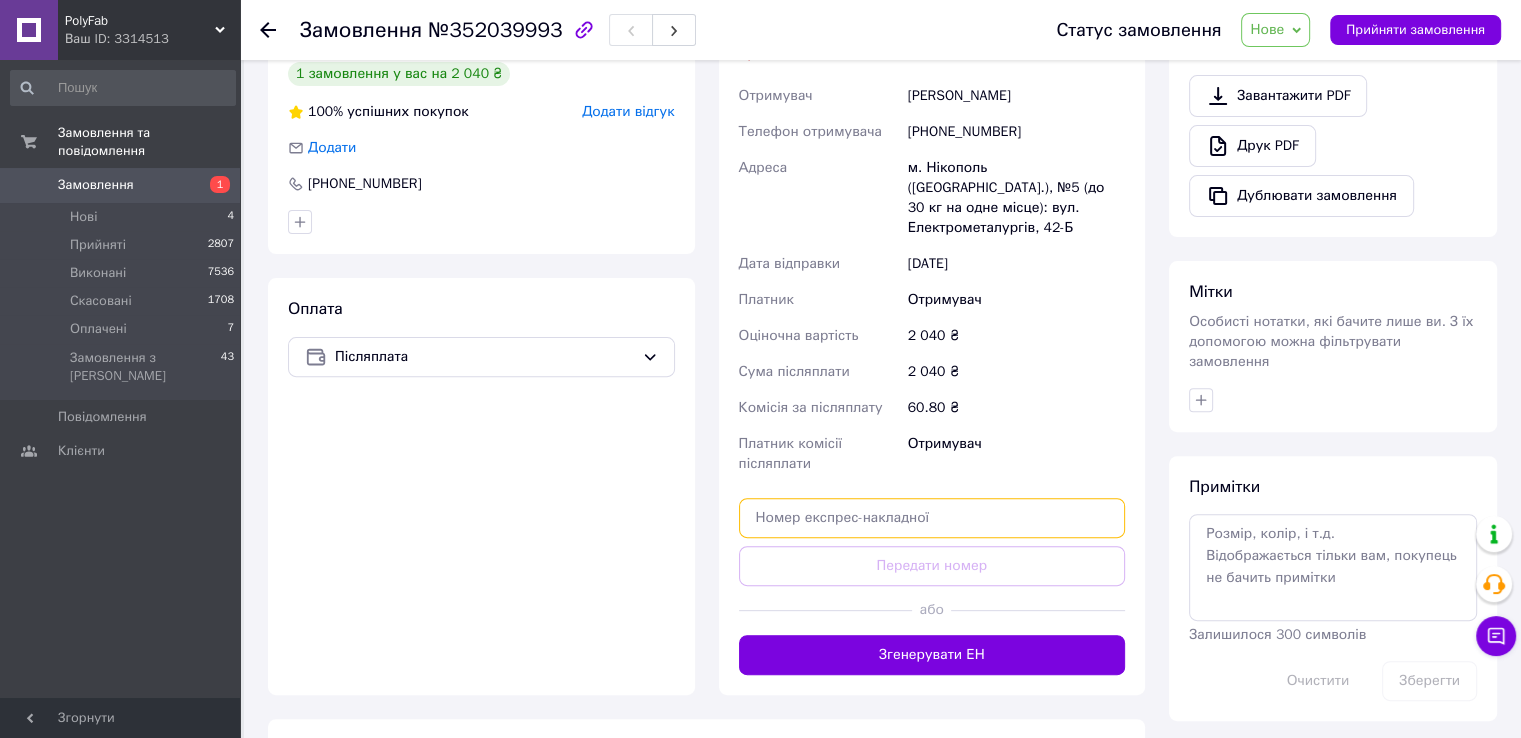 click at bounding box center [932, 518] 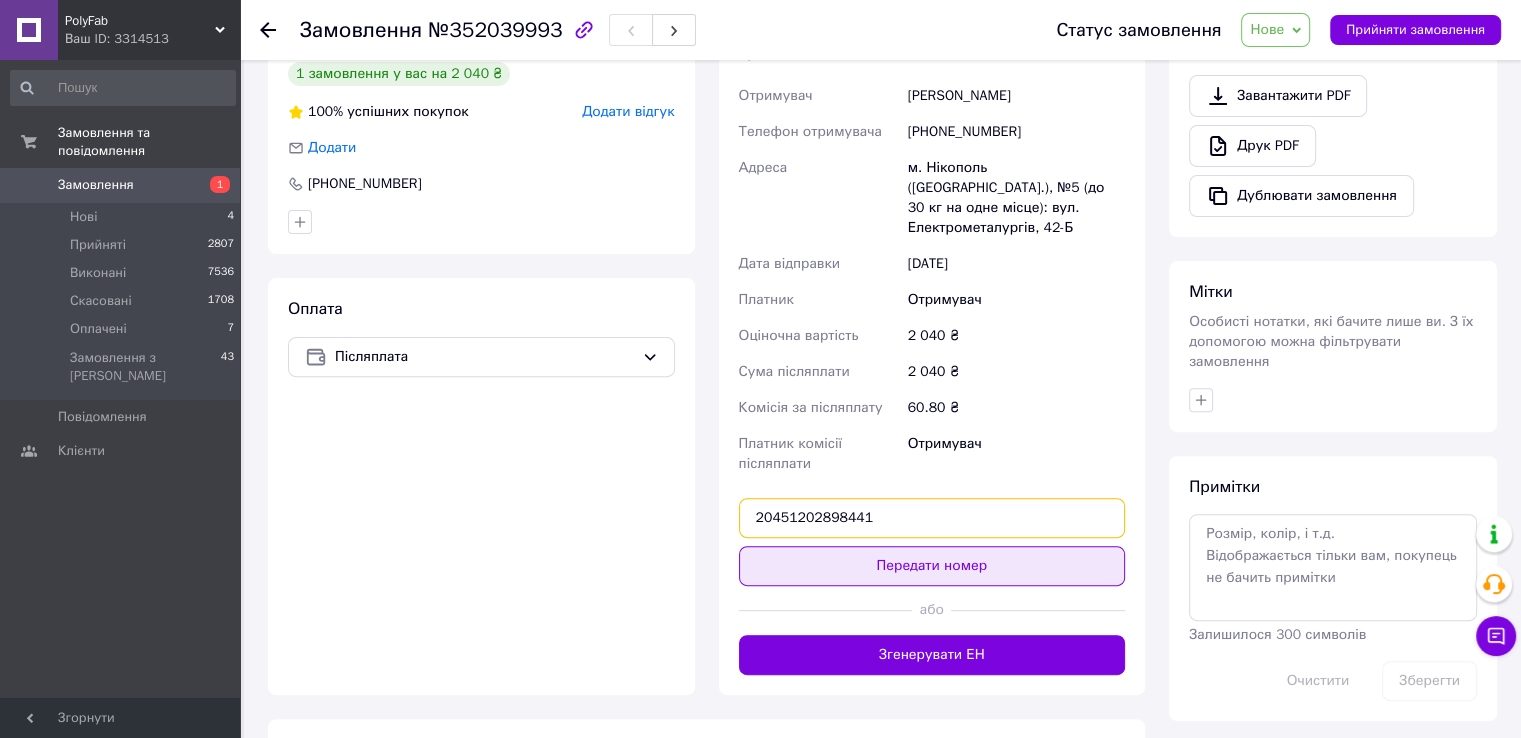 type on "20451202898441" 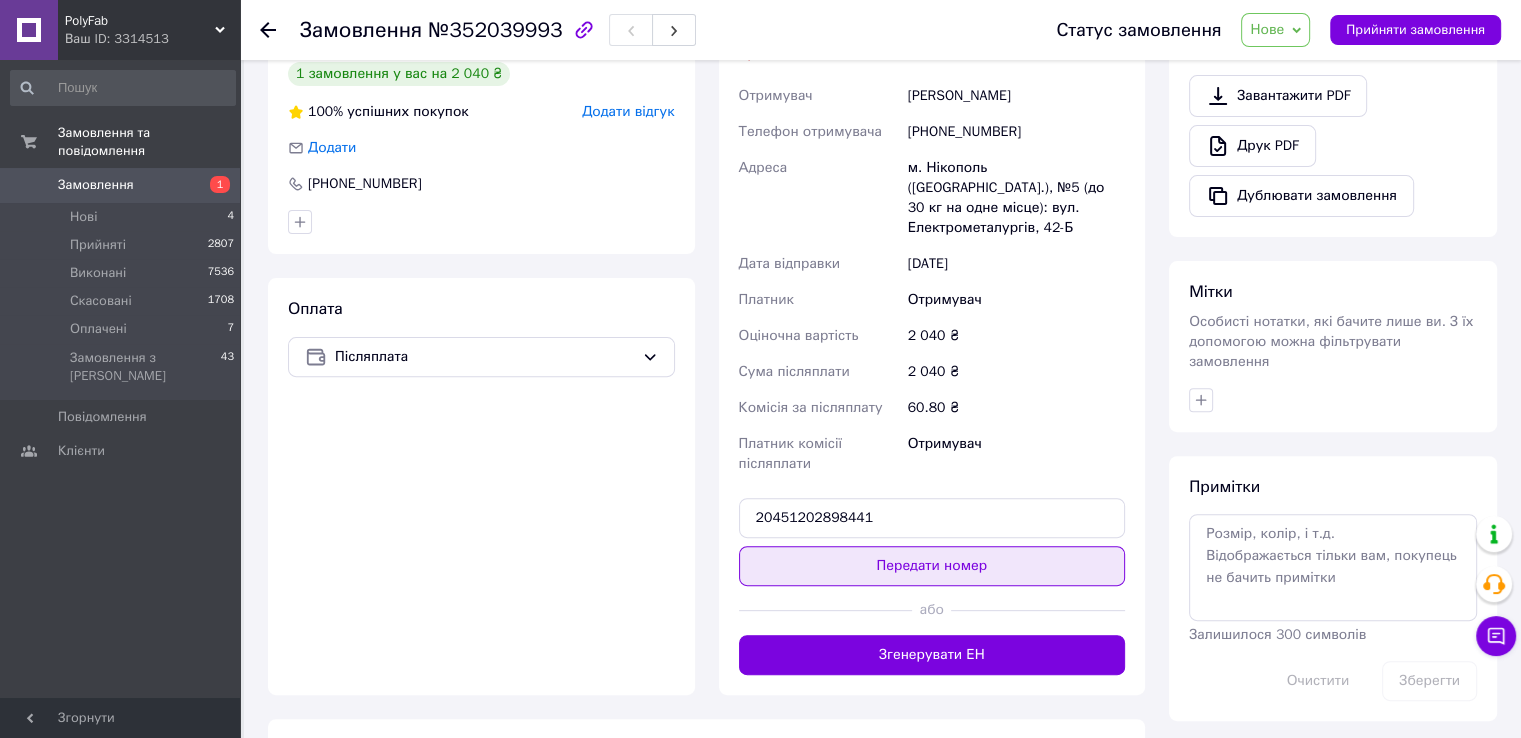 click on "Передати номер" at bounding box center (932, 566) 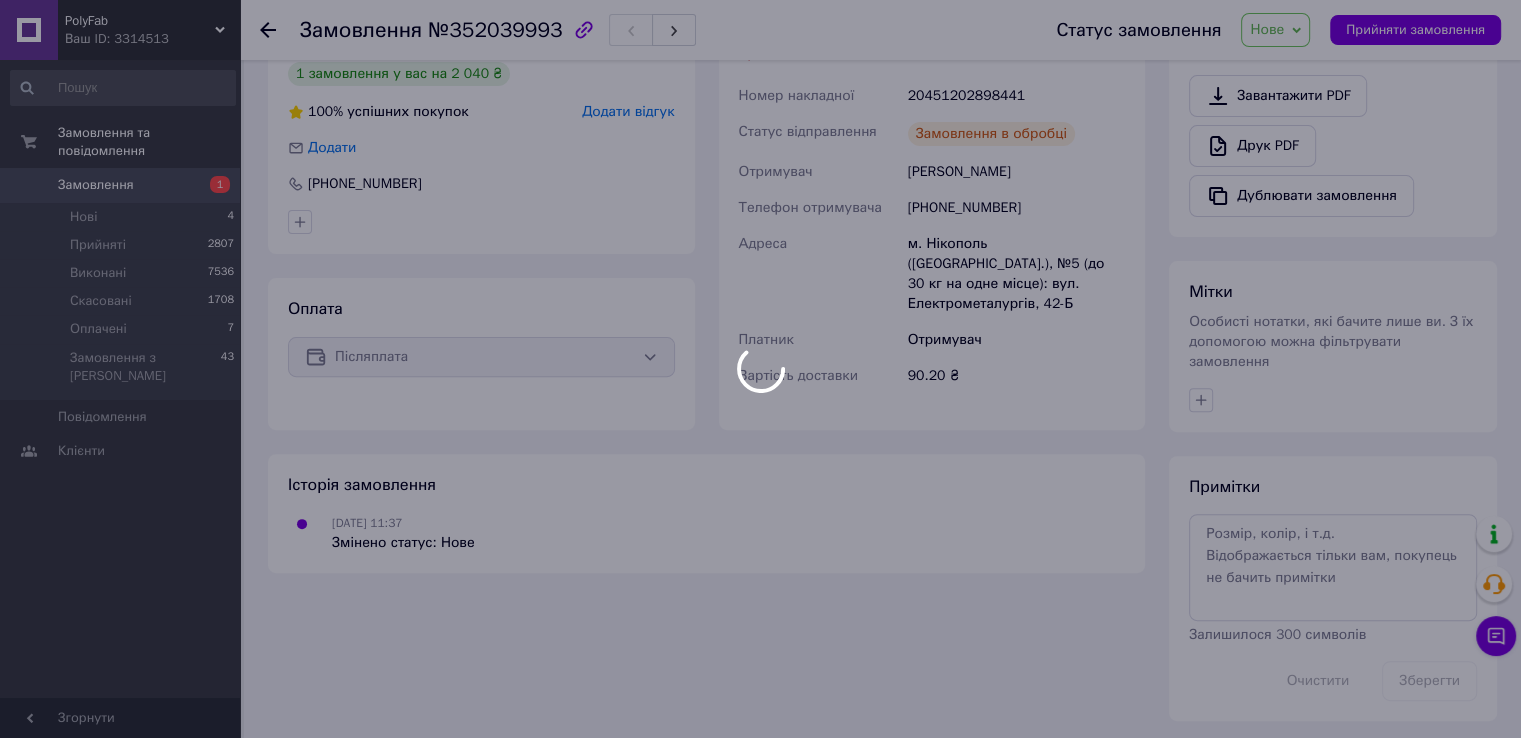 scroll, scrollTop: 584, scrollLeft: 0, axis: vertical 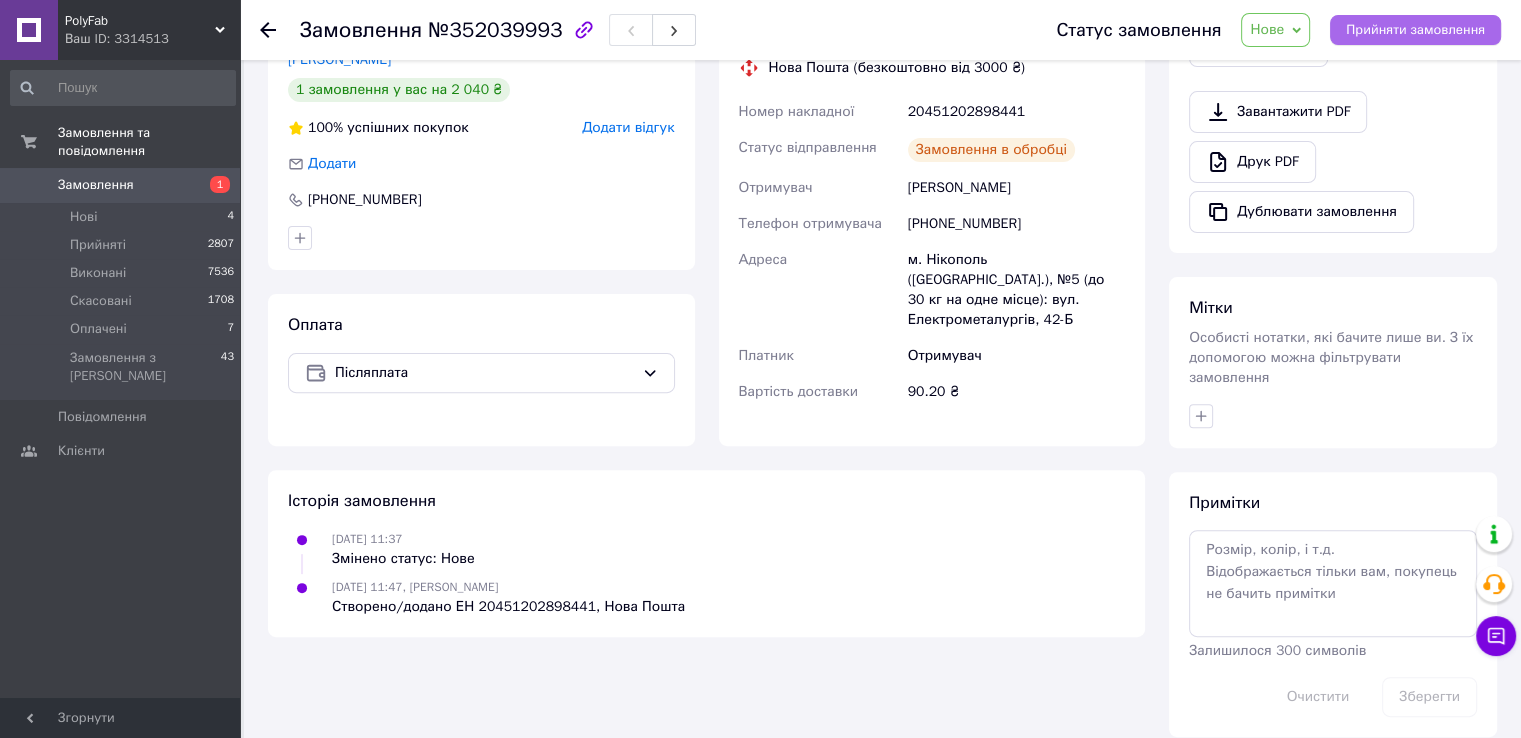 click on "Прийняти замовлення" at bounding box center [1415, 30] 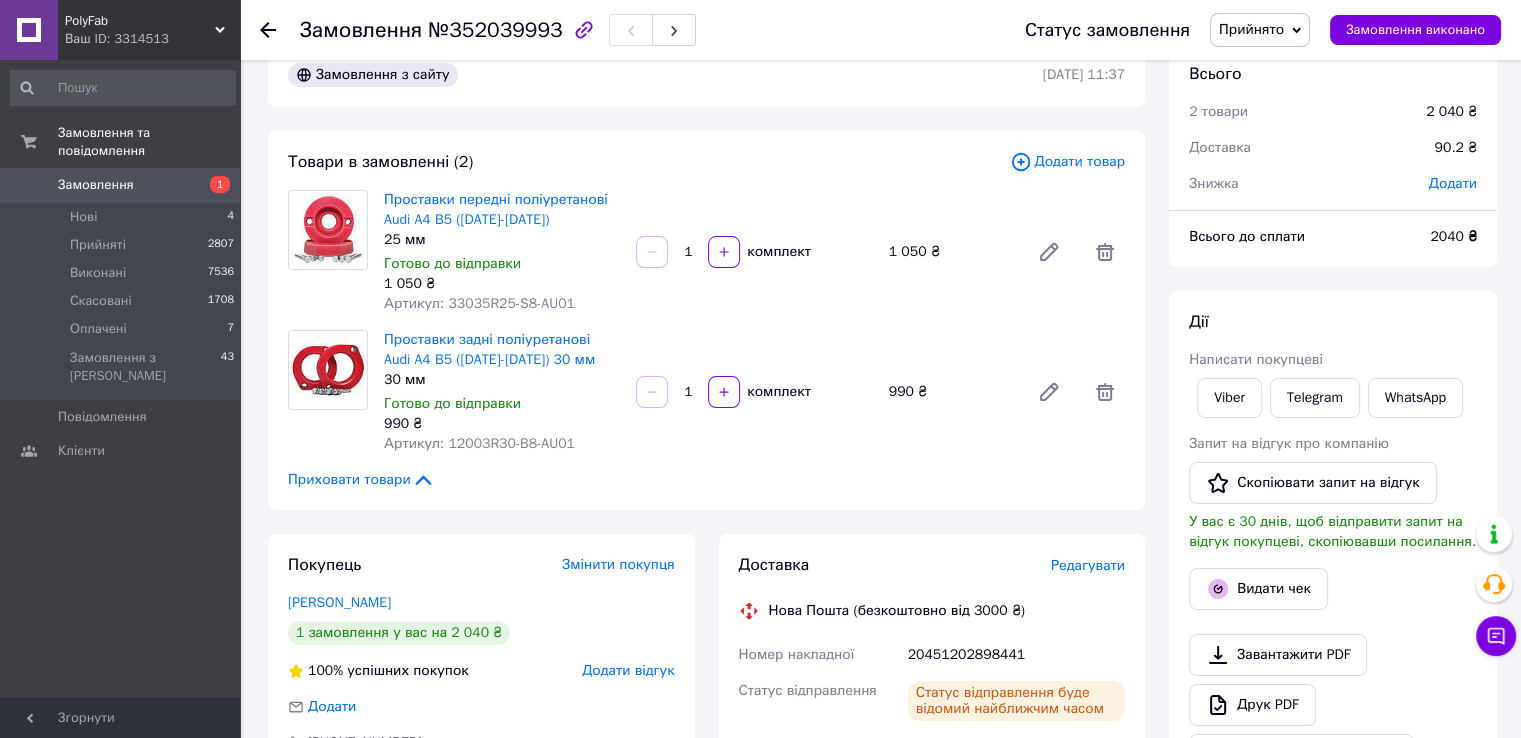 scroll, scrollTop: 0, scrollLeft: 0, axis: both 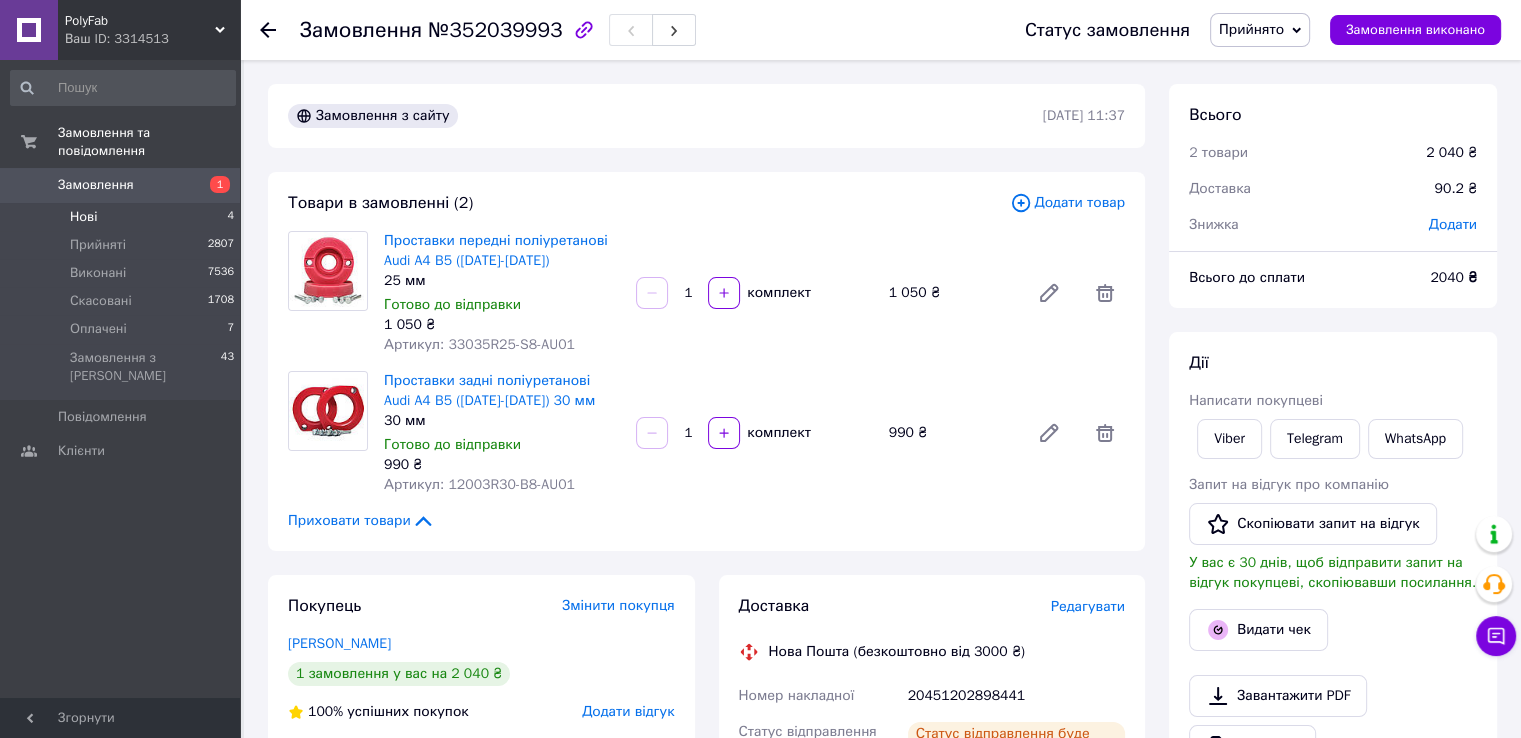 click on "Нові" at bounding box center [83, 217] 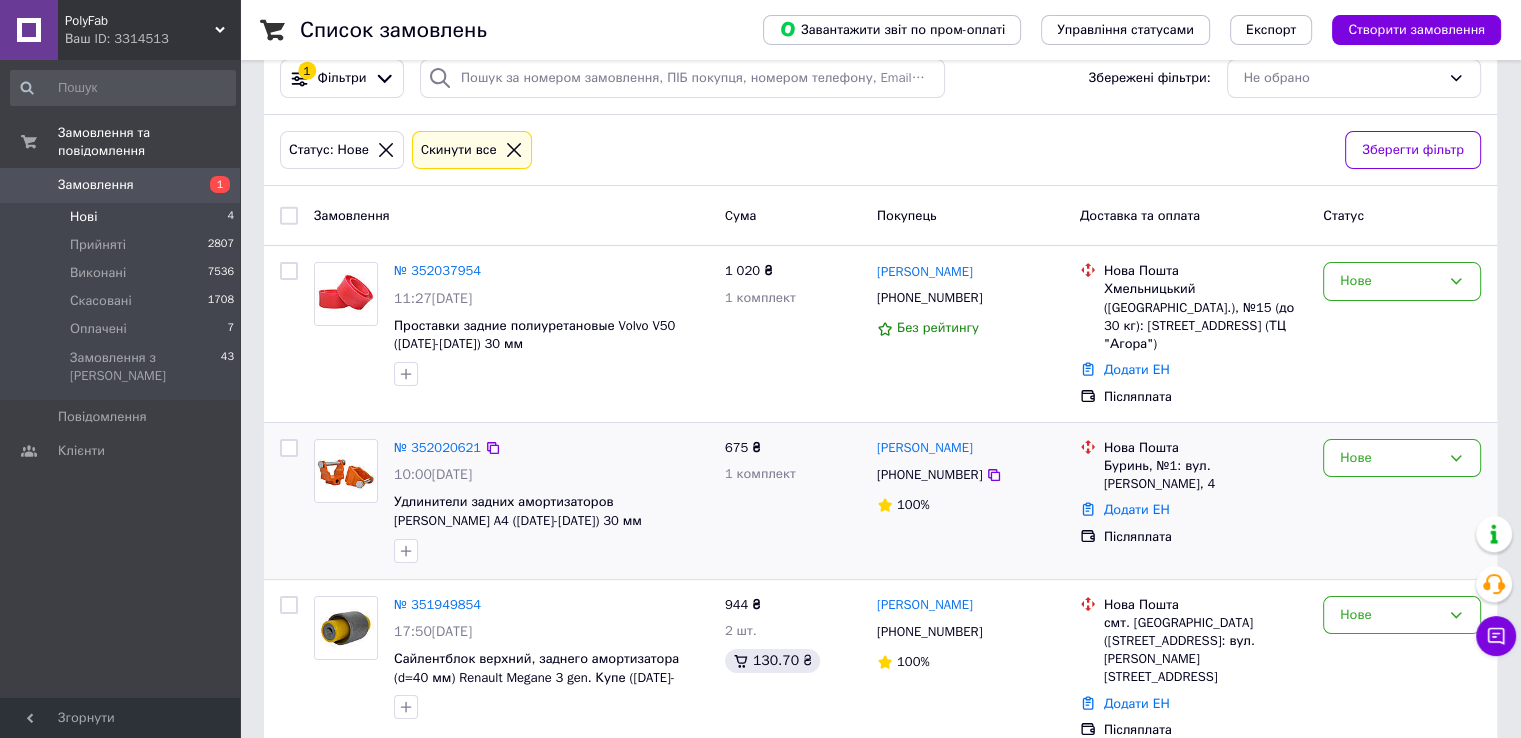 scroll, scrollTop: 60, scrollLeft: 0, axis: vertical 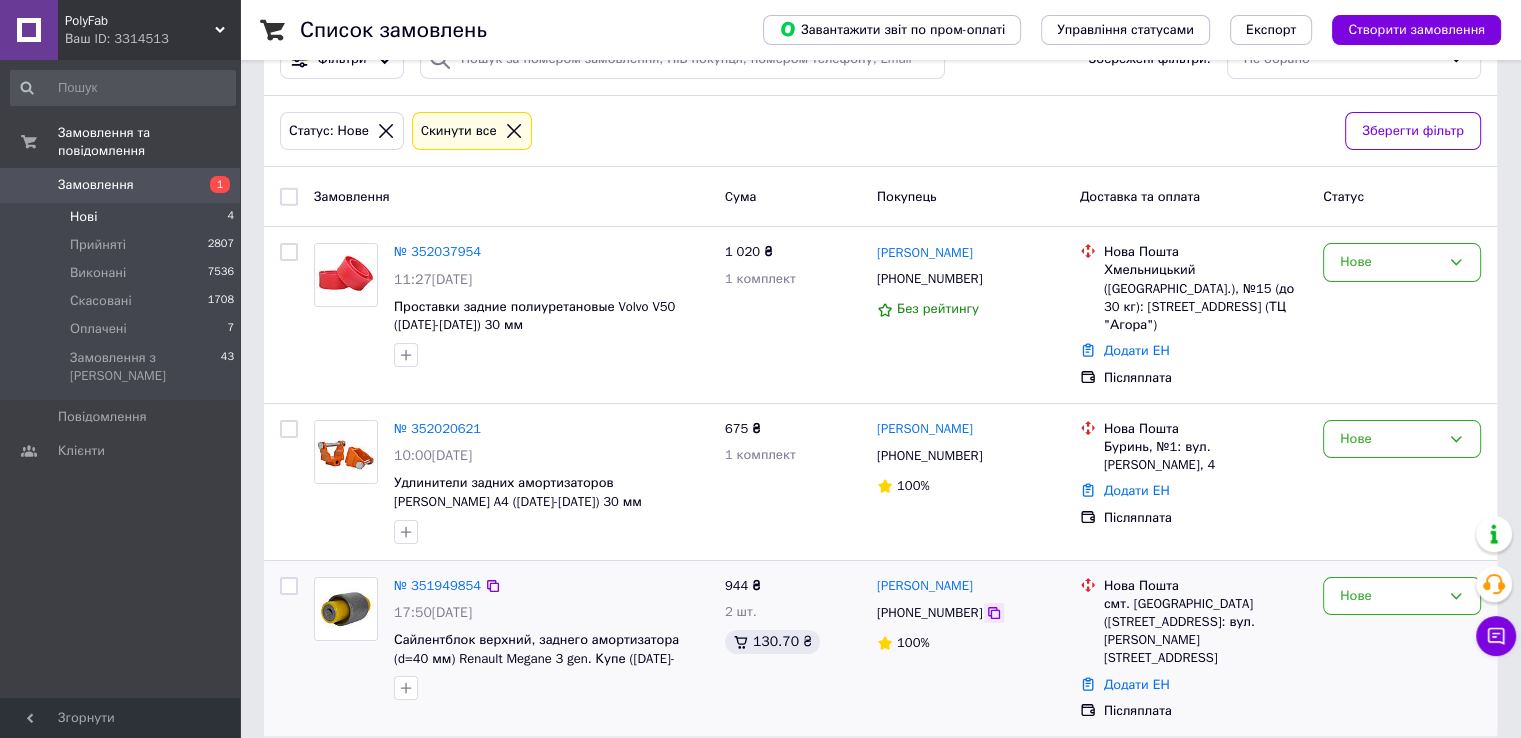 click 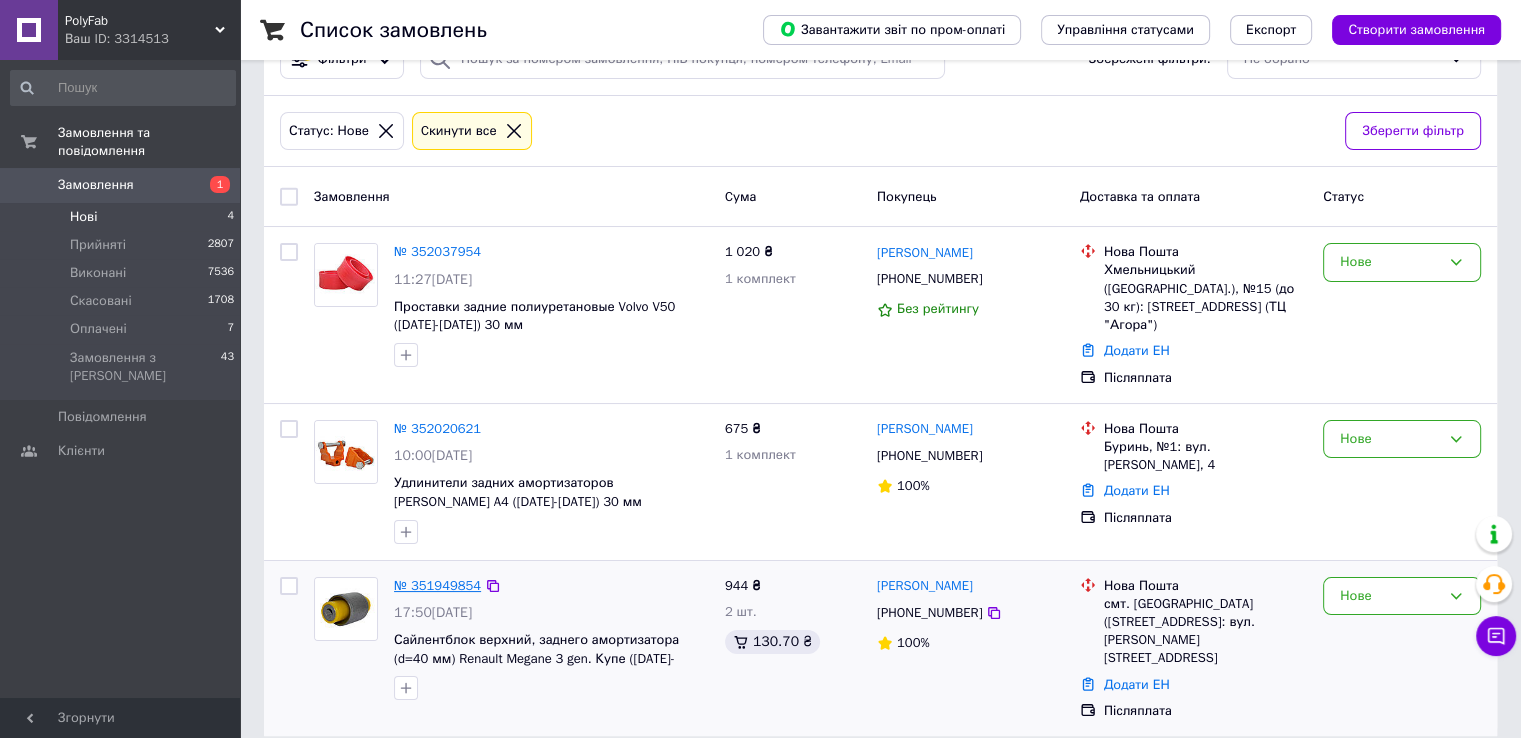 click on "№ 351949854" at bounding box center [437, 585] 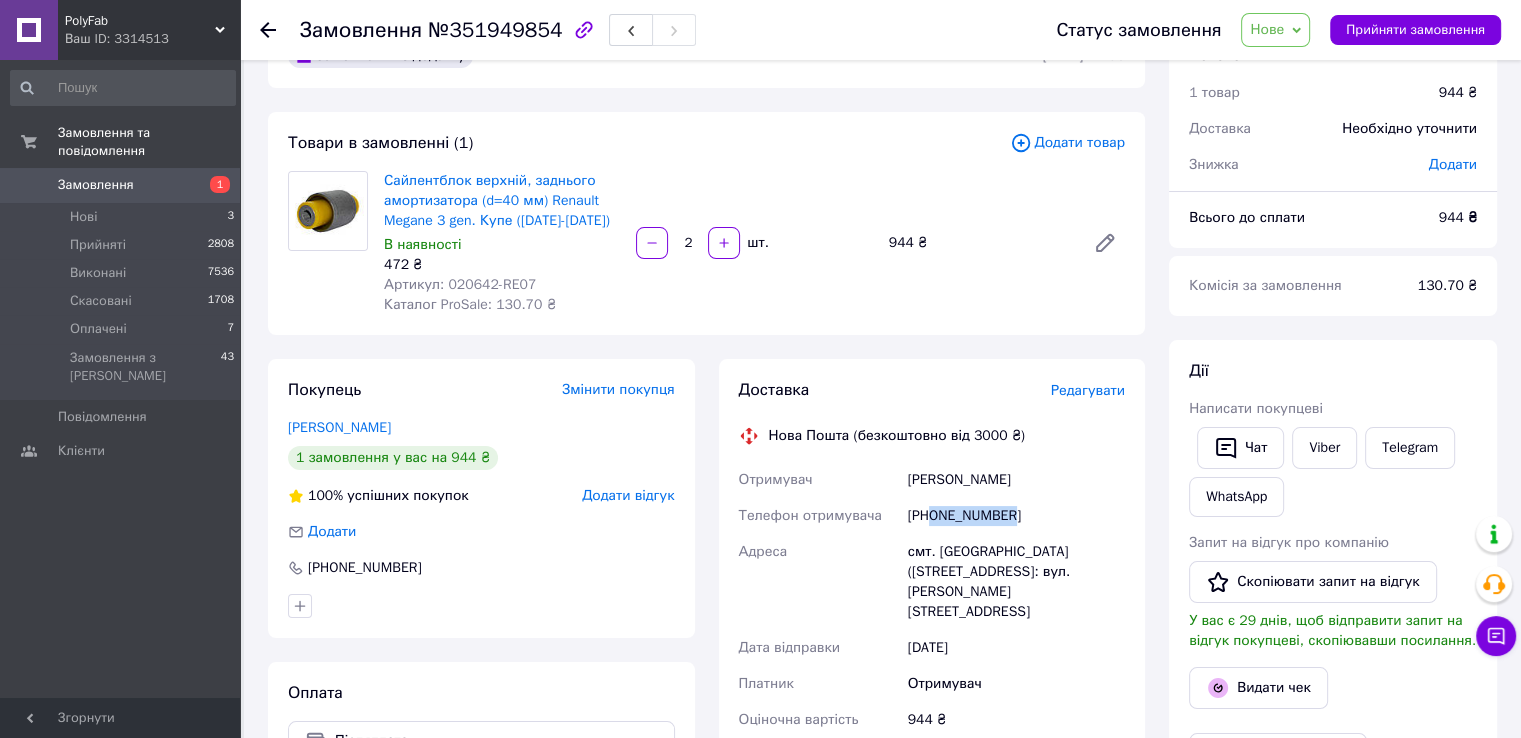 drag, startPoint x: 931, startPoint y: 509, endPoint x: 1067, endPoint y: 521, distance: 136.52838 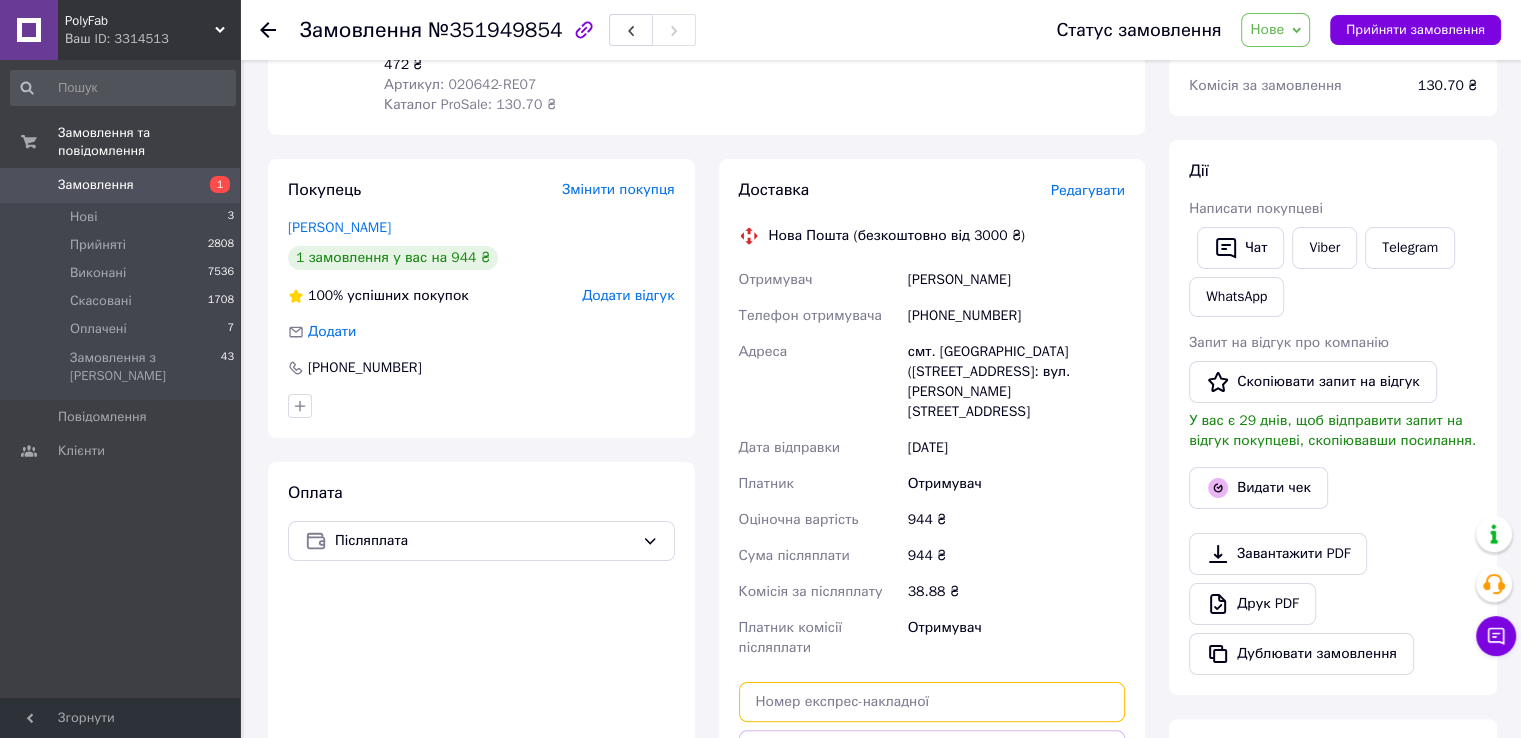 click at bounding box center (932, 702) 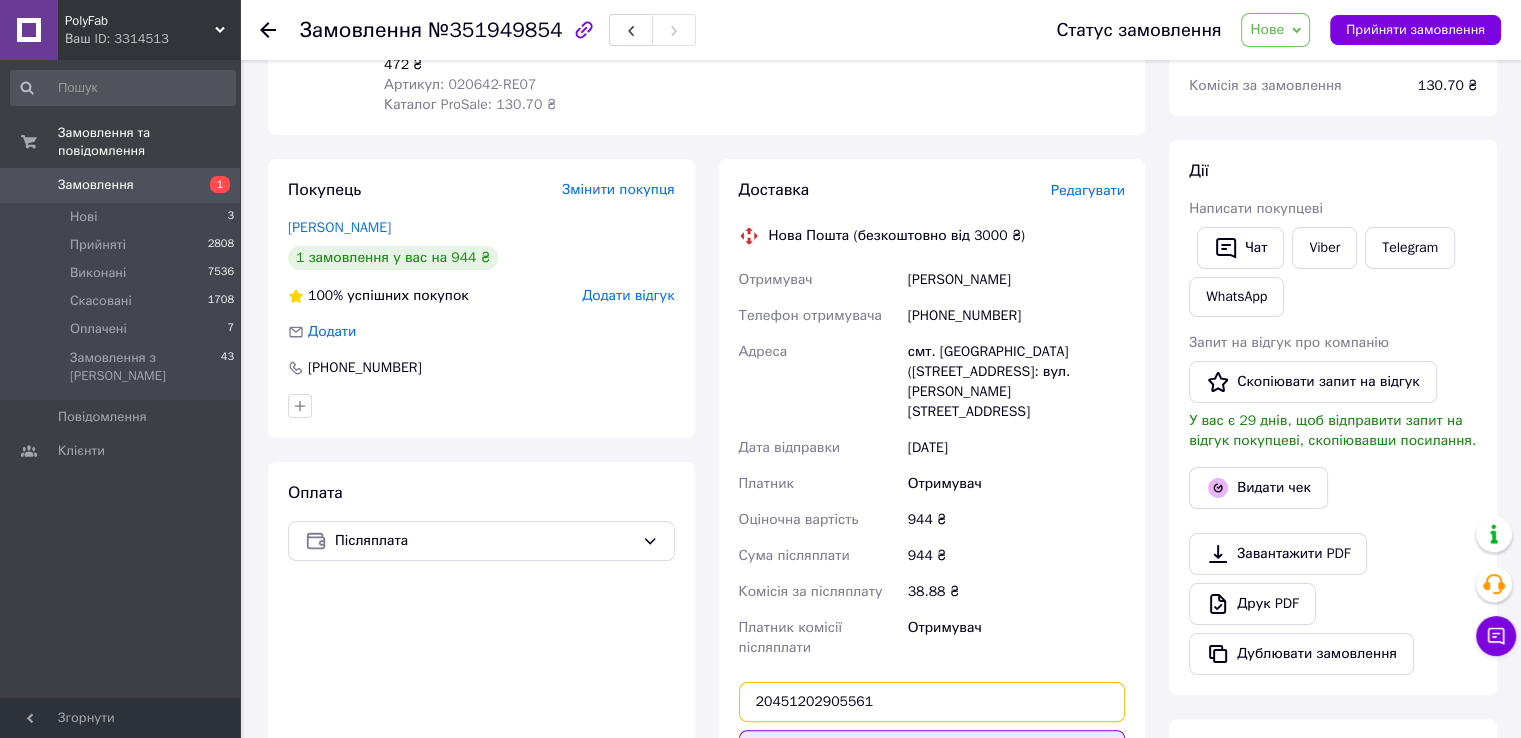 type on "20451202905561" 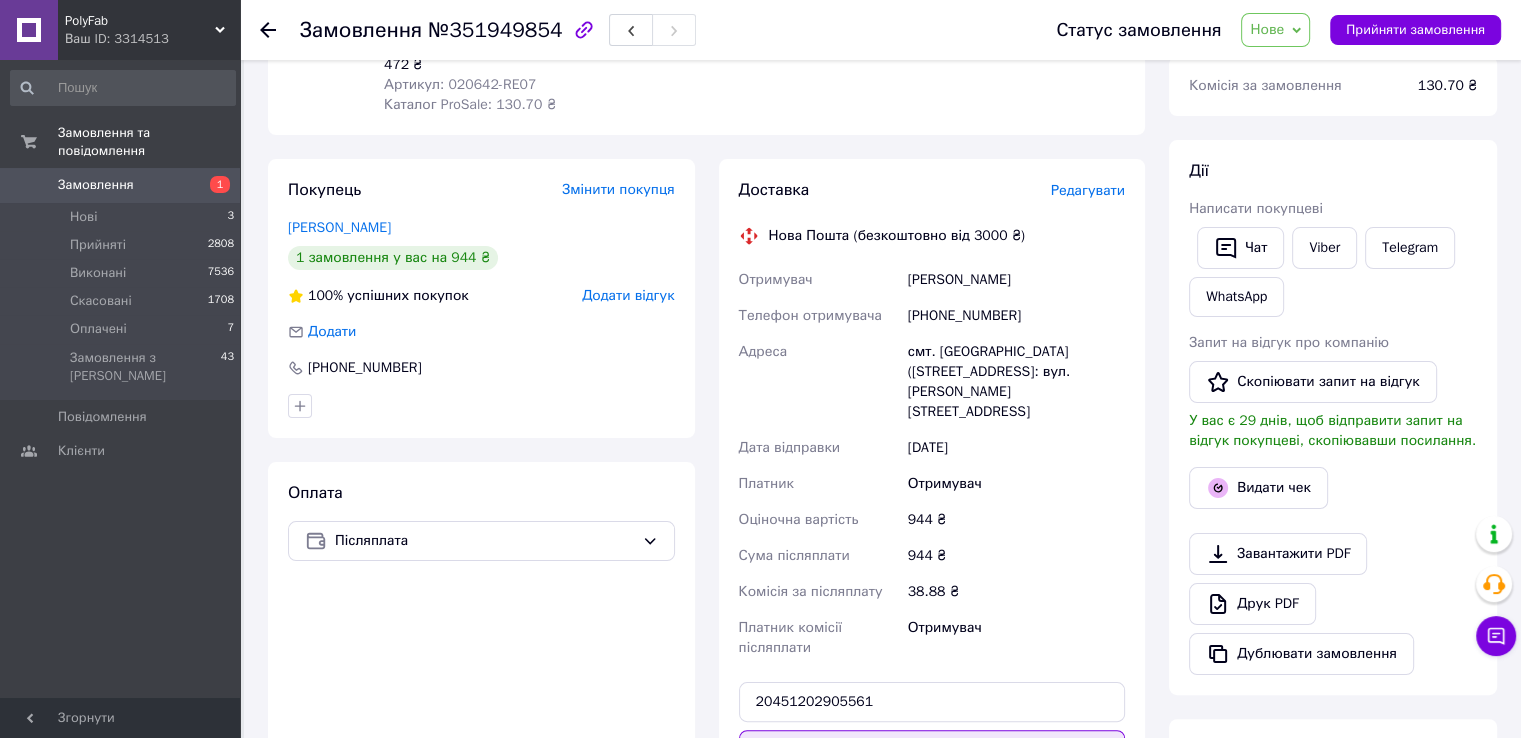 click on "Передати номер" at bounding box center [932, 750] 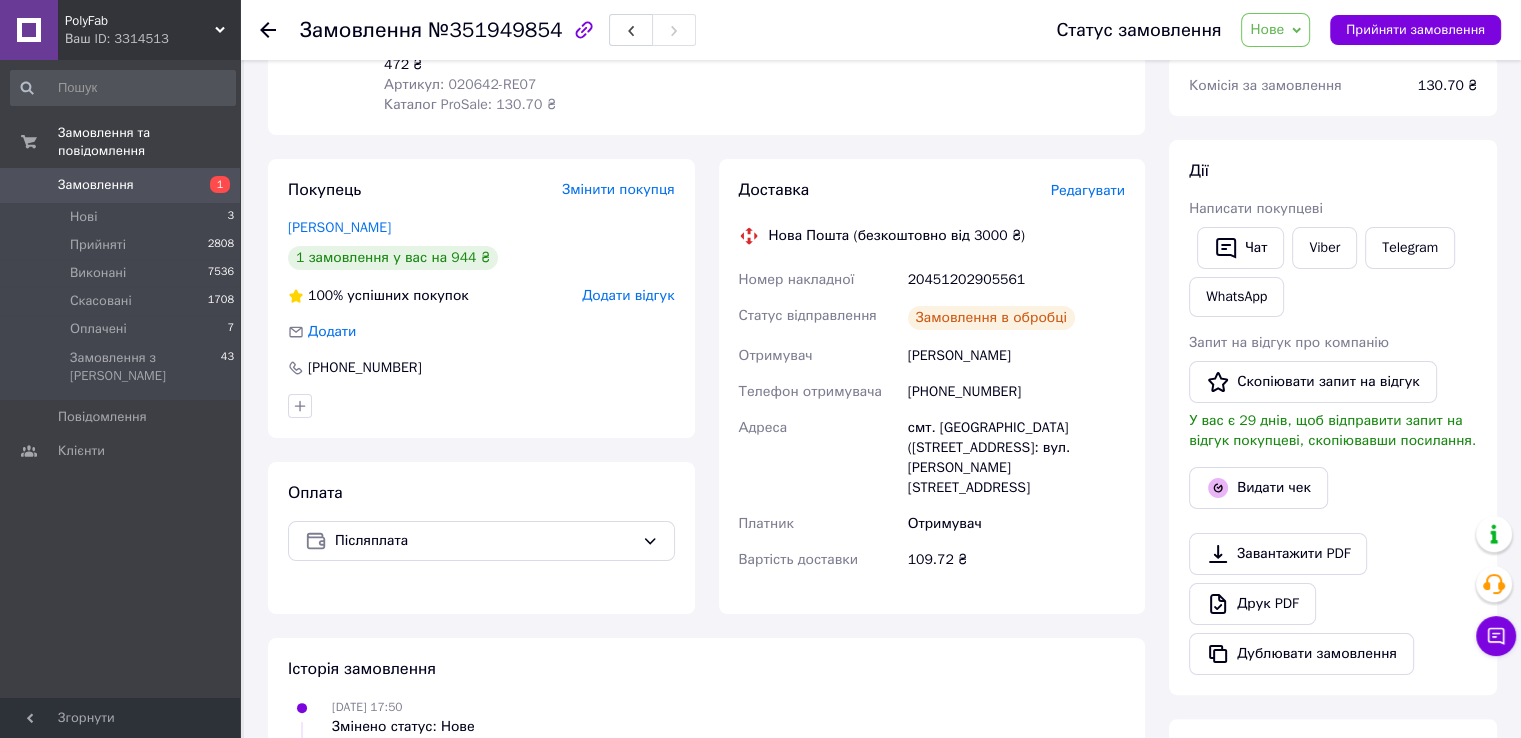 click on "Прийняти замовлення" at bounding box center (1415, 30) 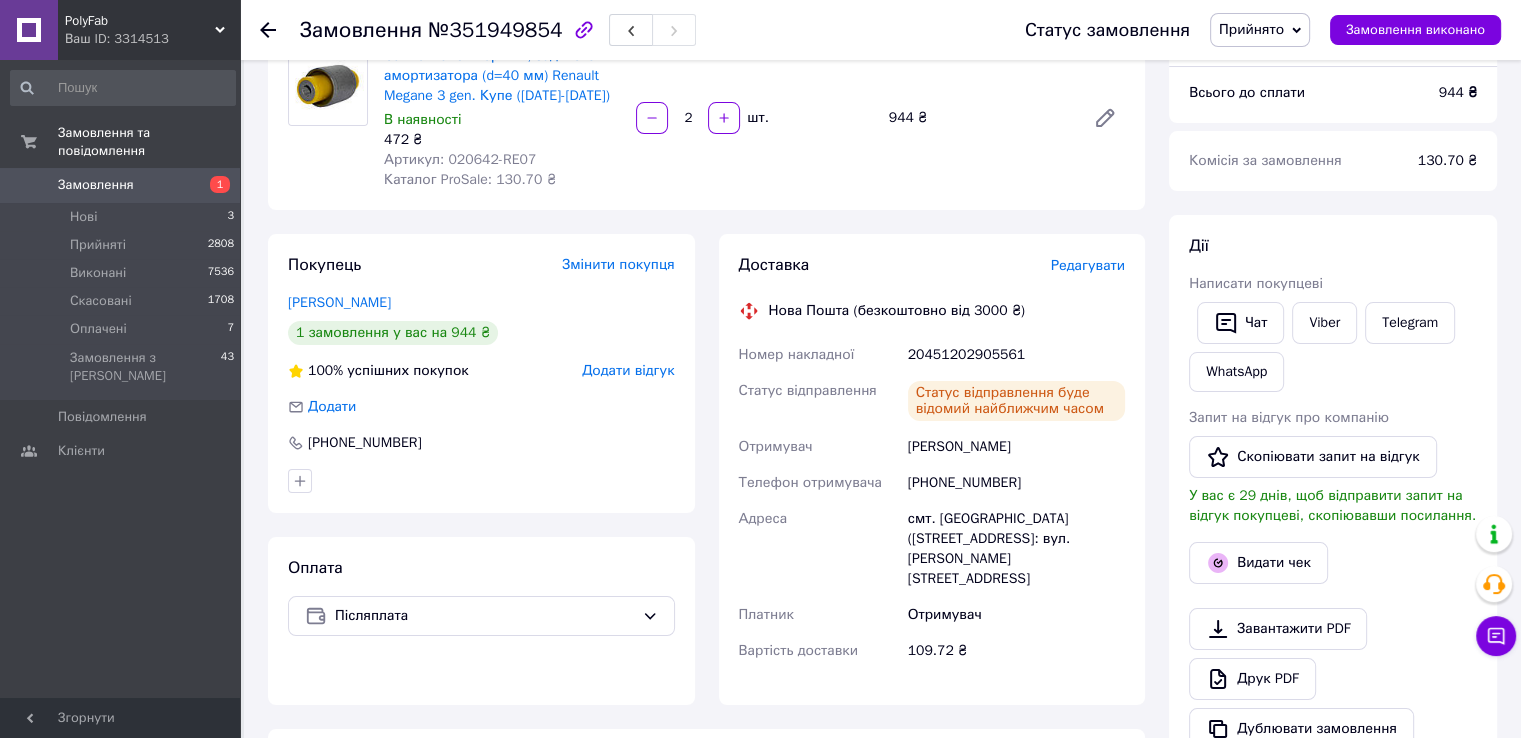 scroll, scrollTop: 0, scrollLeft: 0, axis: both 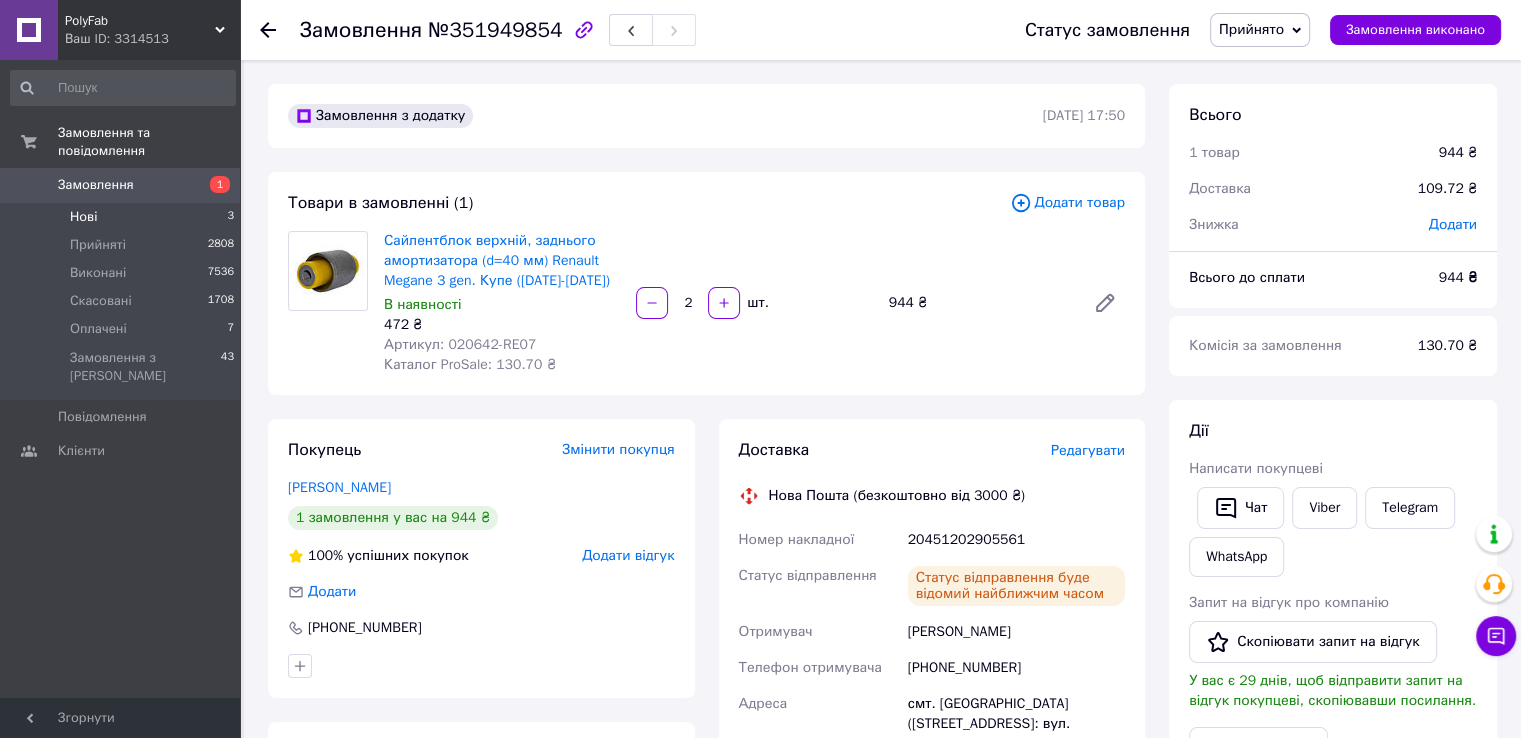 click on "Нові" at bounding box center [83, 217] 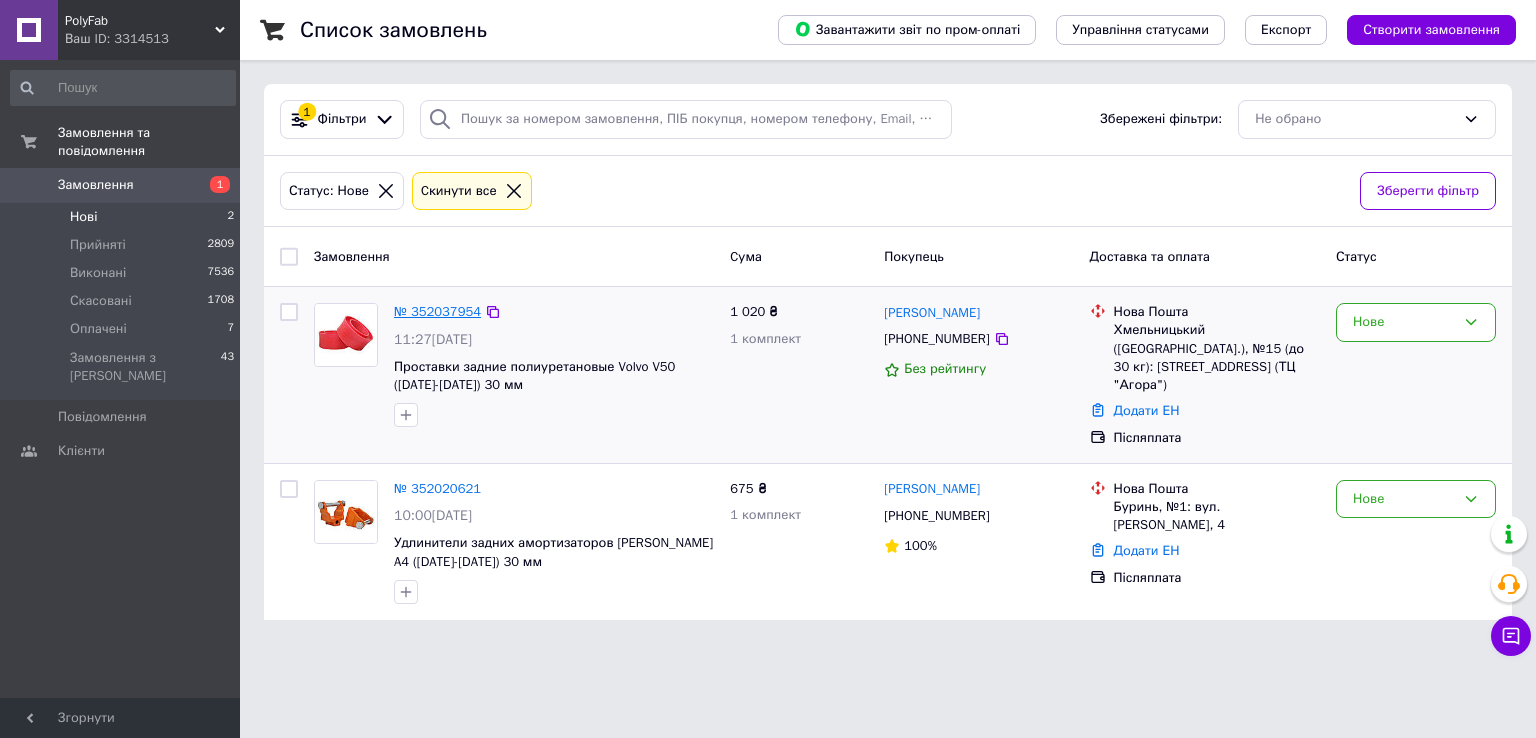 click on "№ 352037954" at bounding box center [437, 311] 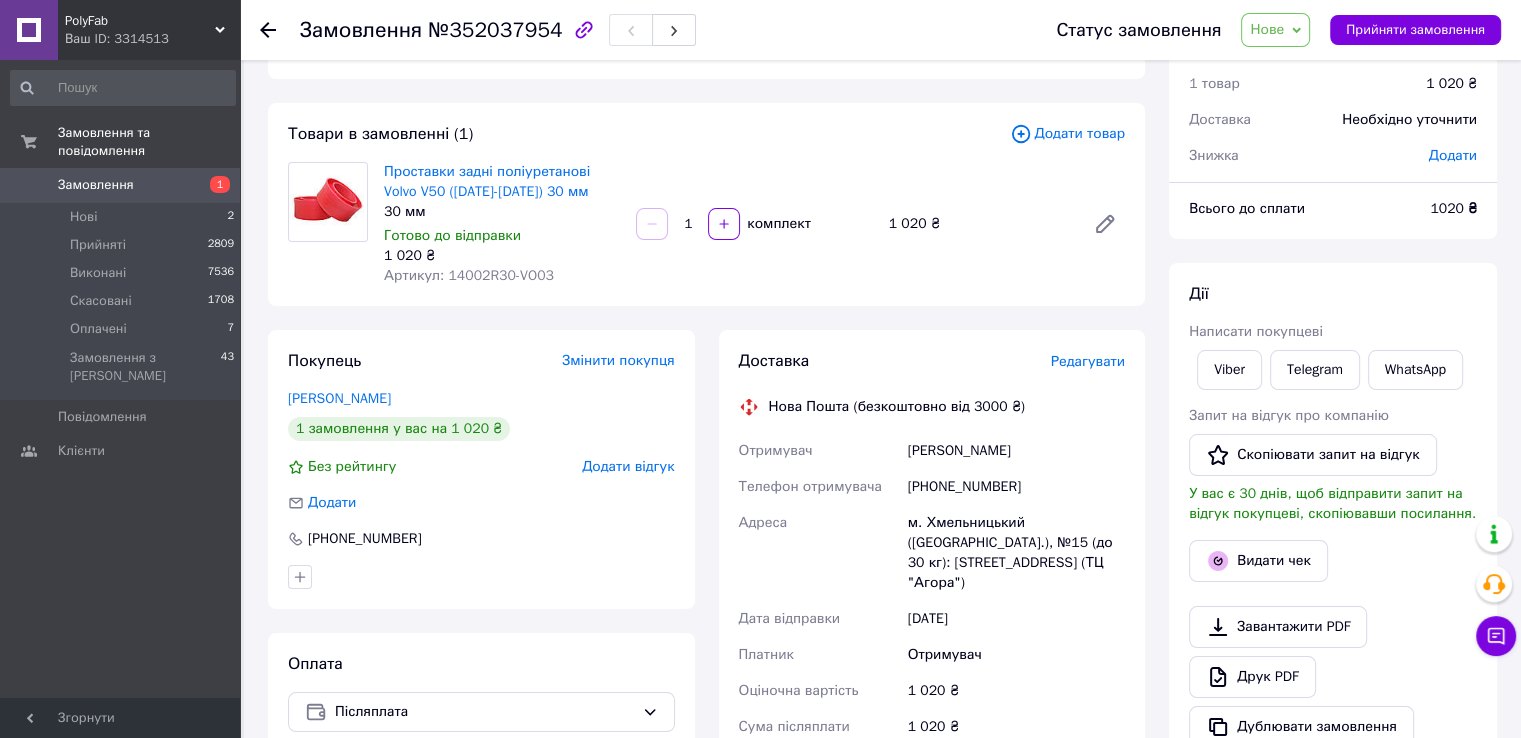 scroll, scrollTop: 100, scrollLeft: 0, axis: vertical 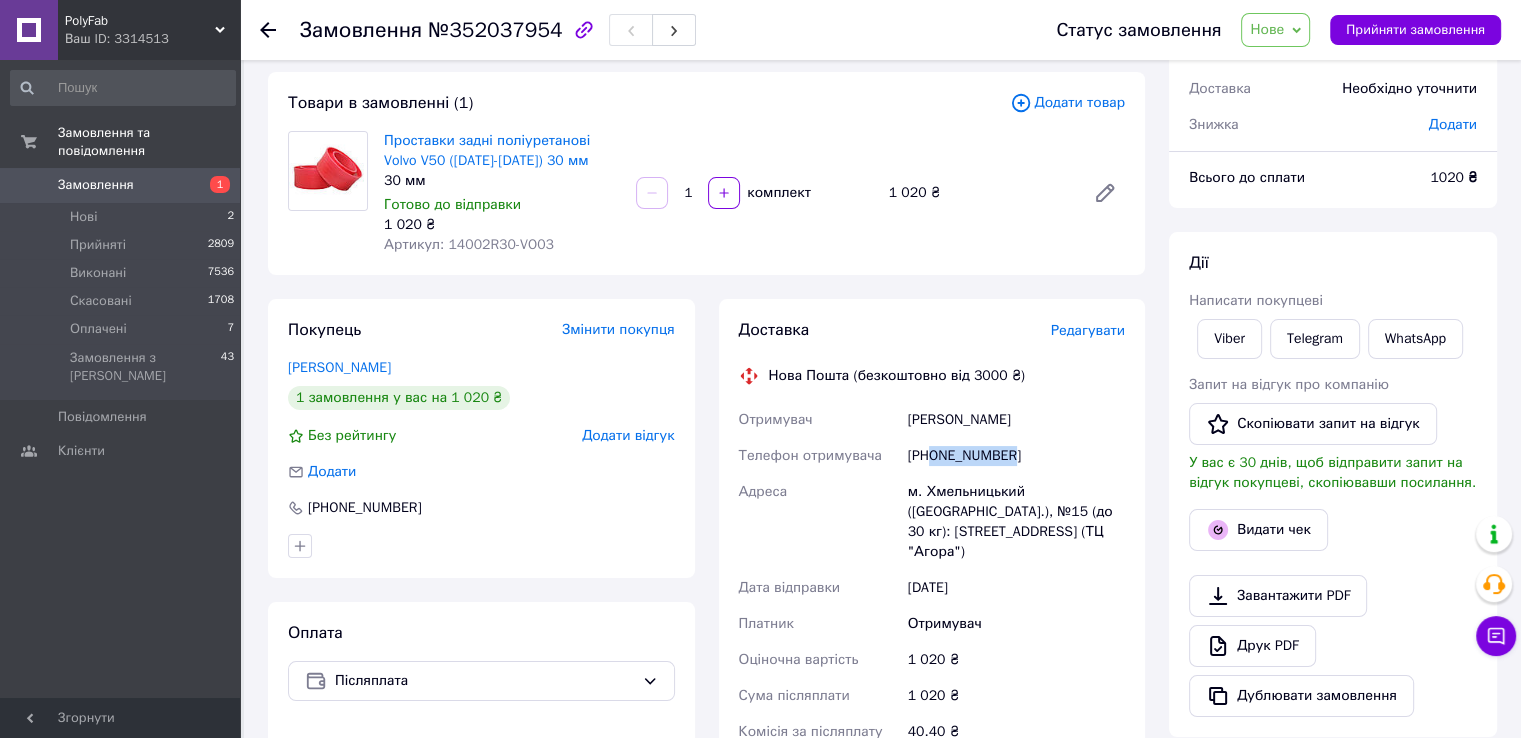 drag, startPoint x: 931, startPoint y: 456, endPoint x: 1046, endPoint y: 461, distance: 115.10864 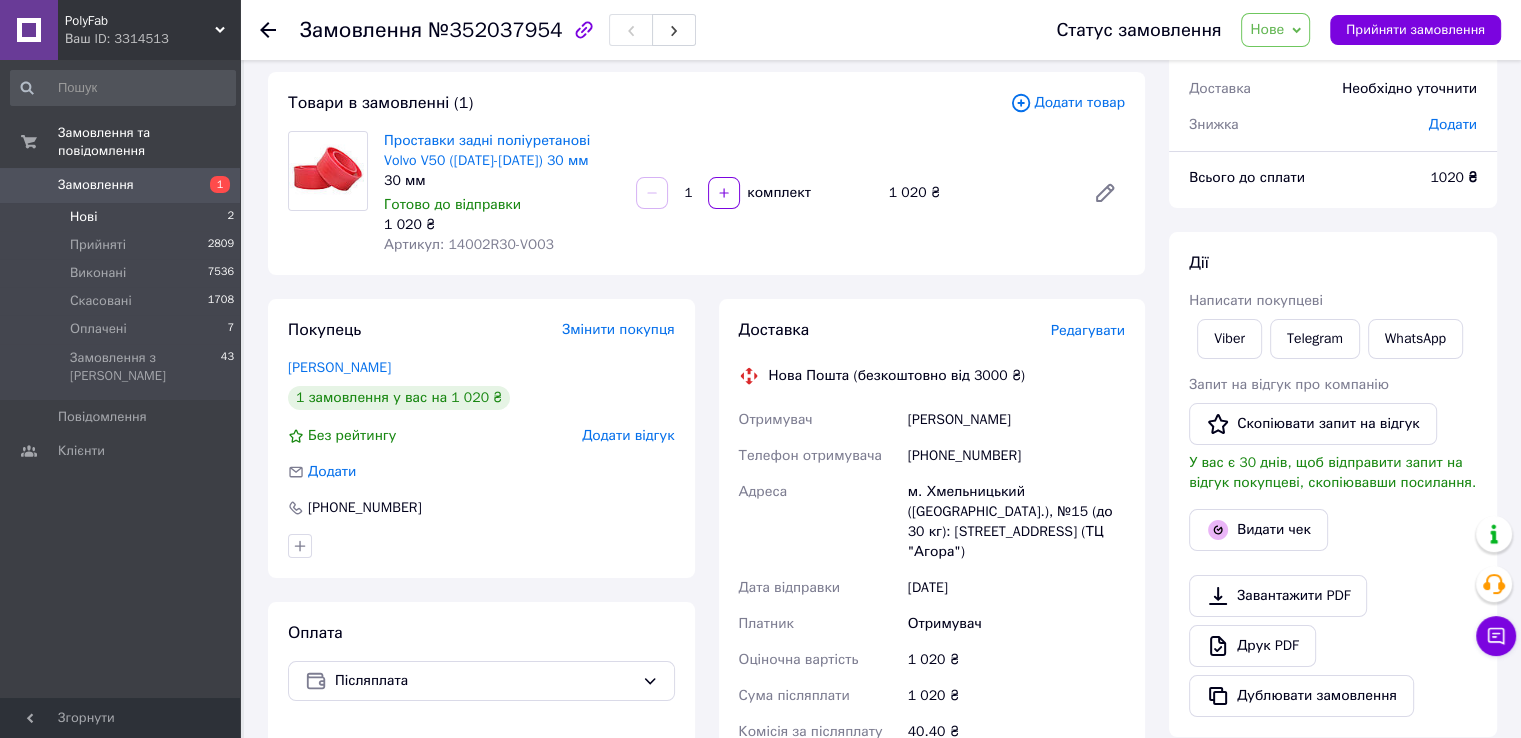 click on "Нові" at bounding box center (83, 217) 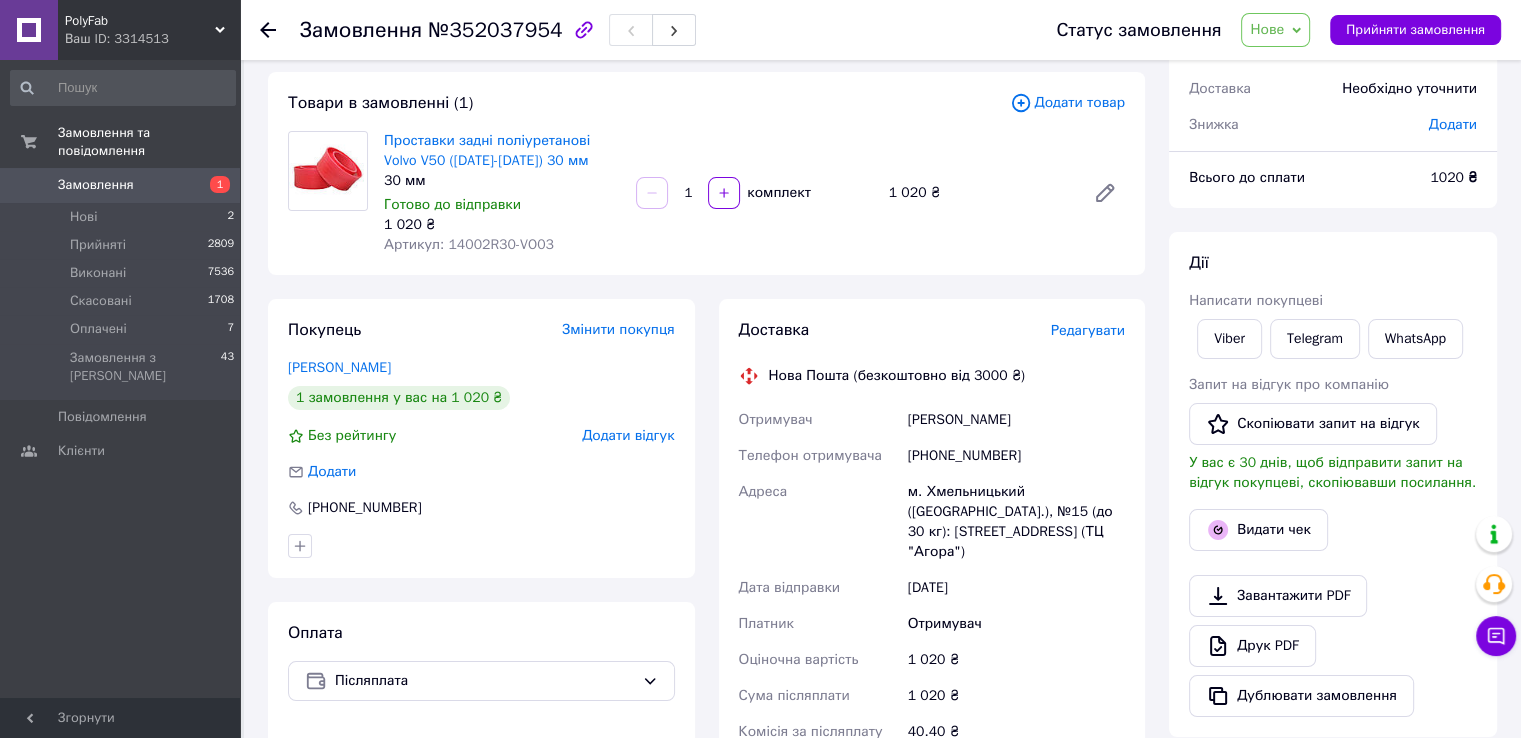scroll, scrollTop: 0, scrollLeft: 0, axis: both 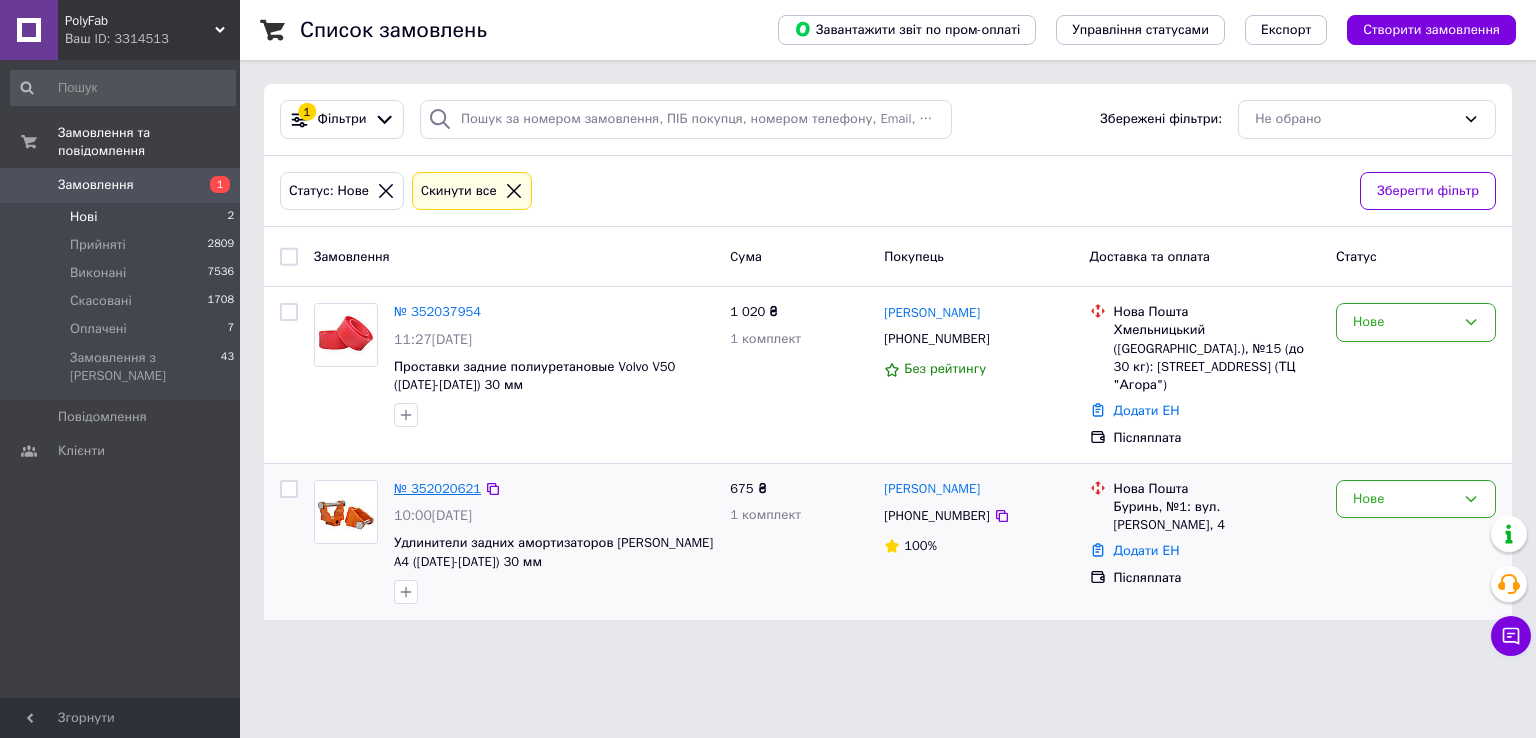 click on "№ 352020621" at bounding box center [437, 488] 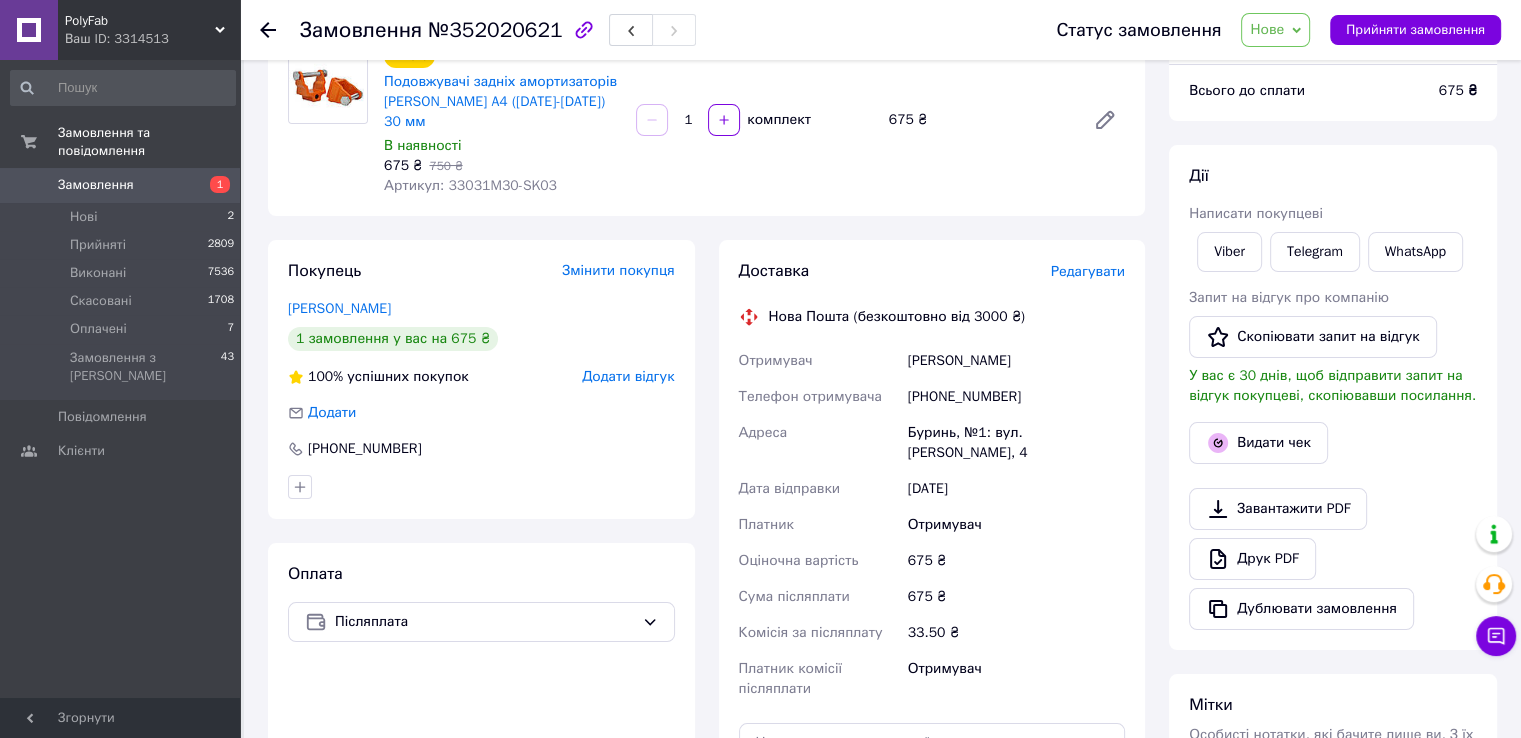 scroll, scrollTop: 200, scrollLeft: 0, axis: vertical 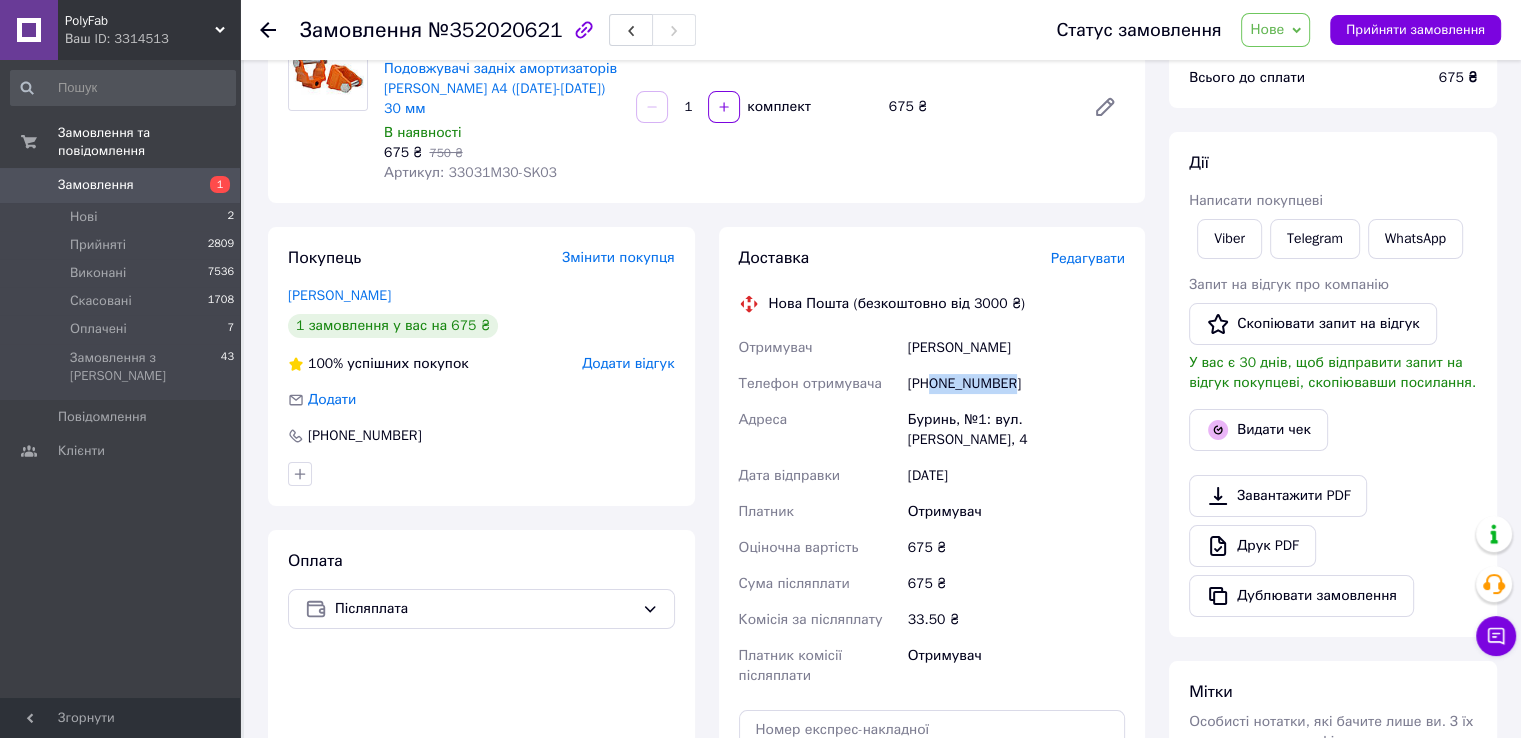 drag, startPoint x: 932, startPoint y: 365, endPoint x: 1053, endPoint y: 376, distance: 121.49897 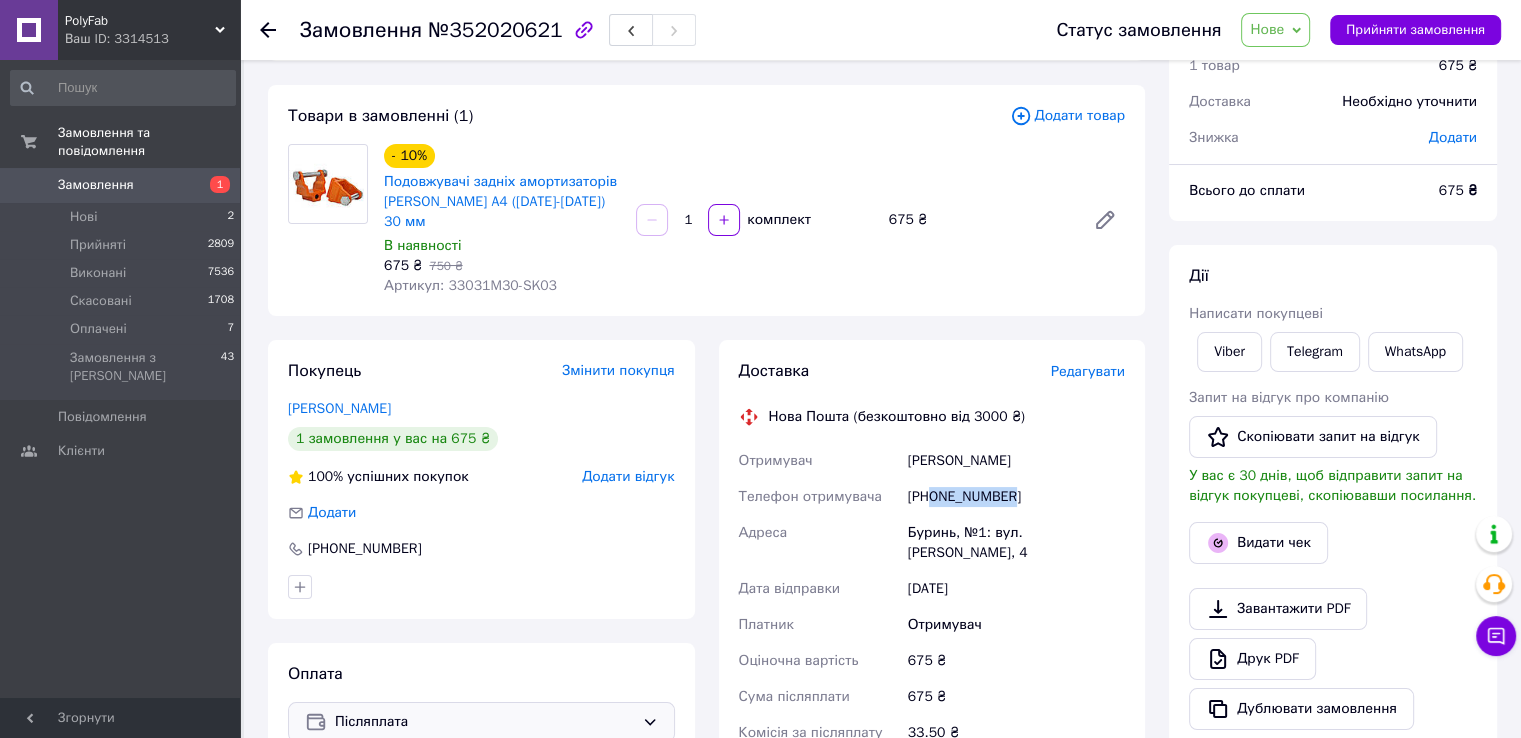 scroll, scrollTop: 0, scrollLeft: 0, axis: both 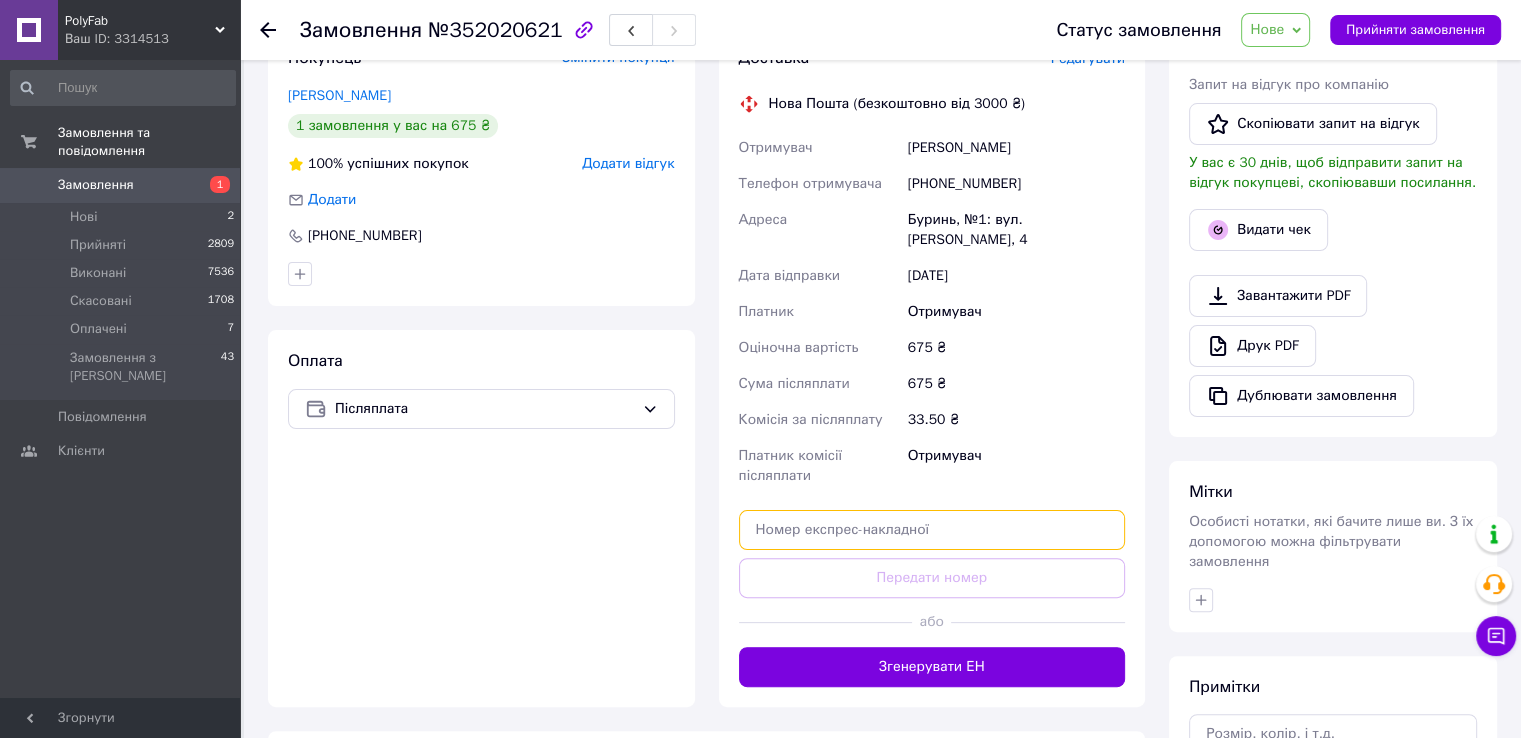 click at bounding box center [932, 530] 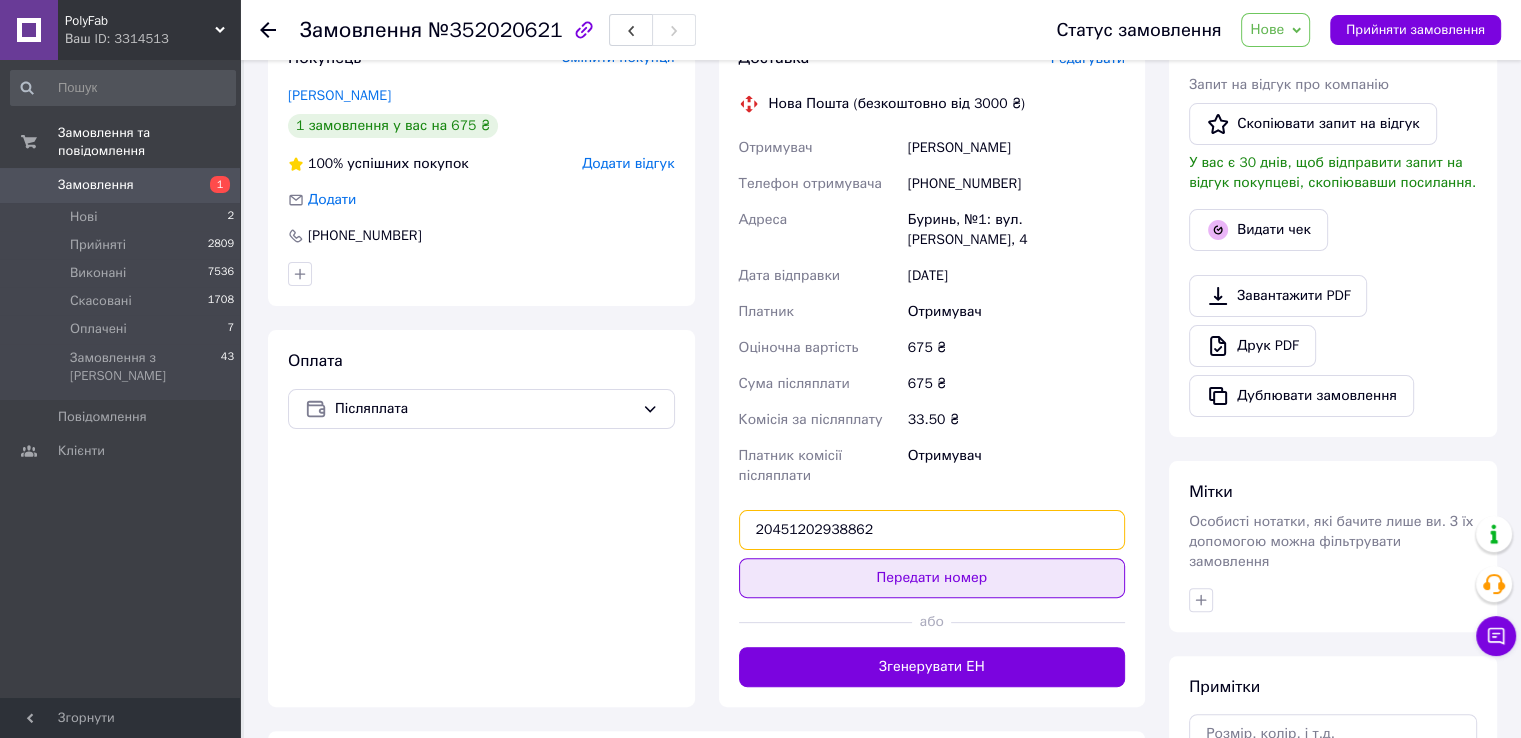 type on "20451202938862" 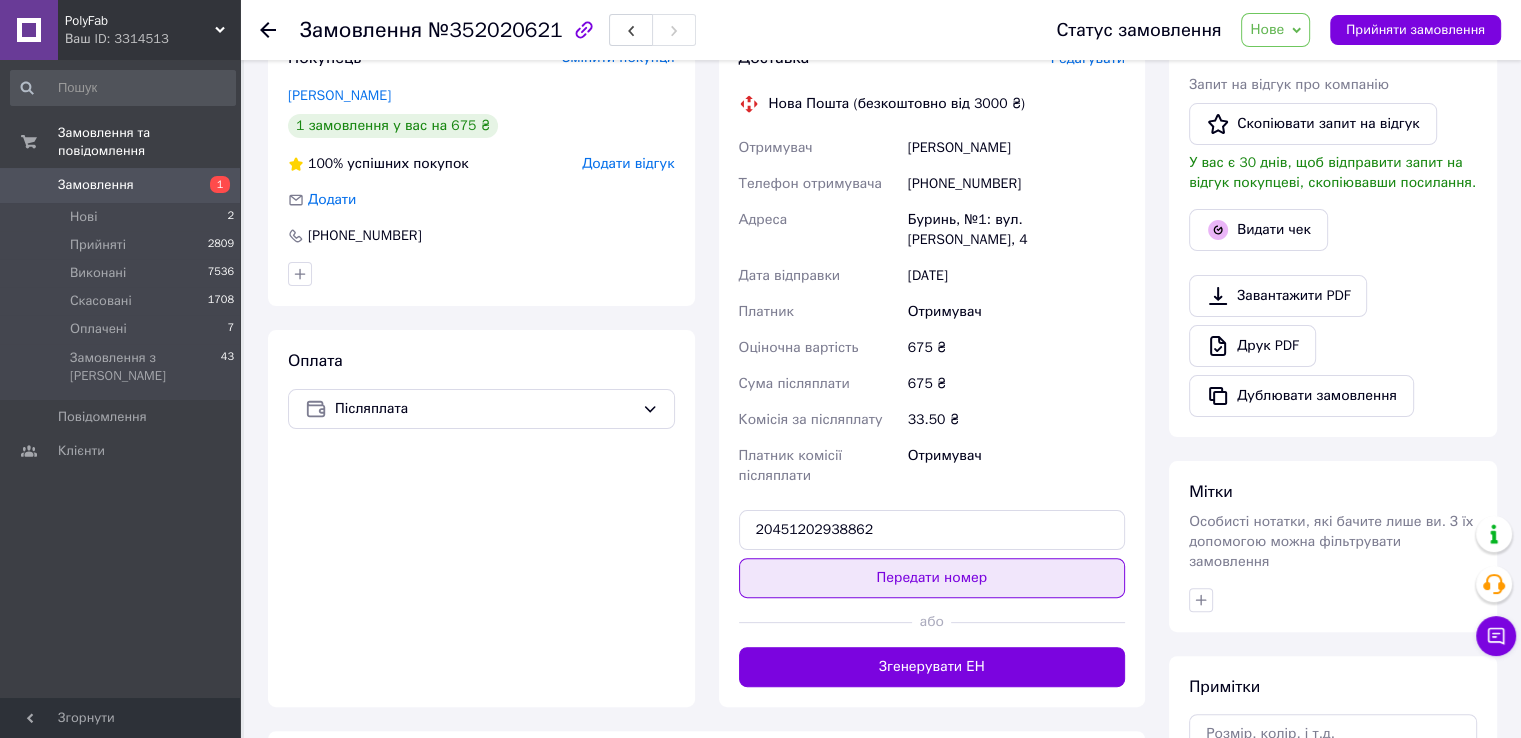 drag, startPoint x: 918, startPoint y: 563, endPoint x: 944, endPoint y: 539, distance: 35.383614 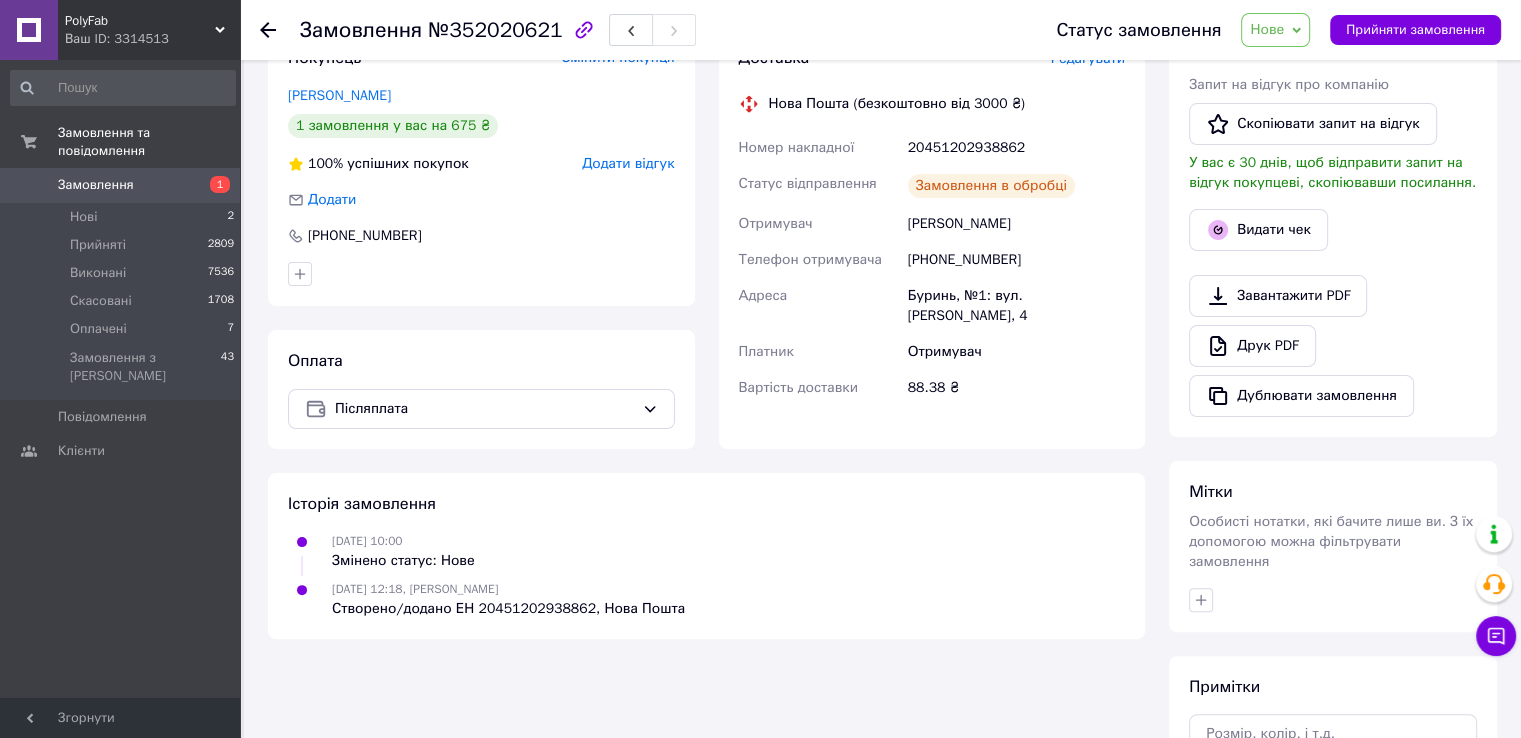 click on "Прийняти замовлення" at bounding box center (1415, 30) 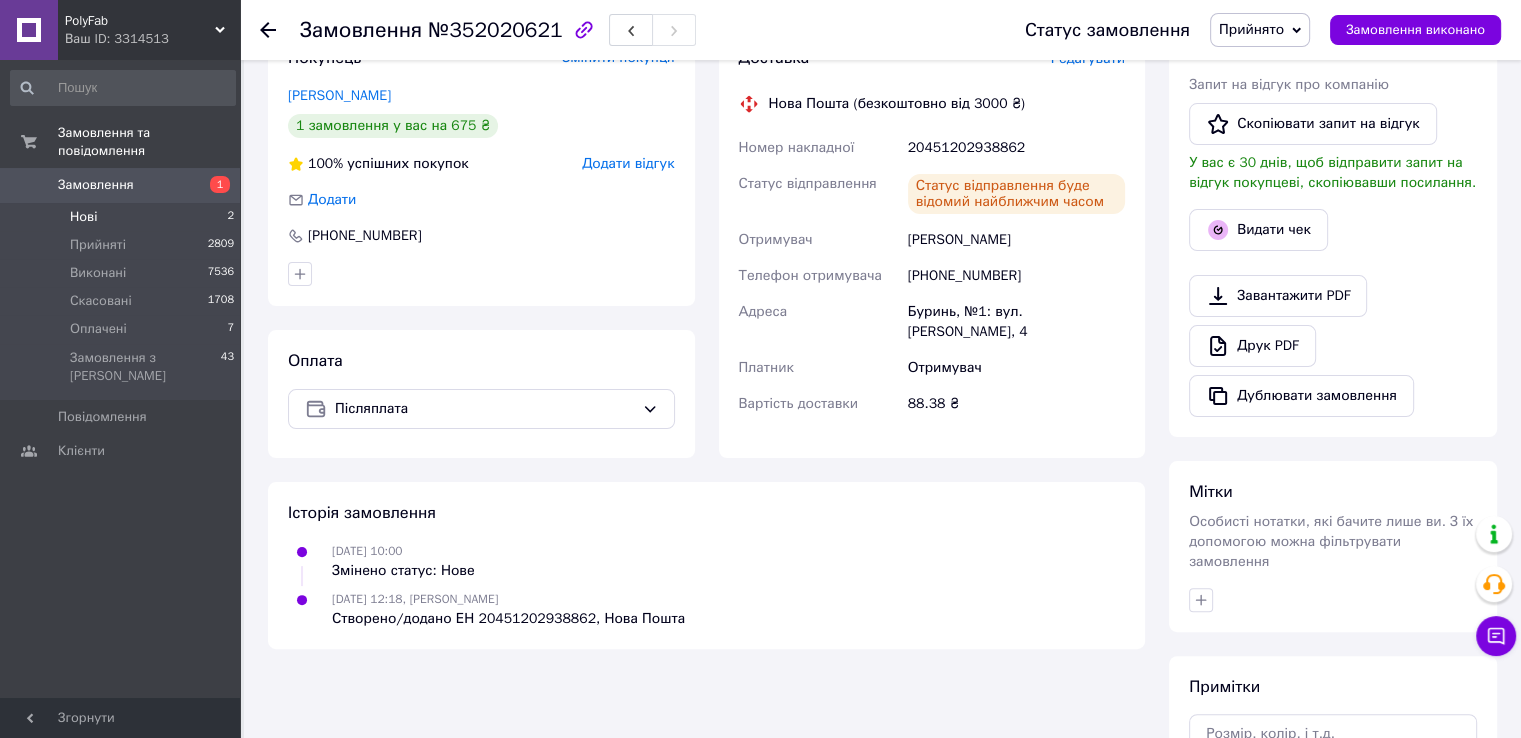 click on "Нові" at bounding box center [83, 217] 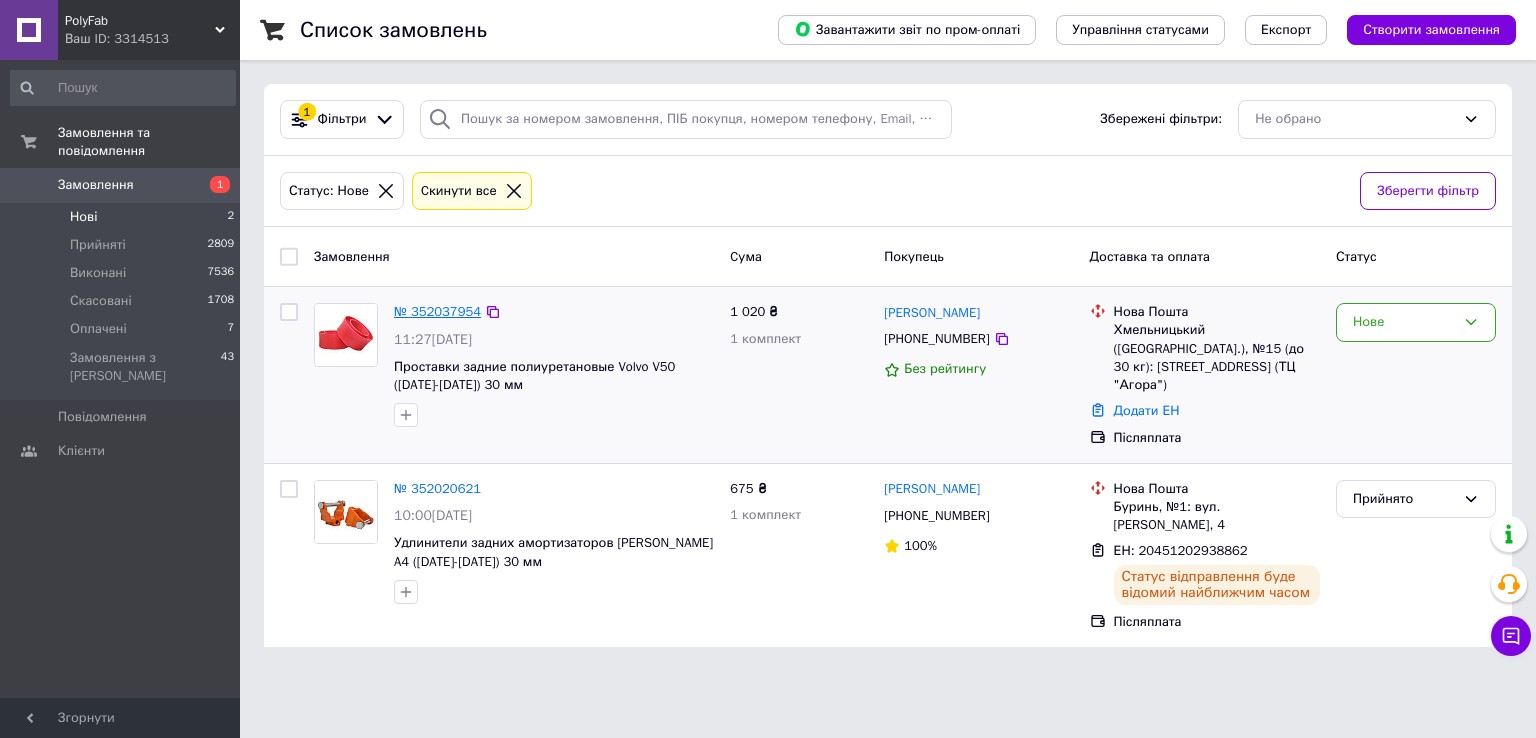 click on "№ 352037954" at bounding box center (437, 311) 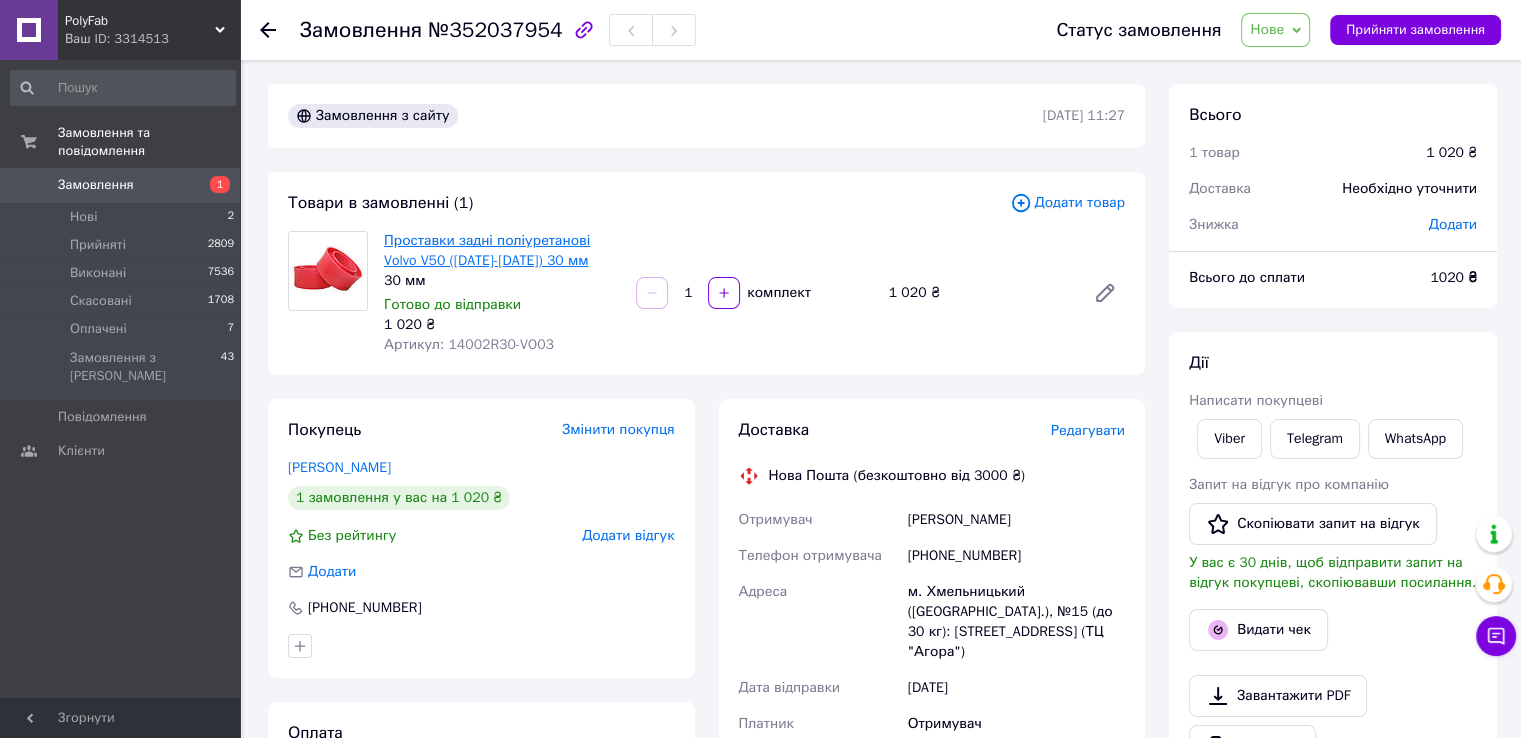 click on "Проставки задні поліуретанові Volvo V50 ([DATE]-[DATE]) 30 мм" at bounding box center [487, 250] 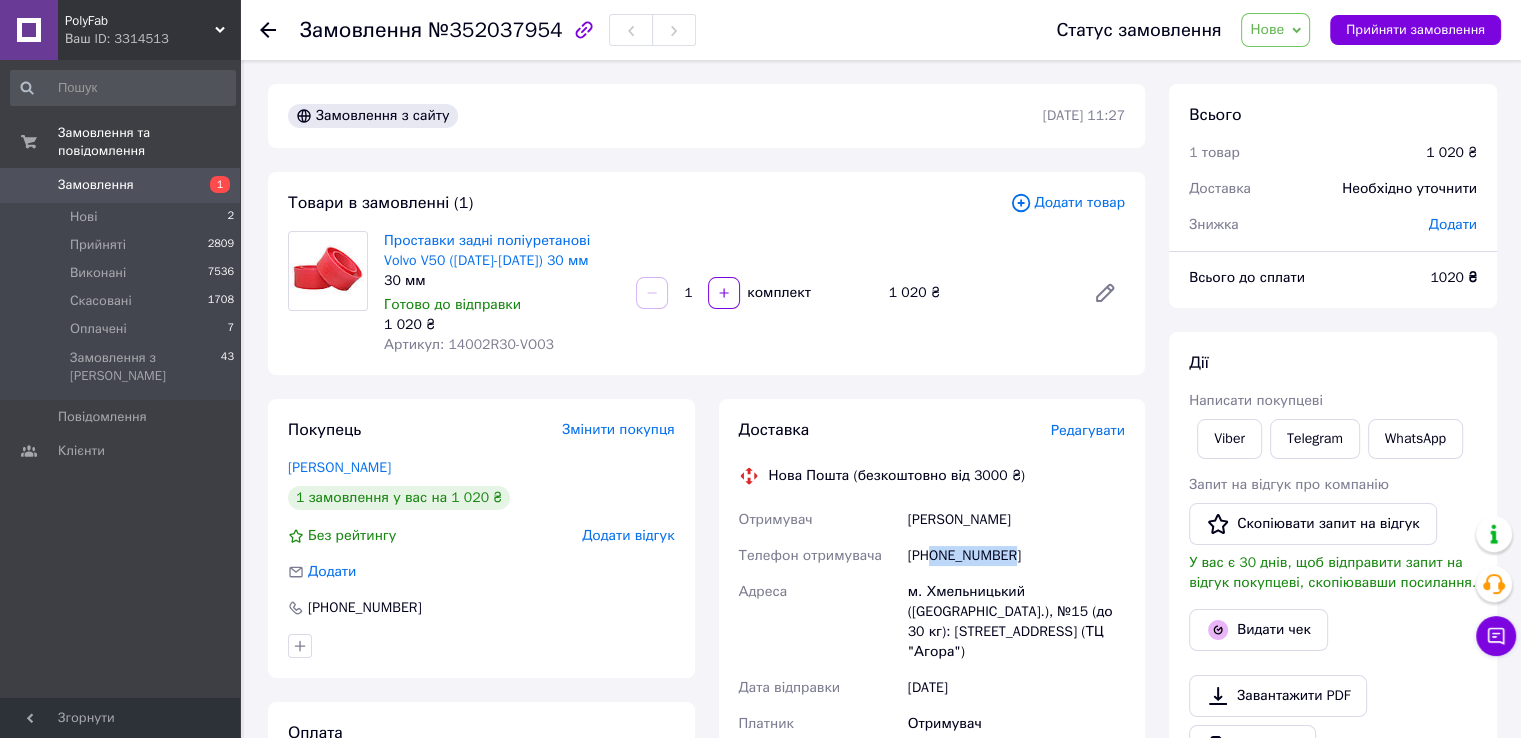 drag, startPoint x: 932, startPoint y: 552, endPoint x: 1023, endPoint y: 556, distance: 91.08787 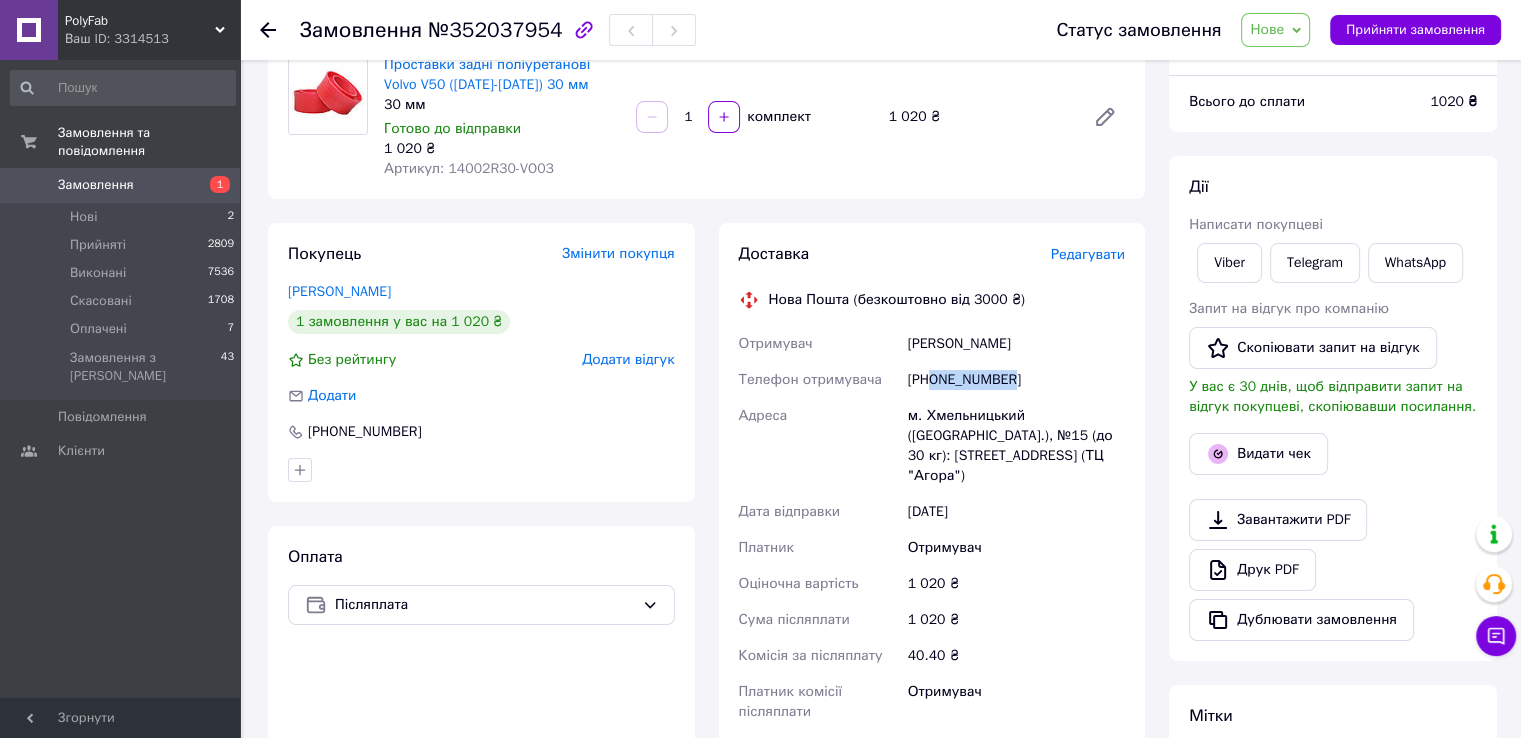 scroll, scrollTop: 300, scrollLeft: 0, axis: vertical 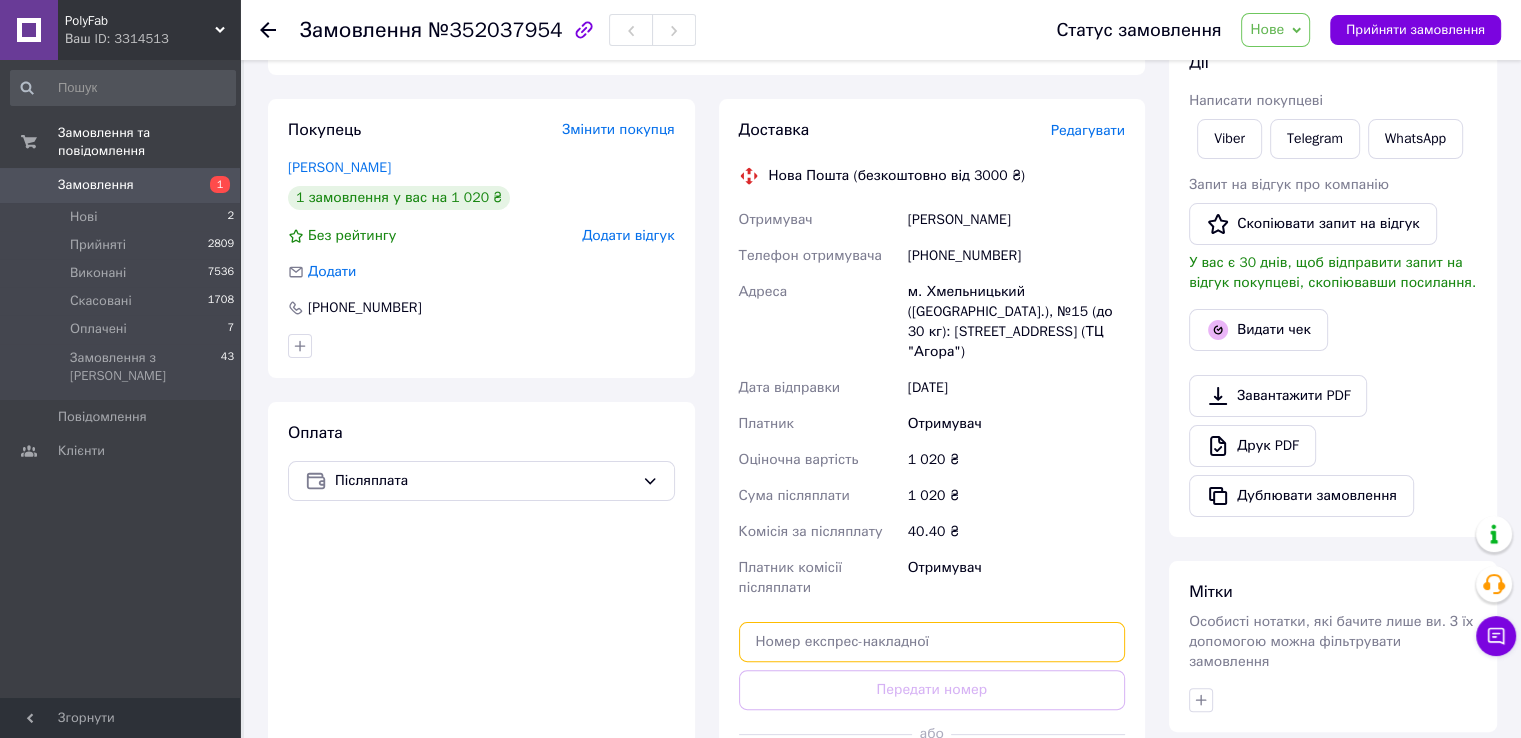 click at bounding box center (932, 642) 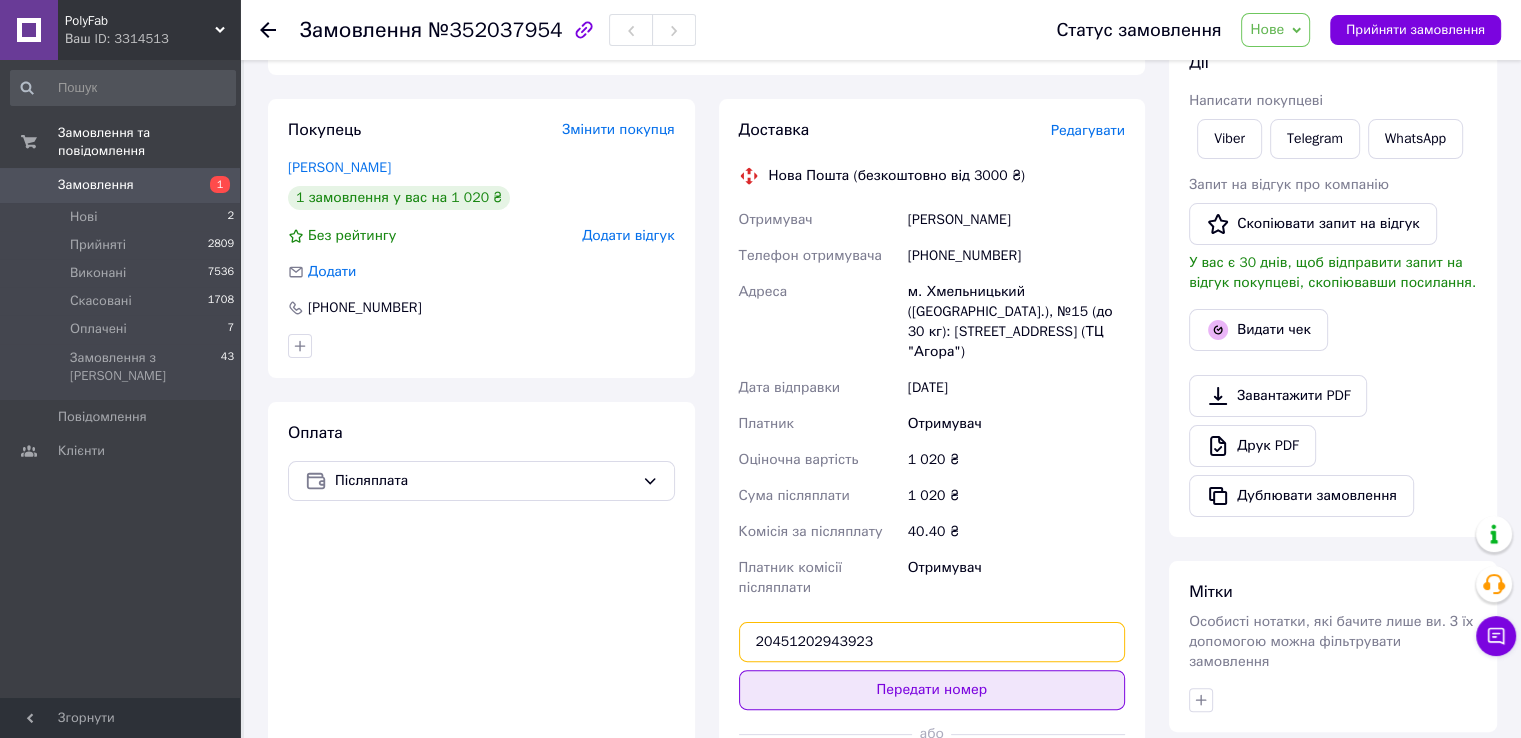 type on "20451202943923" 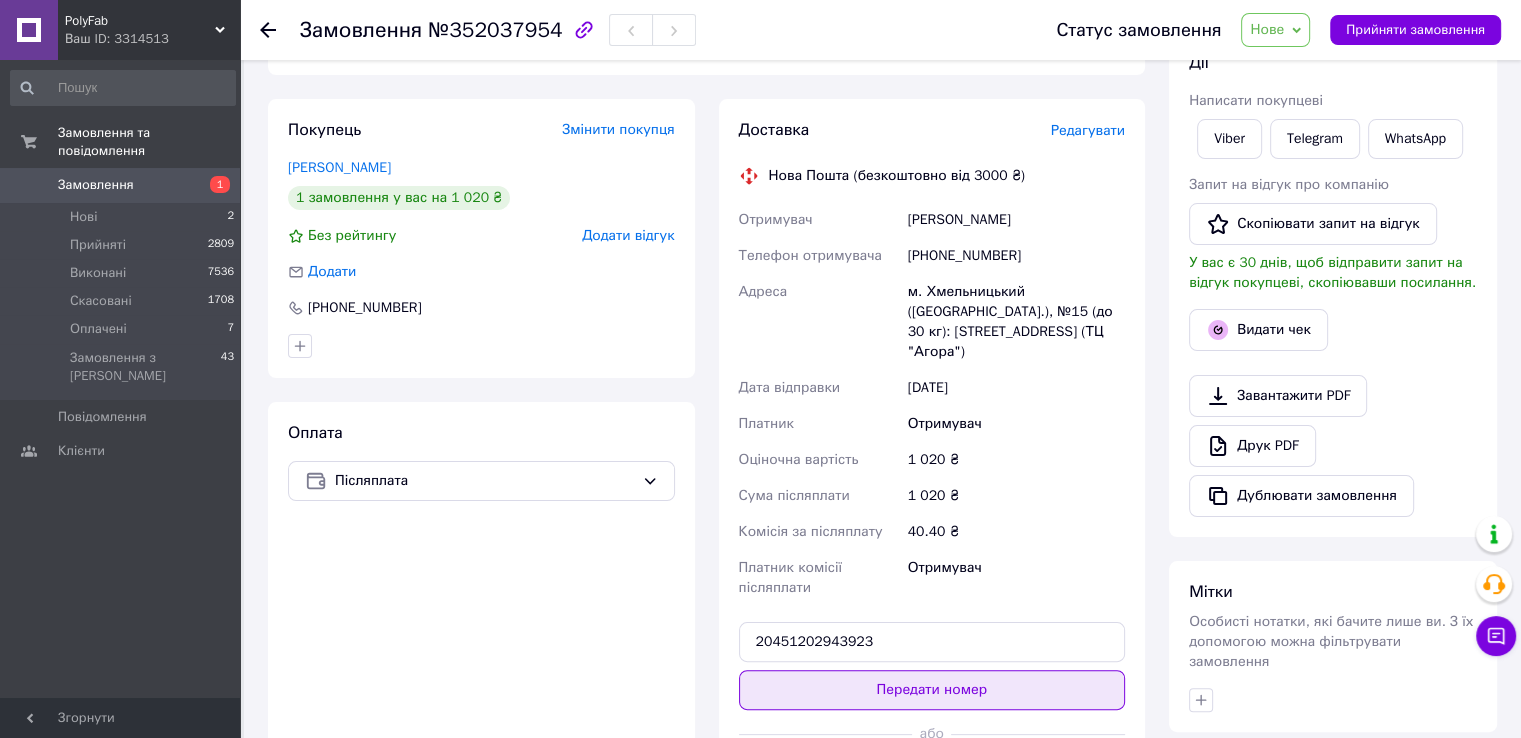click on "Передати номер" at bounding box center [932, 690] 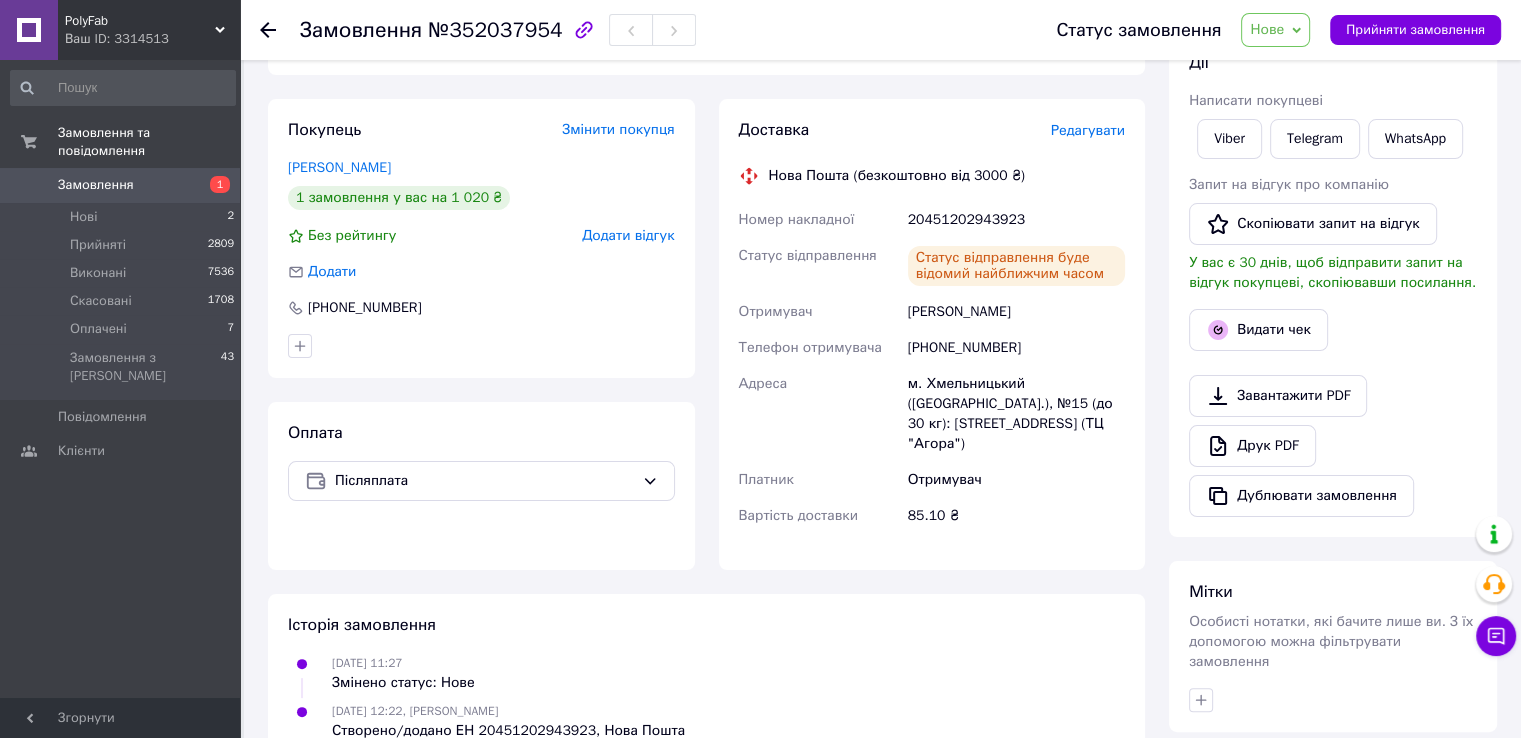 click on "Прийняти замовлення" at bounding box center (1415, 30) 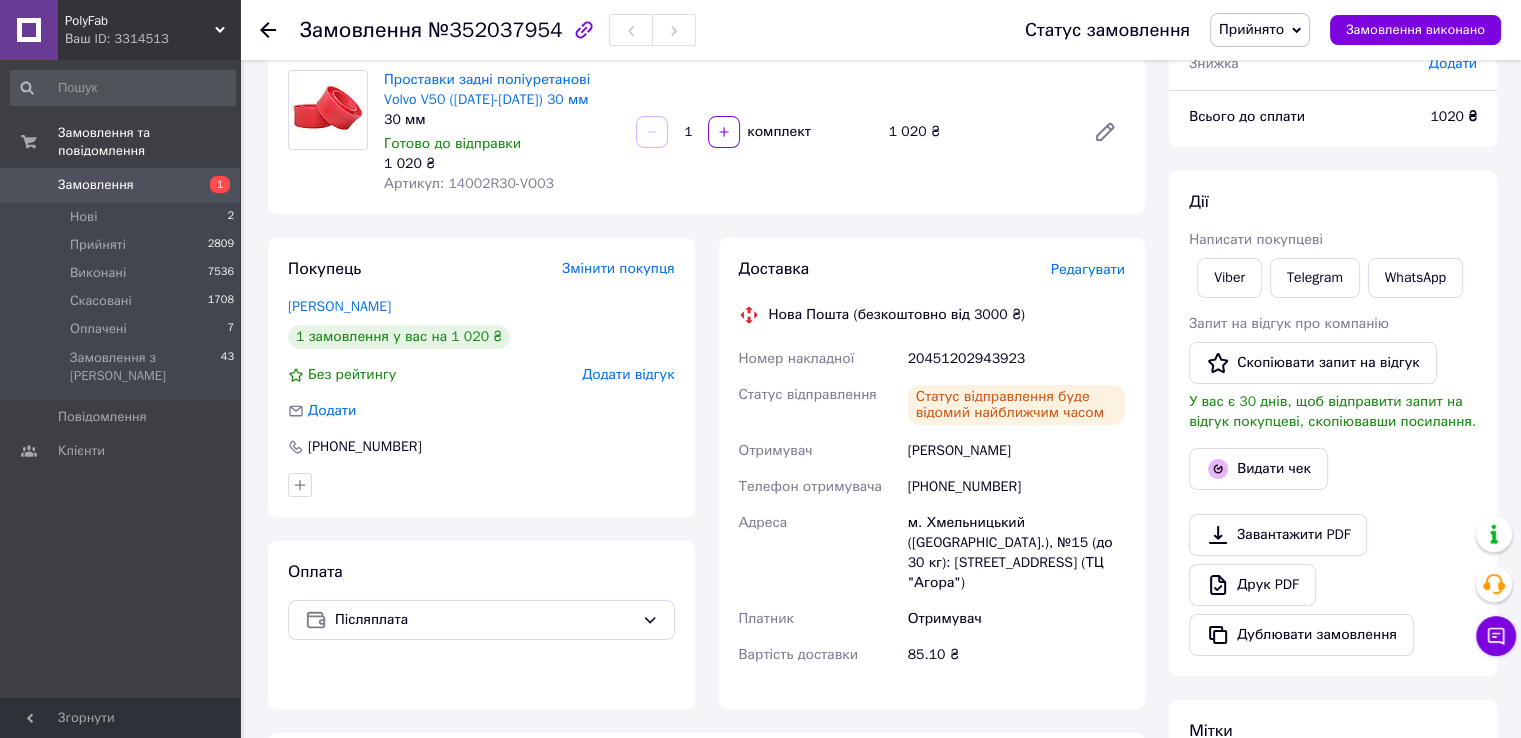 scroll, scrollTop: 0, scrollLeft: 0, axis: both 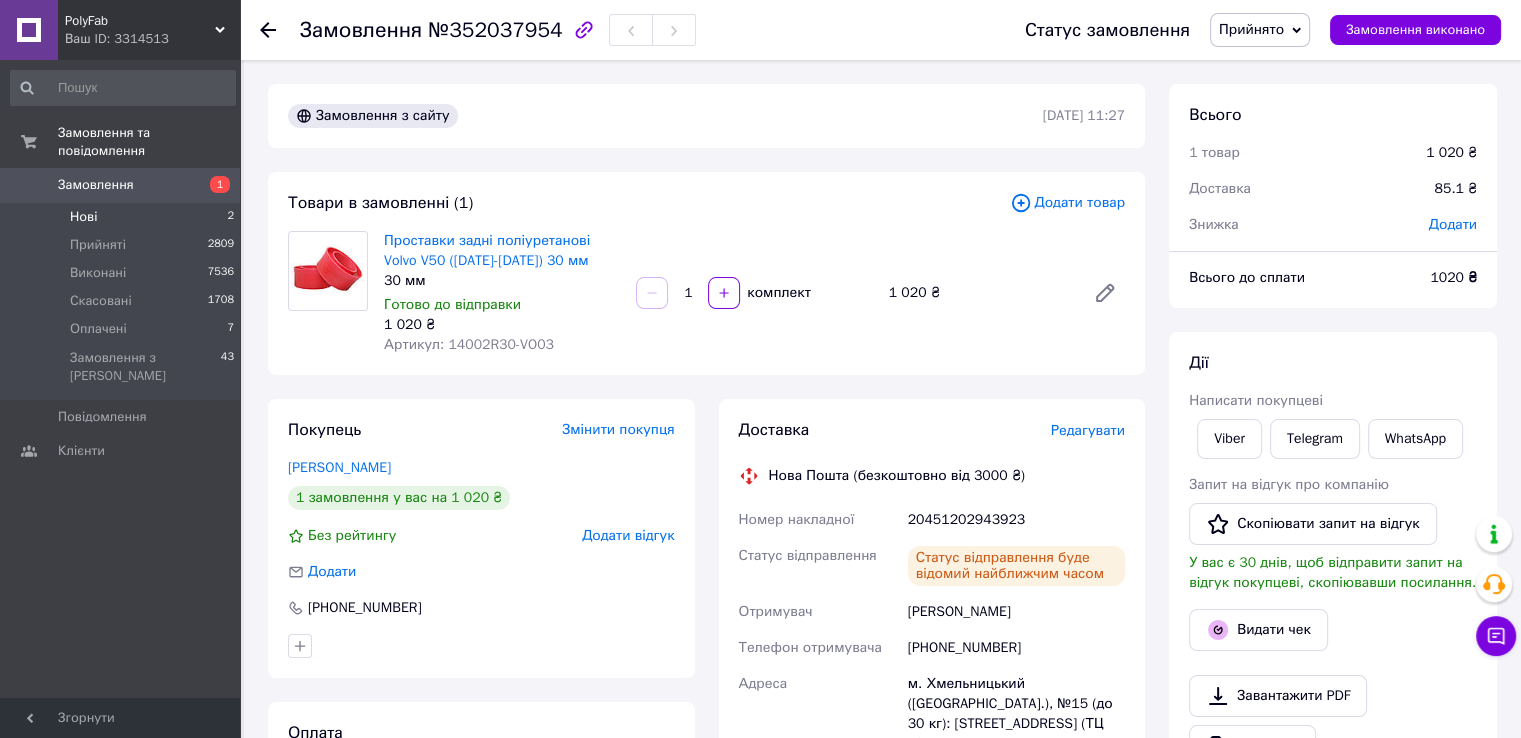 click on "Нові" at bounding box center (83, 217) 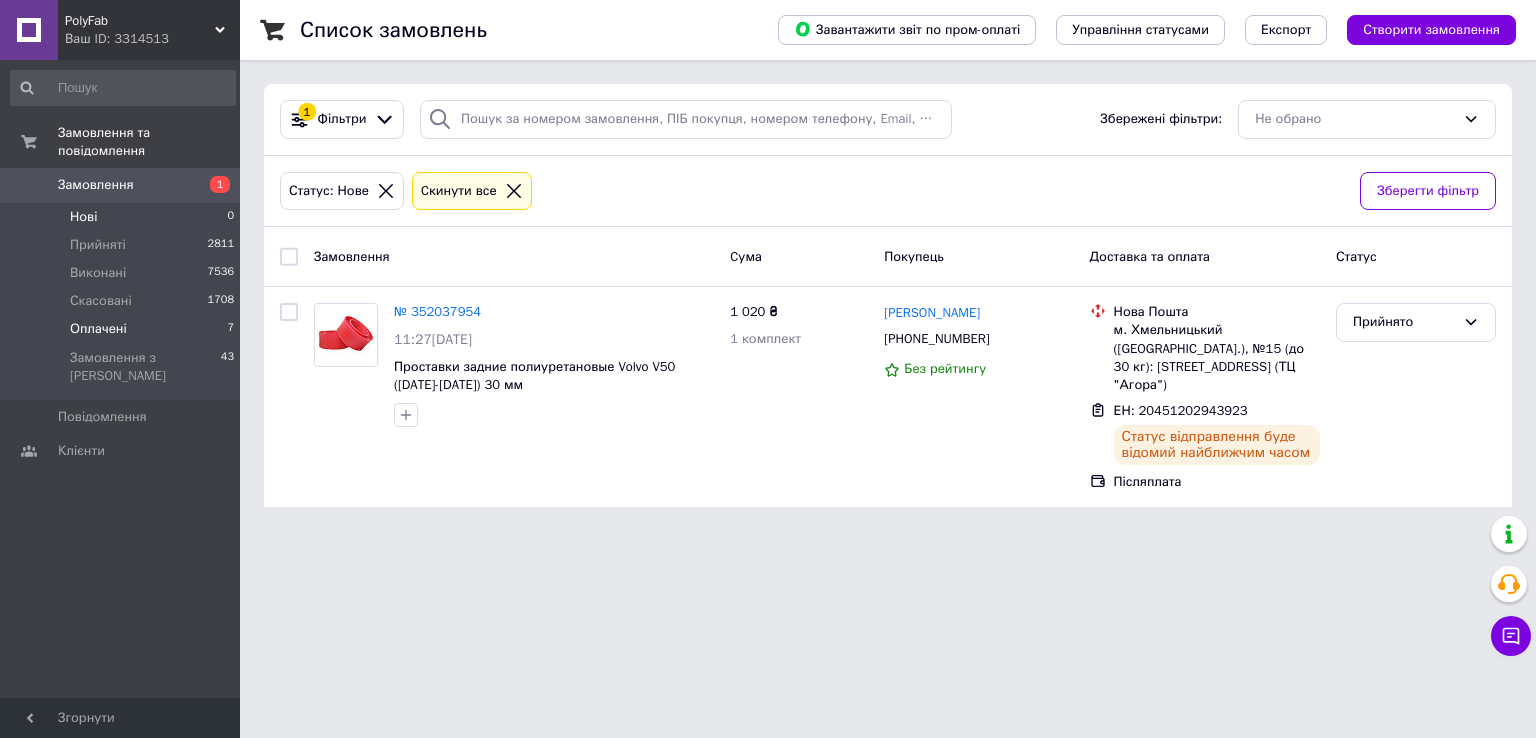 click on "Оплачені" at bounding box center [98, 329] 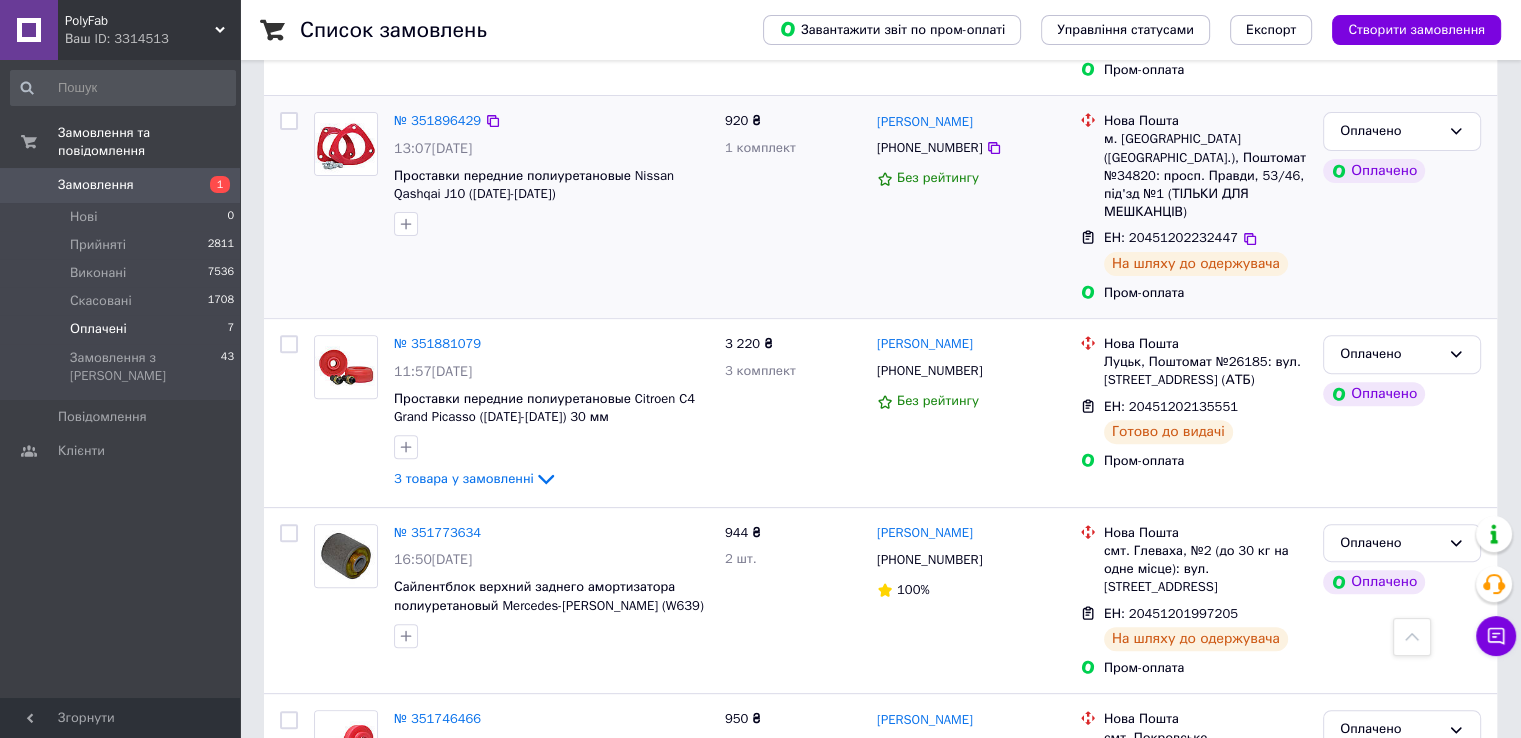 scroll, scrollTop: 432, scrollLeft: 0, axis: vertical 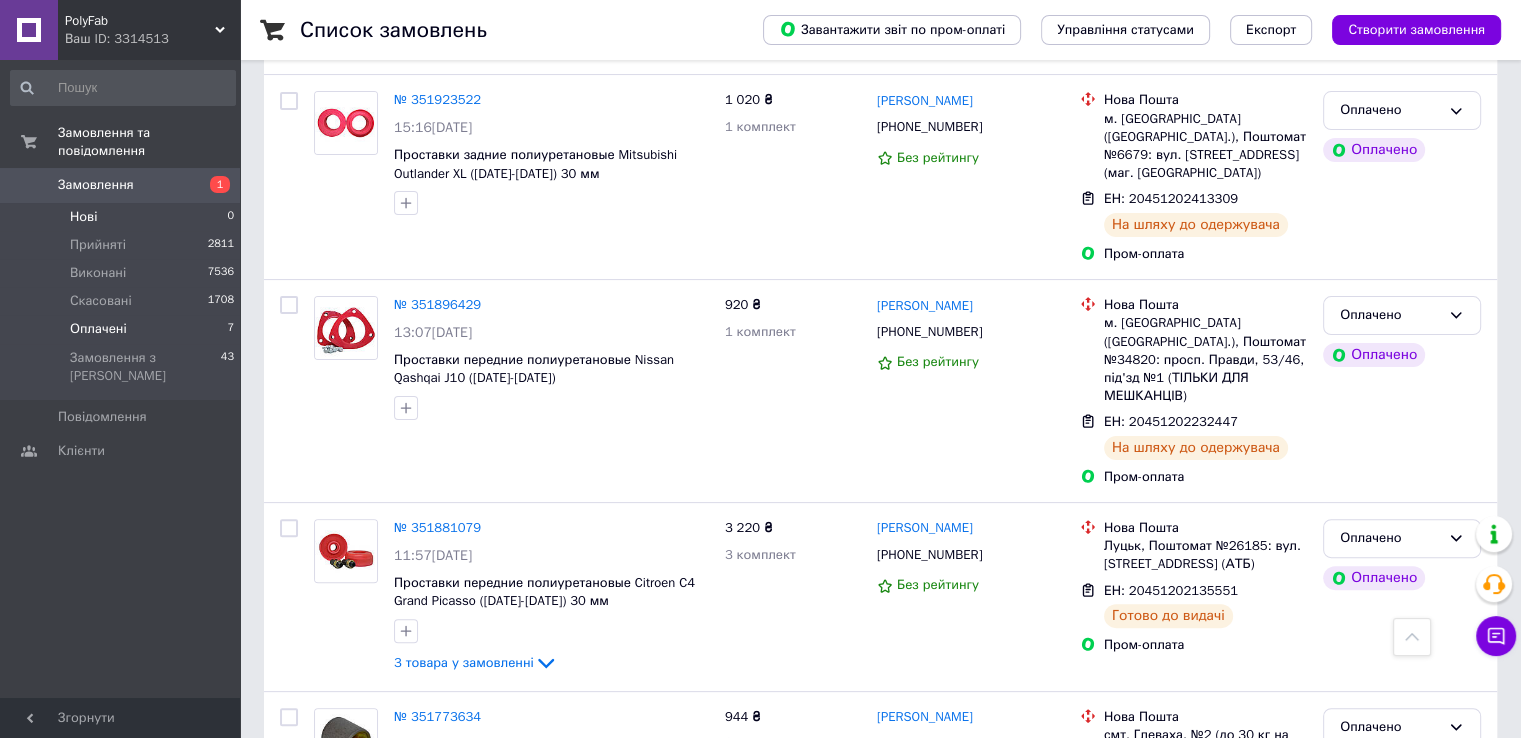 click on "Нові" at bounding box center [83, 217] 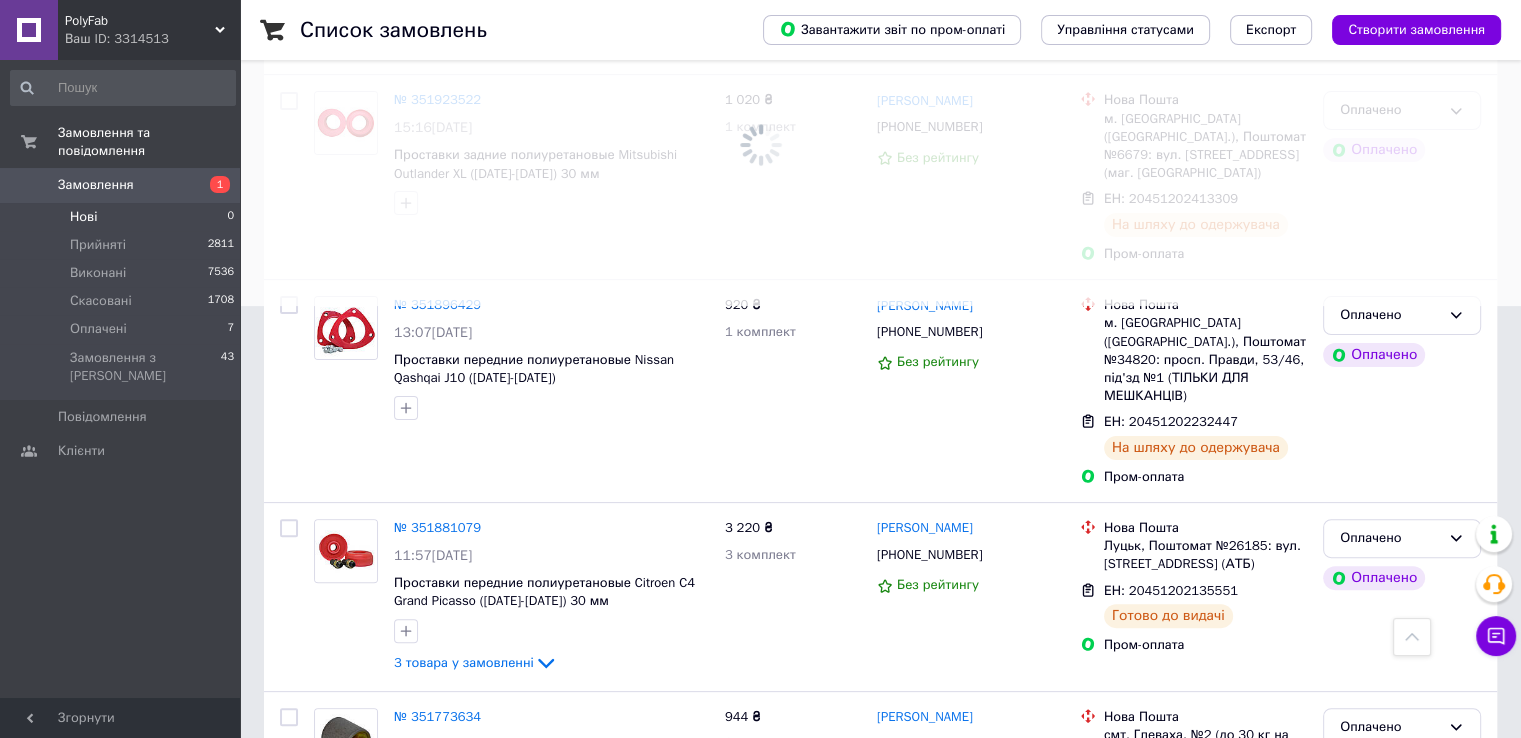 scroll, scrollTop: 0, scrollLeft: 0, axis: both 